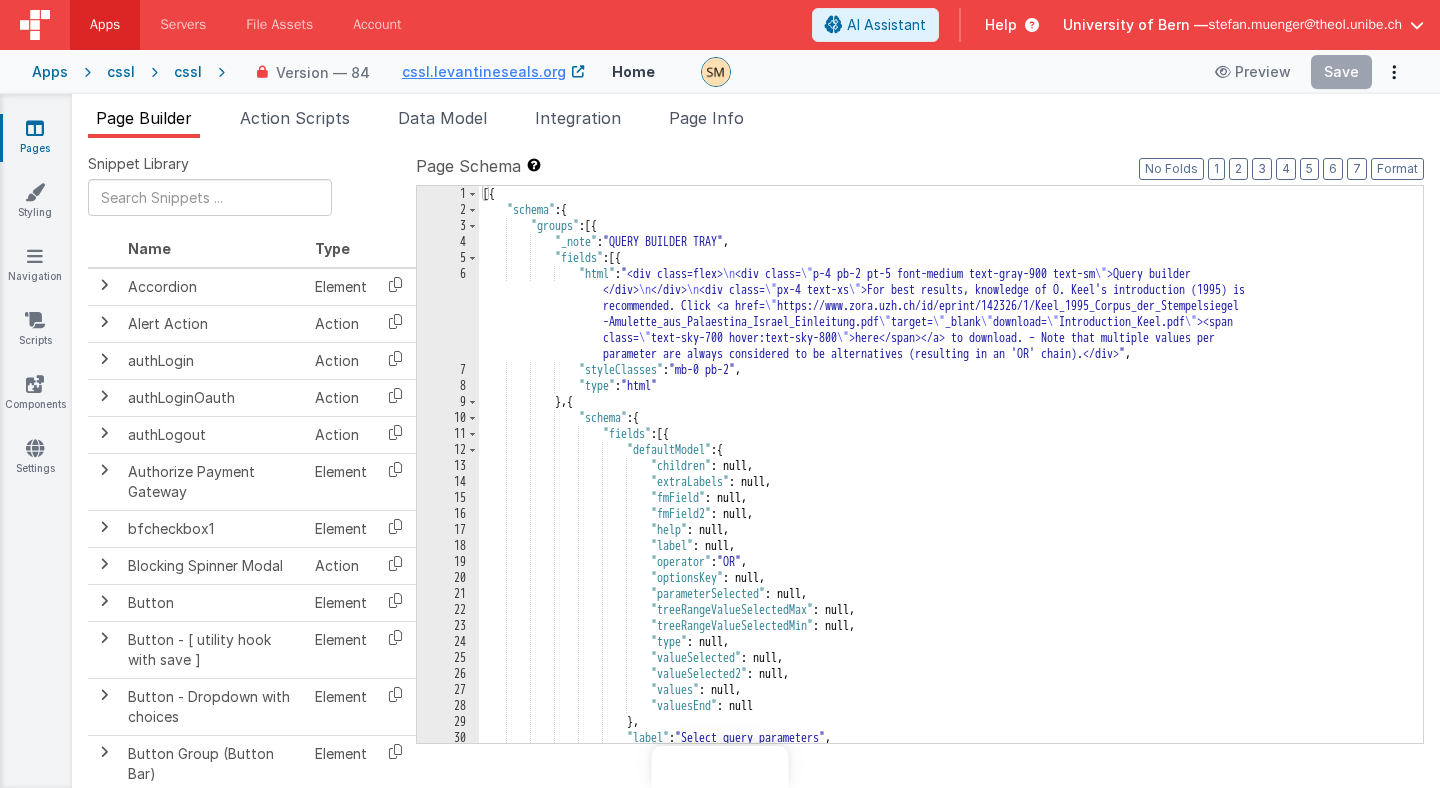 scroll, scrollTop: 0, scrollLeft: 0, axis: both 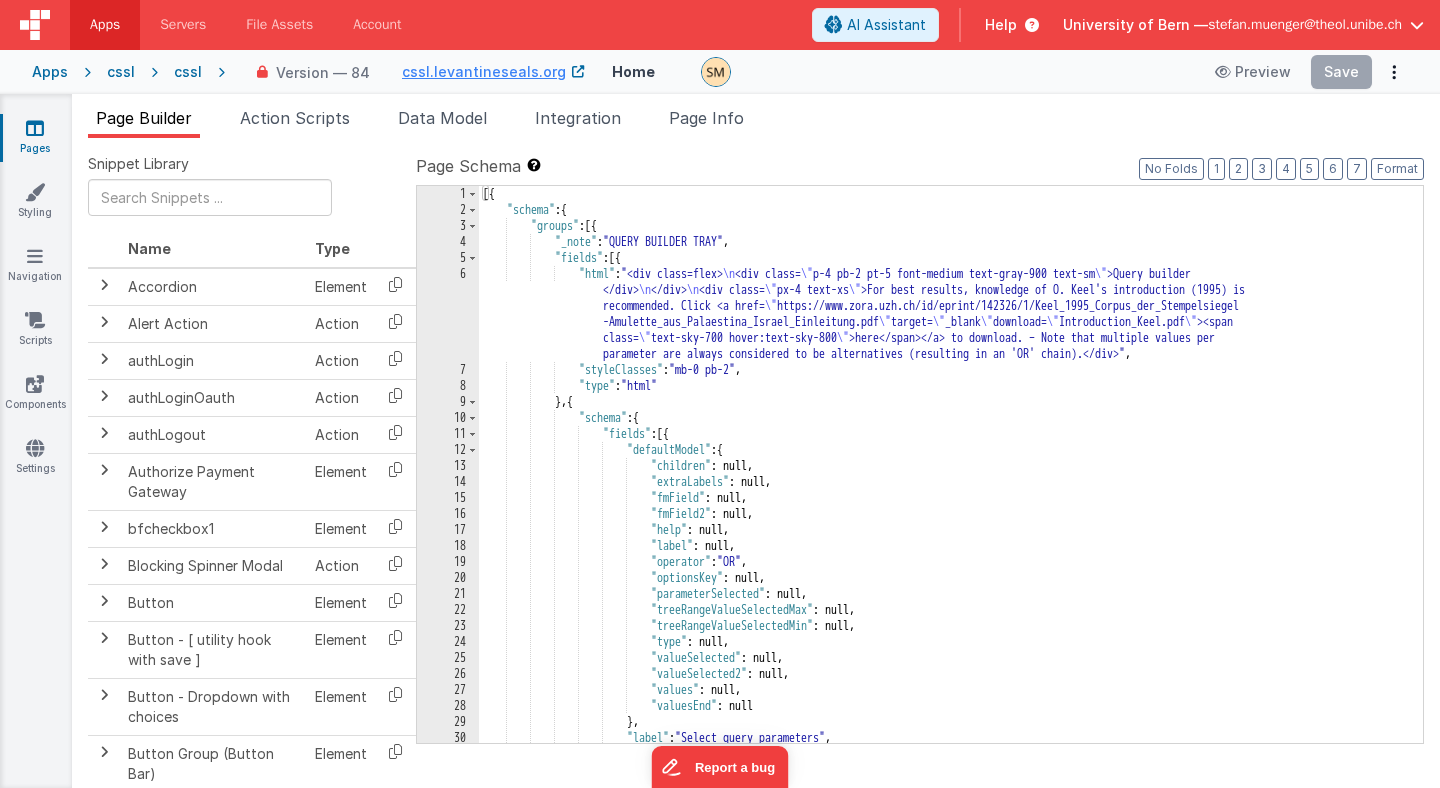 click on "cssl" at bounding box center [188, 72] 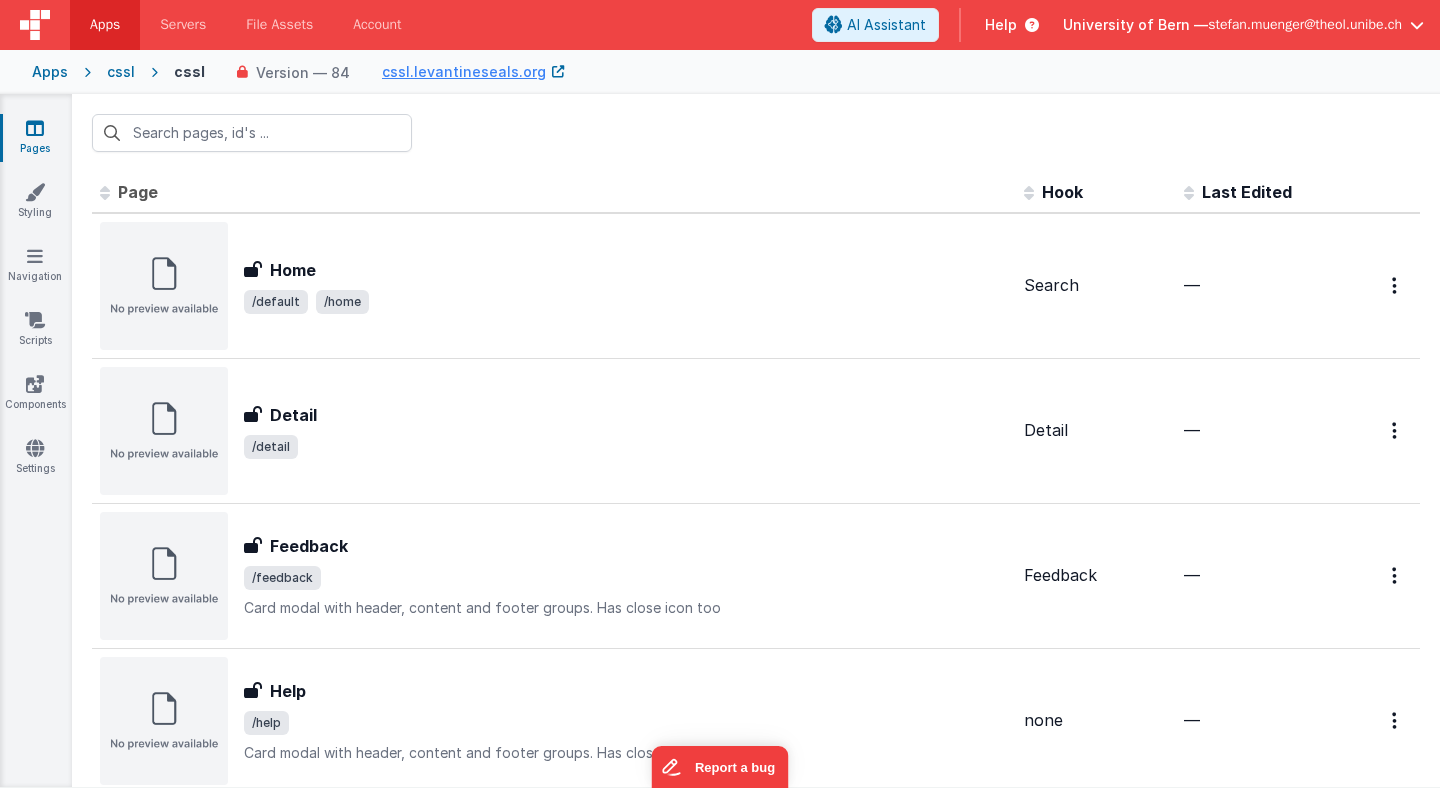 click on "cssl" at bounding box center [121, 72] 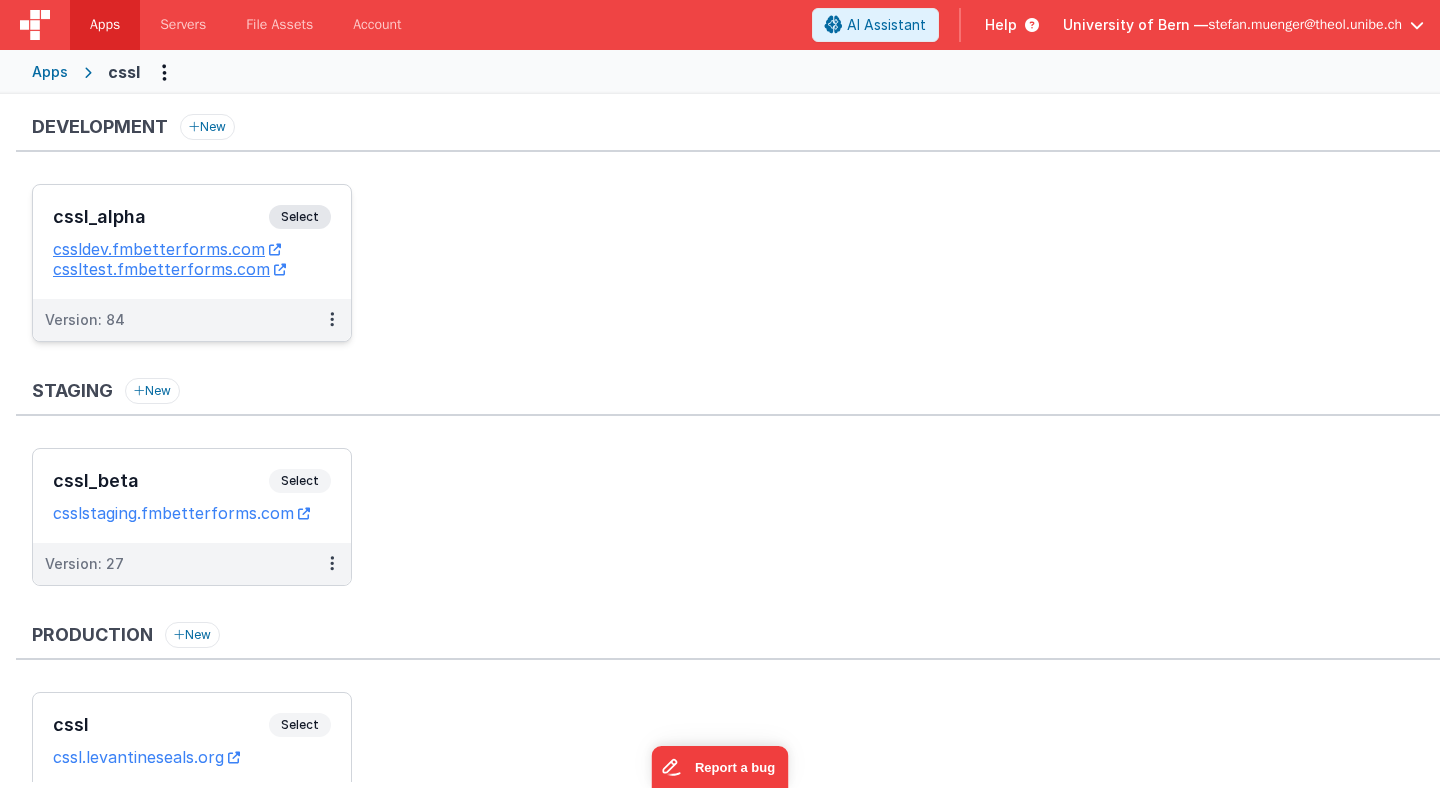 click on "Select" at bounding box center (300, 217) 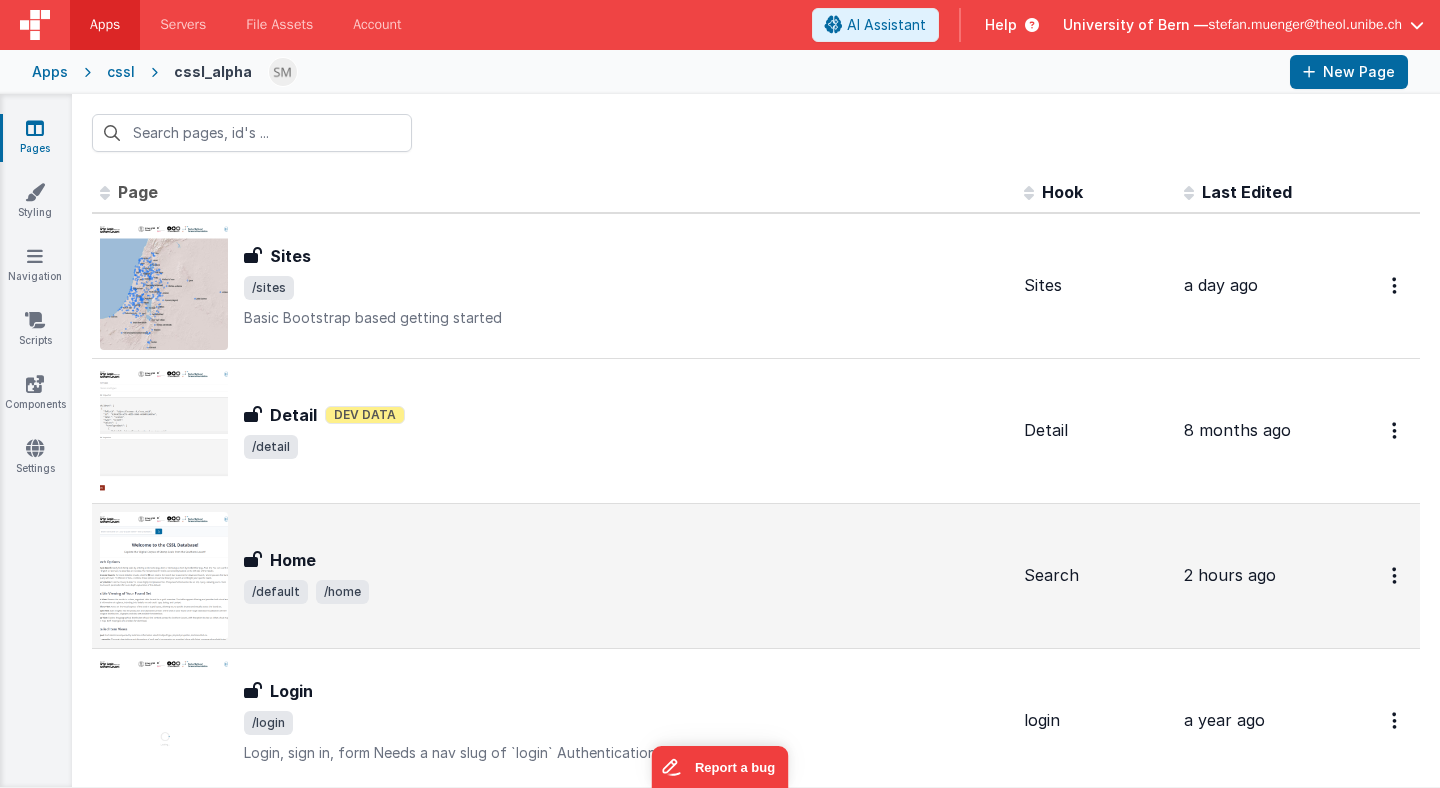 click at bounding box center (164, 576) 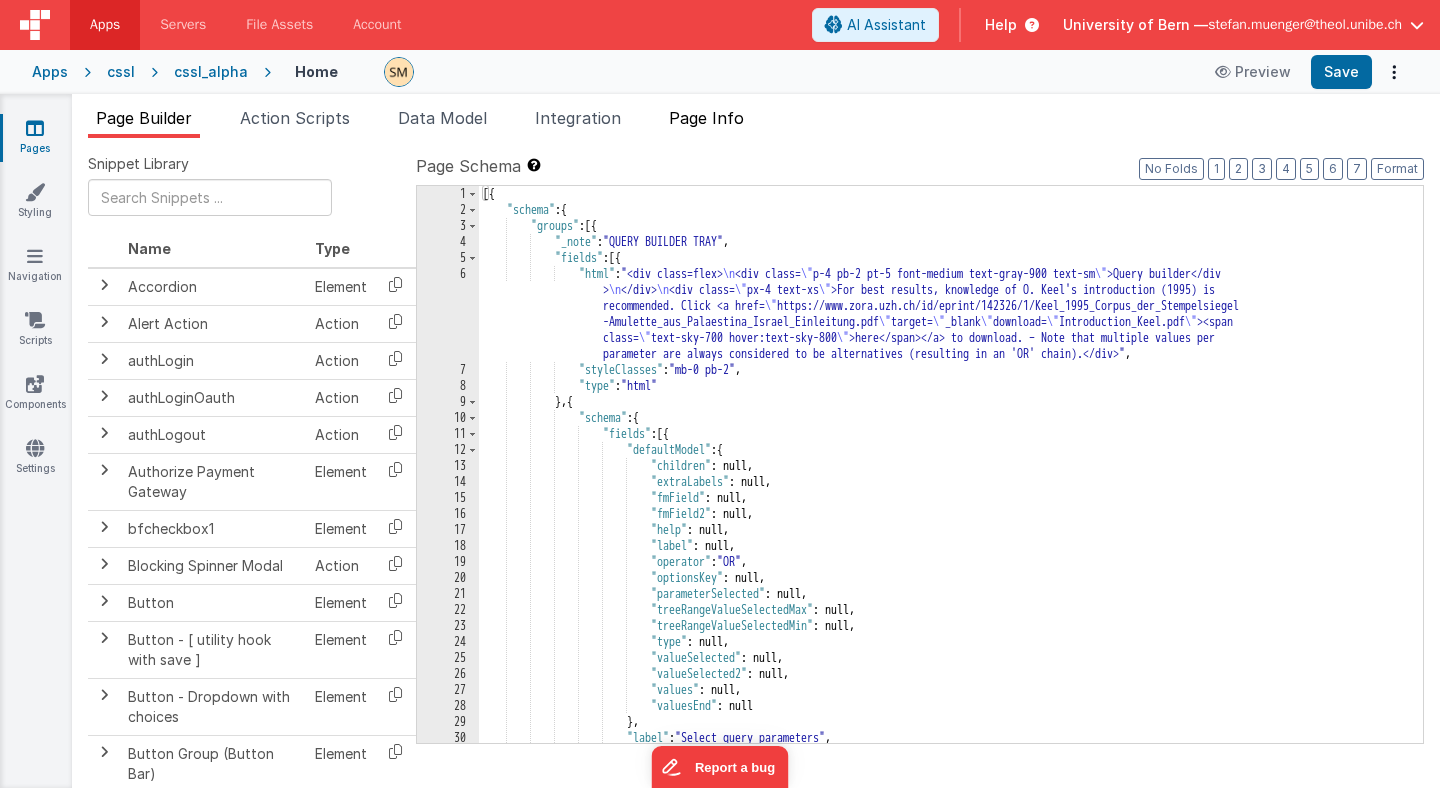 click on "Page Info" at bounding box center (706, 118) 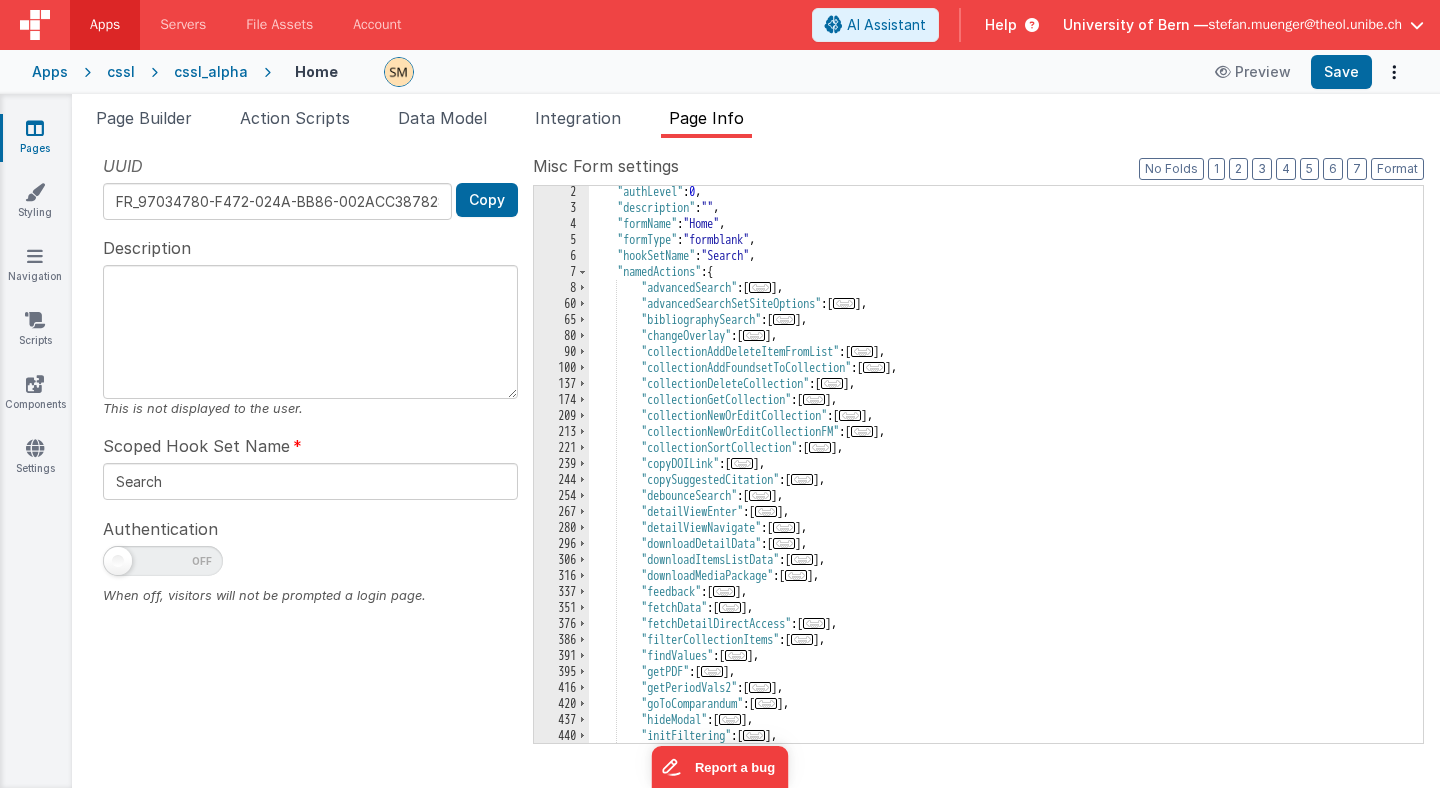 scroll, scrollTop: 675, scrollLeft: 0, axis: vertical 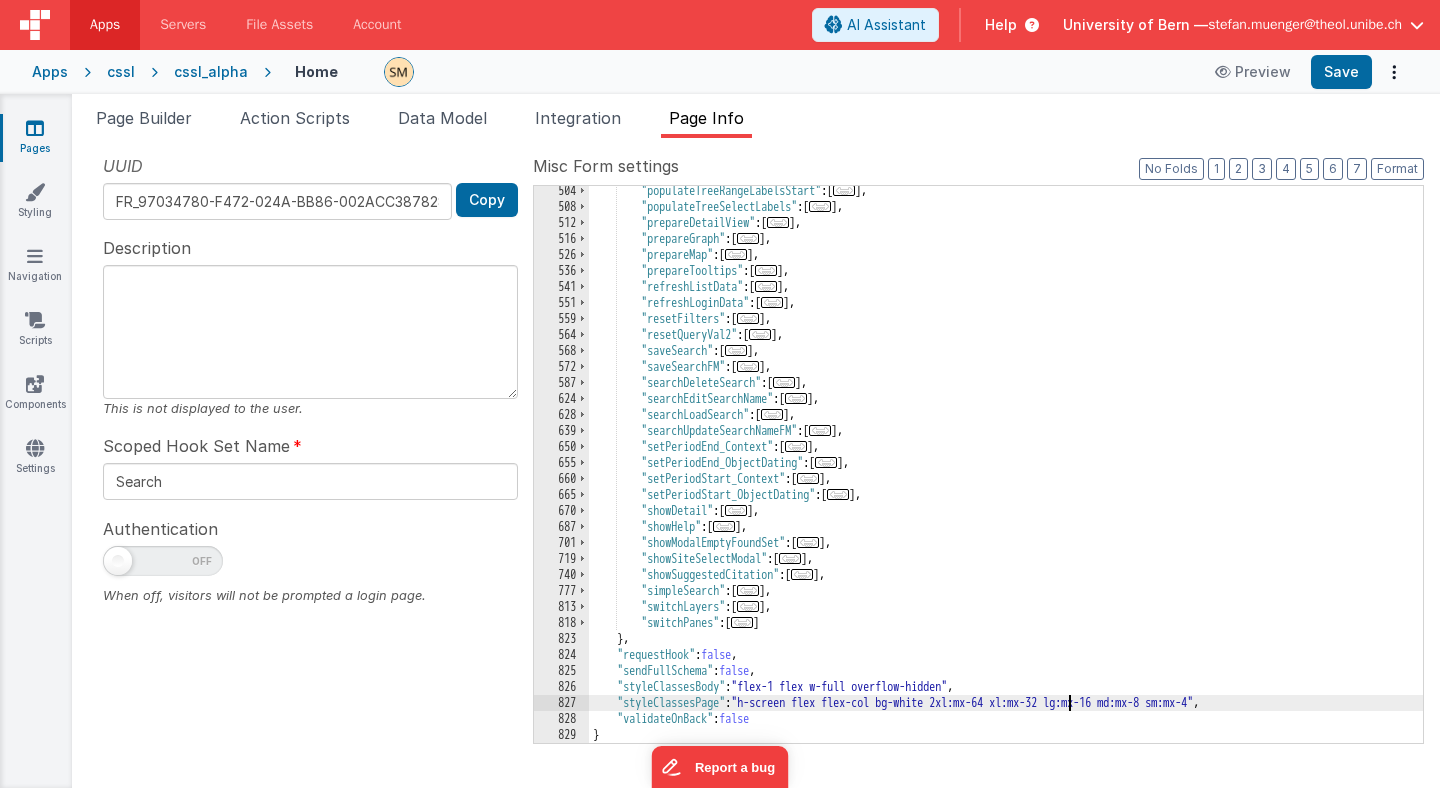 click on ""populateTreeRangeLabelsStart" :  [ ... ] ,           "populateTreeSelectLabels" :  [ ... ] ,           "prepareDetailView" :  [ ... ] ,           "prepareGraph" :  [ ... ] ,           "prepareMap" :  [ ... ] ,           "prepareTooltips" :  [ ... ] ,           "refreshListData" :  [ ... ] ,           "refreshLoginData" :  [ ... ] ,           "resetFilters" :  [ ... ] ,           "resetQueryVal2" :  [ ... ] ,           "saveSearch" :  [ ... ] ,           "saveSearchFM" :  [ ... ] ,           "searchDeleteSearch" :  [ ... ] ,           "searchEditSearchName" :  [ ... ] ,           "searchLoadSearch" :  [ ... ] ,           "searchUpdateSearchNameFM" :  [ ... ] ,           "setPeriodEnd_Context" :  [ ... ] ,           "setPeriodEnd_ObjectDating" :  [ ... ] ,           "setPeriodStart_Context" :  [ ... ] ,           "setPeriodStart_ObjectDating" :  [ ... ] ,           "showDetail" :  [ ... ] ,           "showHelp" :  [ ... ] ,           "showModalEmptyFoundSet" :  [ ... ] ,           :  [ ... ] ,      [" at bounding box center (1006, 477) 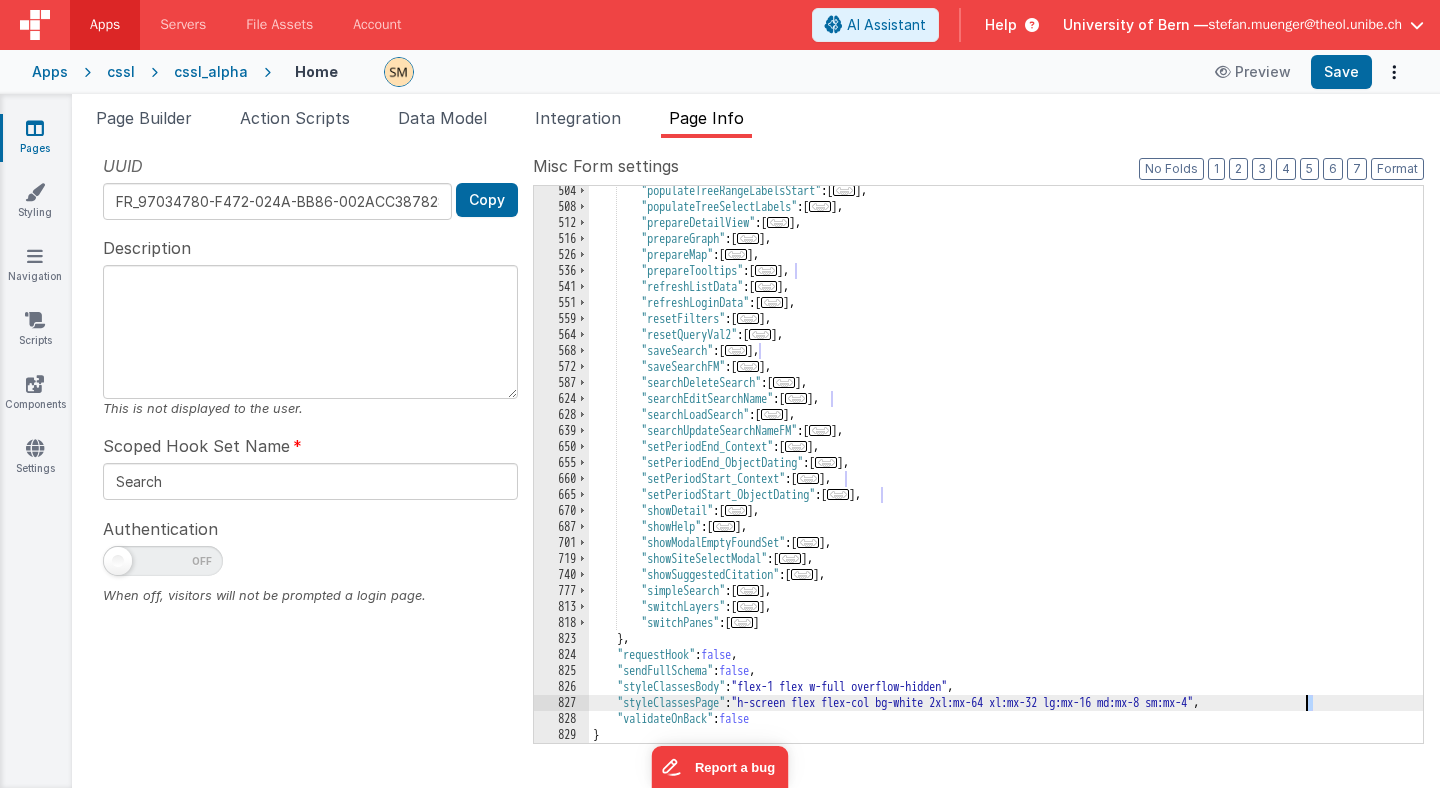 click on ""populateTreeRangeLabelsStart" :  [ ... ] ,           "populateTreeSelectLabels" :  [ ... ] ,           "prepareDetailView" :  [ ... ] ,           "prepareGraph" :  [ ... ] ,           "prepareMap" :  [ ... ] ,           "prepareTooltips" :  [ ... ] ,           "refreshListData" :  [ ... ] ,           "refreshLoginData" :  [ ... ] ,           "resetFilters" :  [ ... ] ,           "resetQueryVal2" :  [ ... ] ,           "saveSearch" :  [ ... ] ,           "saveSearchFM" :  [ ... ] ,           "searchDeleteSearch" :  [ ... ] ,           "searchEditSearchName" :  [ ... ] ,           "searchLoadSearch" :  [ ... ] ,           "searchUpdateSearchNameFM" :  [ ... ] ,           "setPeriodEnd_Context" :  [ ... ] ,           "setPeriodEnd_ObjectDating" :  [ ... ] ,           "setPeriodStart_Context" :  [ ... ] ,           "setPeriodStart_ObjectDating" :  [ ... ] ,           "showDetail" :  [ ... ] ,           "showHelp" :  [ ... ] ,           "showModalEmptyFoundSet" :  [ ... ] ,           :  [ ... ] ,      [" at bounding box center [1006, 477] 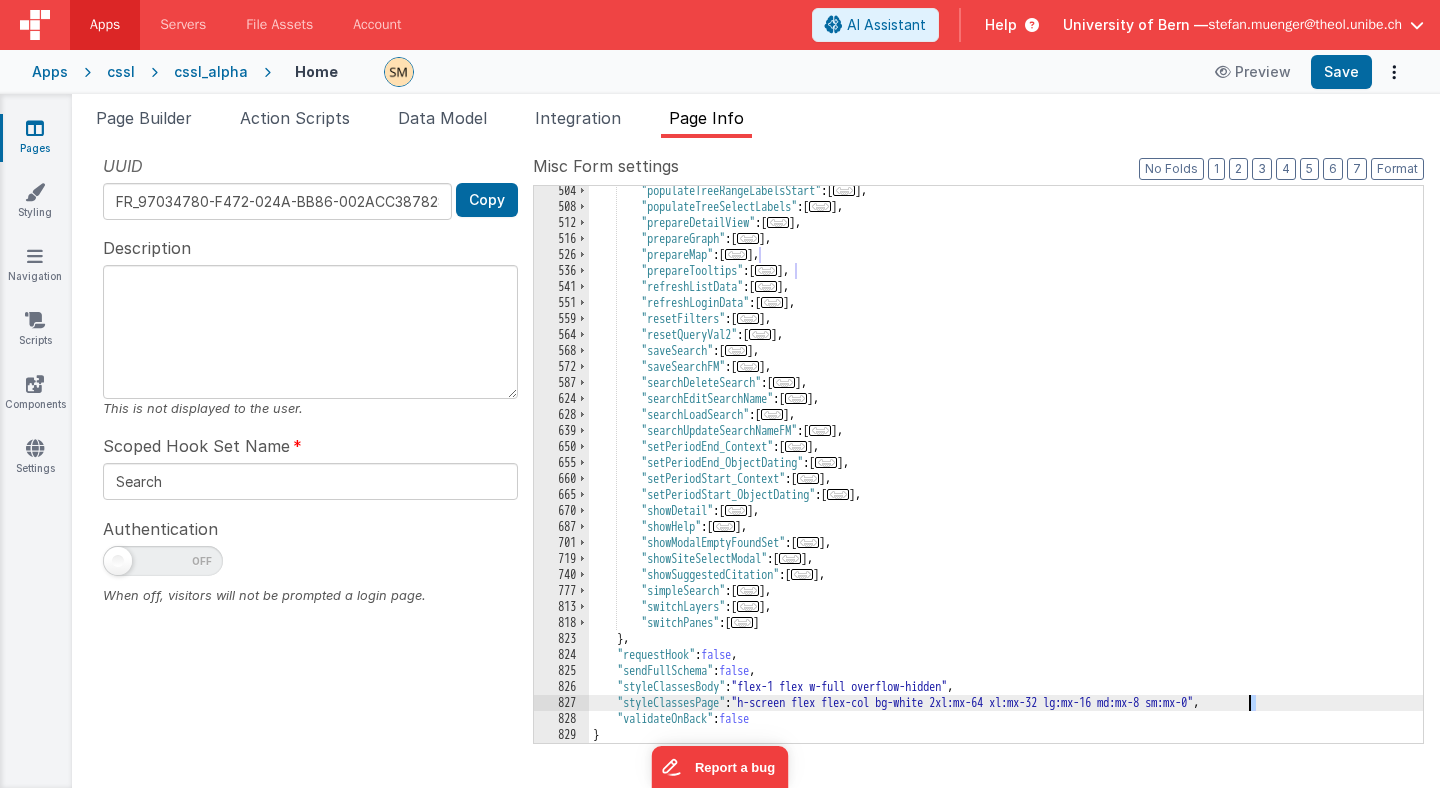click on ""populateTreeRangeLabelsStart" :  [ ... ] ,           "populateTreeSelectLabels" :  [ ... ] ,           "prepareDetailView" :  [ ... ] ,           "prepareGraph" :  [ ... ] ,           "prepareMap" :  [ ... ] ,           "prepareTooltips" :  [ ... ] ,           "refreshListData" :  [ ... ] ,           "refreshLoginData" :  [ ... ] ,           "resetFilters" :  [ ... ] ,           "resetQueryVal2" :  [ ... ] ,           "saveSearch" :  [ ... ] ,           "saveSearchFM" :  [ ... ] ,           "searchDeleteSearch" :  [ ... ] ,           "searchEditSearchName" :  [ ... ] ,           "searchLoadSearch" :  [ ... ] ,           "searchUpdateSearchNameFM" :  [ ... ] ,           "setPeriodEnd_Context" :  [ ... ] ,           "setPeriodEnd_ObjectDating" :  [ ... ] ,           "setPeriodStart_Context" :  [ ... ] ,           "setPeriodStart_ObjectDating" :  [ ... ] ,           "showDetail" :  [ ... ] ,           "showHelp" :  [ ... ] ,           "showModalEmptyFoundSet" :  [ ... ] ,           :  [ ... ] ,      [" at bounding box center [1006, 477] 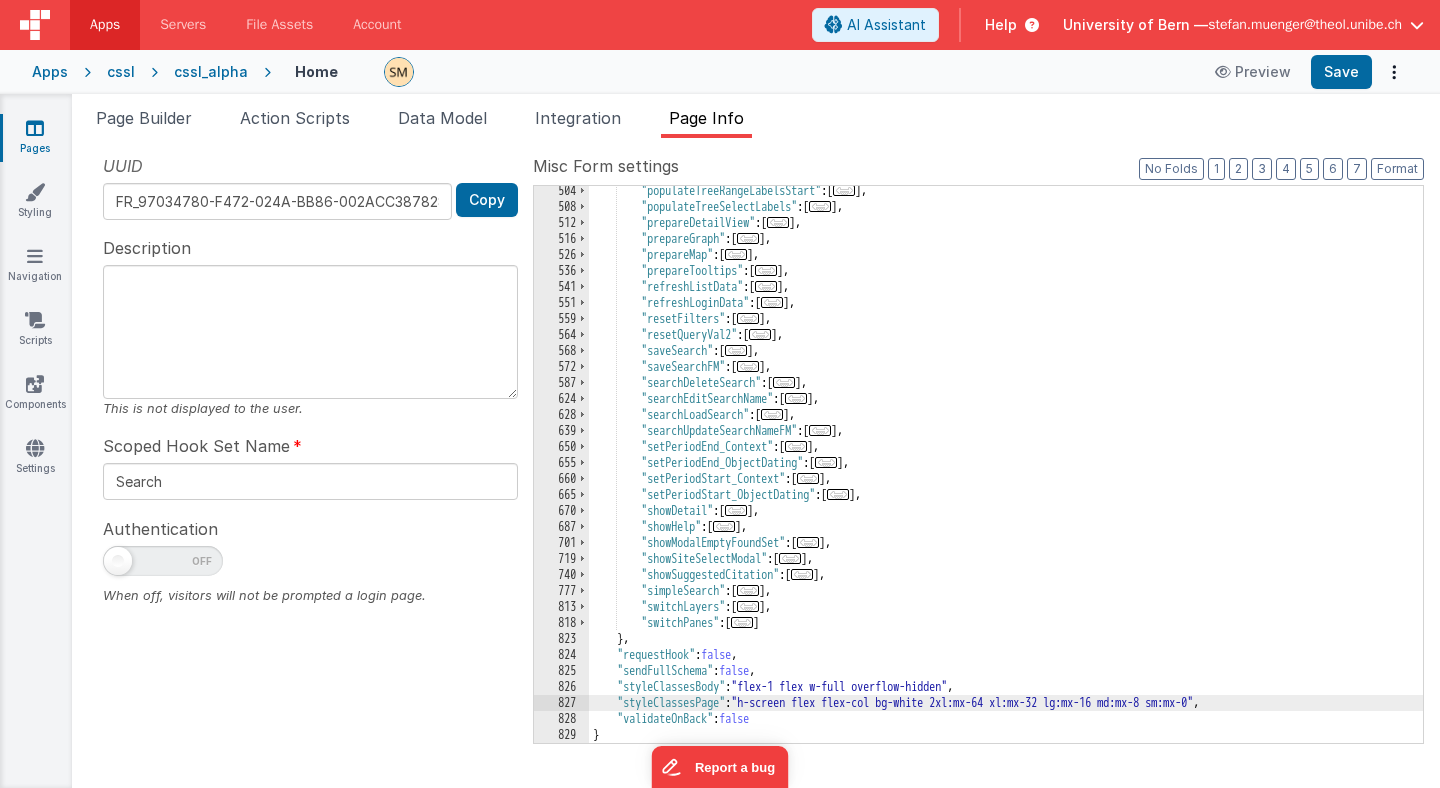 click on ""populateTreeRangeLabelsStart" :  [ ... ] ,           "populateTreeSelectLabels" :  [ ... ] ,           "prepareDetailView" :  [ ... ] ,           "prepareGraph" :  [ ... ] ,           "prepareMap" :  [ ... ] ,           "prepareTooltips" :  [ ... ] ,           "refreshListData" :  [ ... ] ,           "refreshLoginData" :  [ ... ] ,           "resetFilters" :  [ ... ] ,           "resetQueryVal2" :  [ ... ] ,           "saveSearch" :  [ ... ] ,           "saveSearchFM" :  [ ... ] ,           "searchDeleteSearch" :  [ ... ] ,           "searchEditSearchName" :  [ ... ] ,           "searchLoadSearch" :  [ ... ] ,           "searchUpdateSearchNameFM" :  [ ... ] ,           "setPeriodEnd_Context" :  [ ... ] ,           "setPeriodEnd_ObjectDating" :  [ ... ] ,           "setPeriodStart_Context" :  [ ... ] ,           "setPeriodStart_ObjectDating" :  [ ... ] ,           "showDetail" :  [ ... ] ,           "showHelp" :  [ ... ] ,           "showModalEmptyFoundSet" :  [ ... ] ,           :  [ ... ] ,      [" at bounding box center (1006, 477) 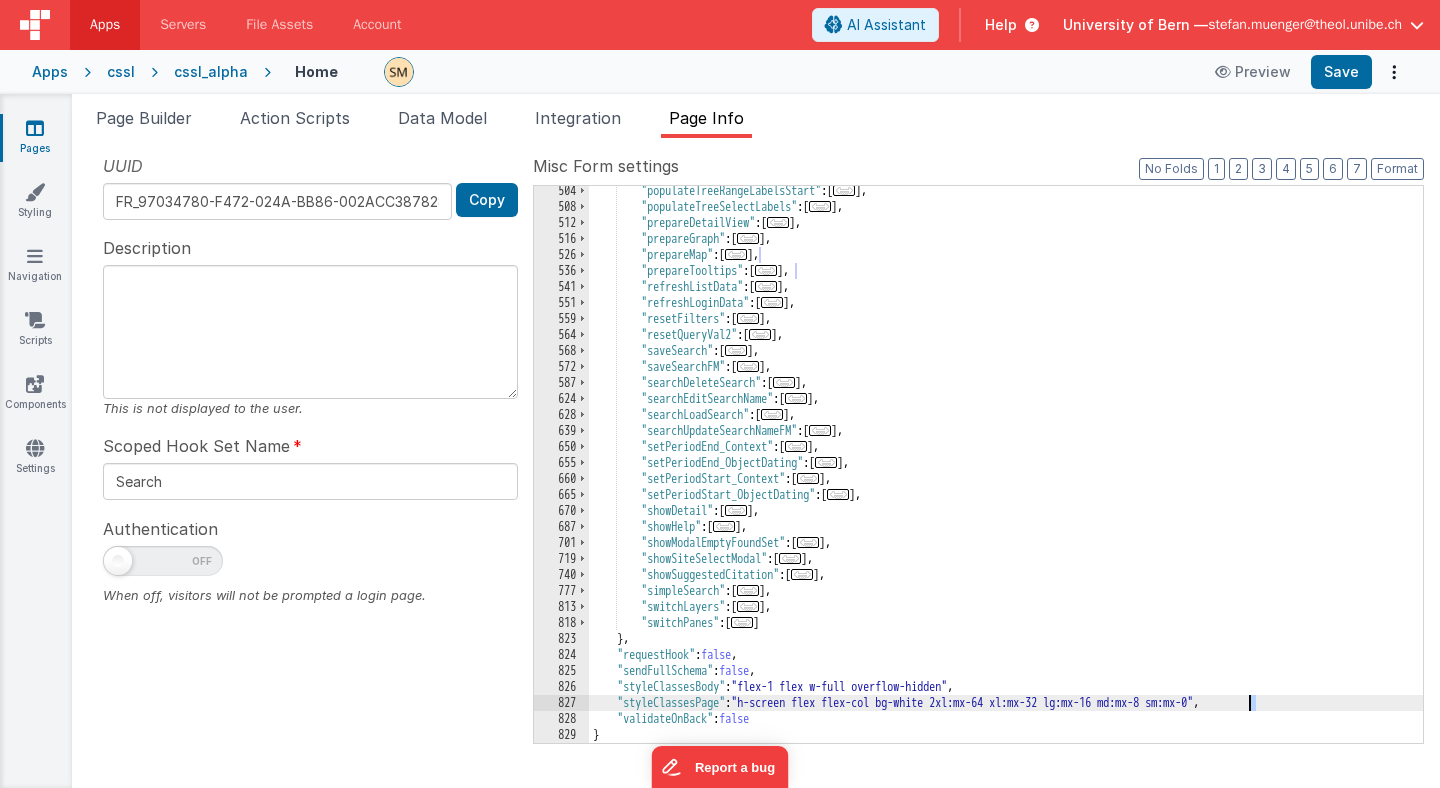 click on ""populateTreeRangeLabelsStart" :  [ ... ] ,           "populateTreeSelectLabels" :  [ ... ] ,           "prepareDetailView" :  [ ... ] ,           "prepareGraph" :  [ ... ] ,           "prepareMap" :  [ ... ] ,           "prepareTooltips" :  [ ... ] ,           "refreshListData" :  [ ... ] ,           "refreshLoginData" :  [ ... ] ,           "resetFilters" :  [ ... ] ,           "resetQueryVal2" :  [ ... ] ,           "saveSearch" :  [ ... ] ,           "saveSearchFM" :  [ ... ] ,           "searchDeleteSearch" :  [ ... ] ,           "searchEditSearchName" :  [ ... ] ,           "searchLoadSearch" :  [ ... ] ,           "searchUpdateSearchNameFM" :  [ ... ] ,           "setPeriodEnd_Context" :  [ ... ] ,           "setPeriodEnd_ObjectDating" :  [ ... ] ,           "setPeriodStart_Context" :  [ ... ] ,           "setPeriodStart_ObjectDating" :  [ ... ] ,           "showDetail" :  [ ... ] ,           "showHelp" :  [ ... ] ,           "showModalEmptyFoundSet" :  [ ... ] ,           :  [ ... ] ,      [" at bounding box center [1006, 477] 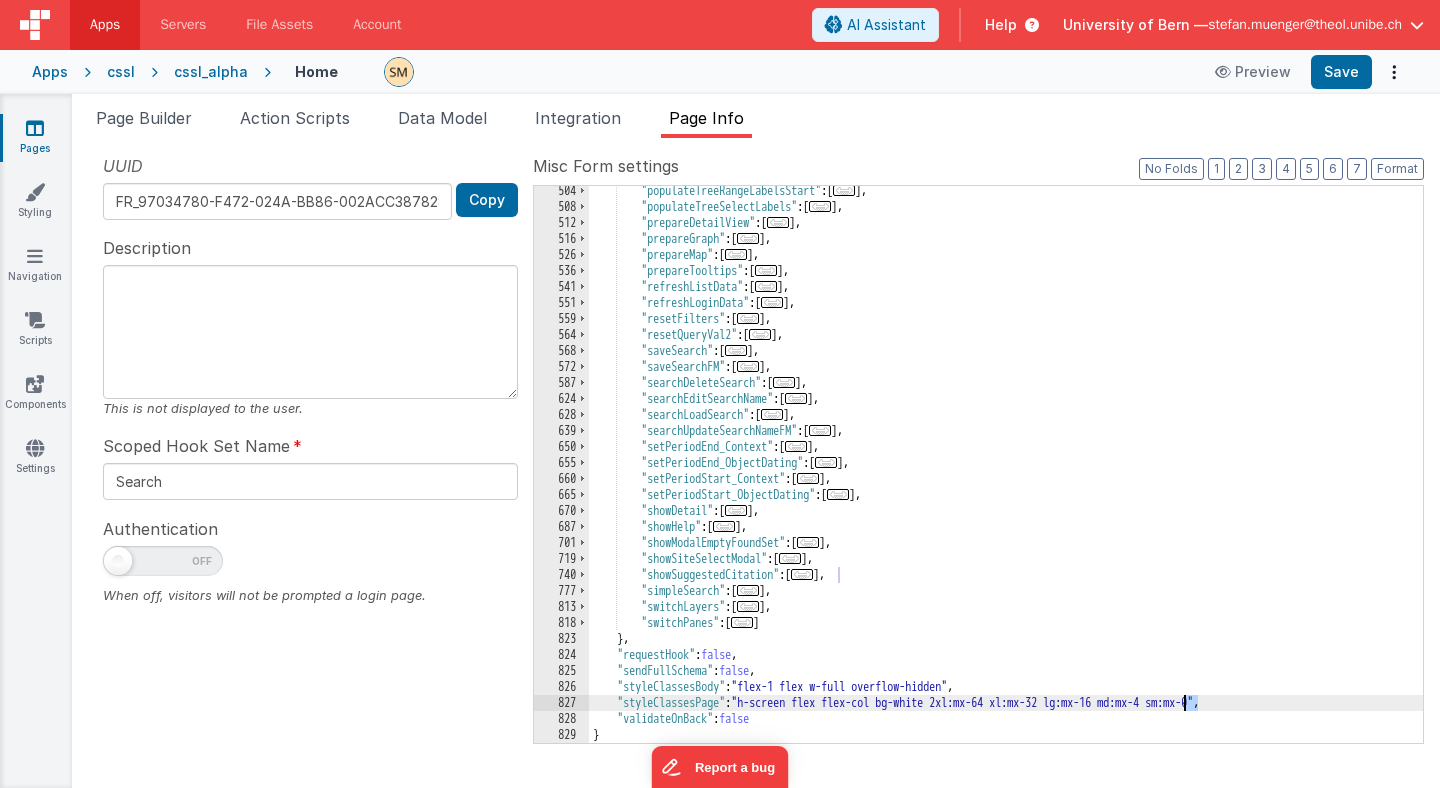 drag, startPoint x: 1197, startPoint y: 704, endPoint x: 1183, endPoint y: 706, distance: 14.142136 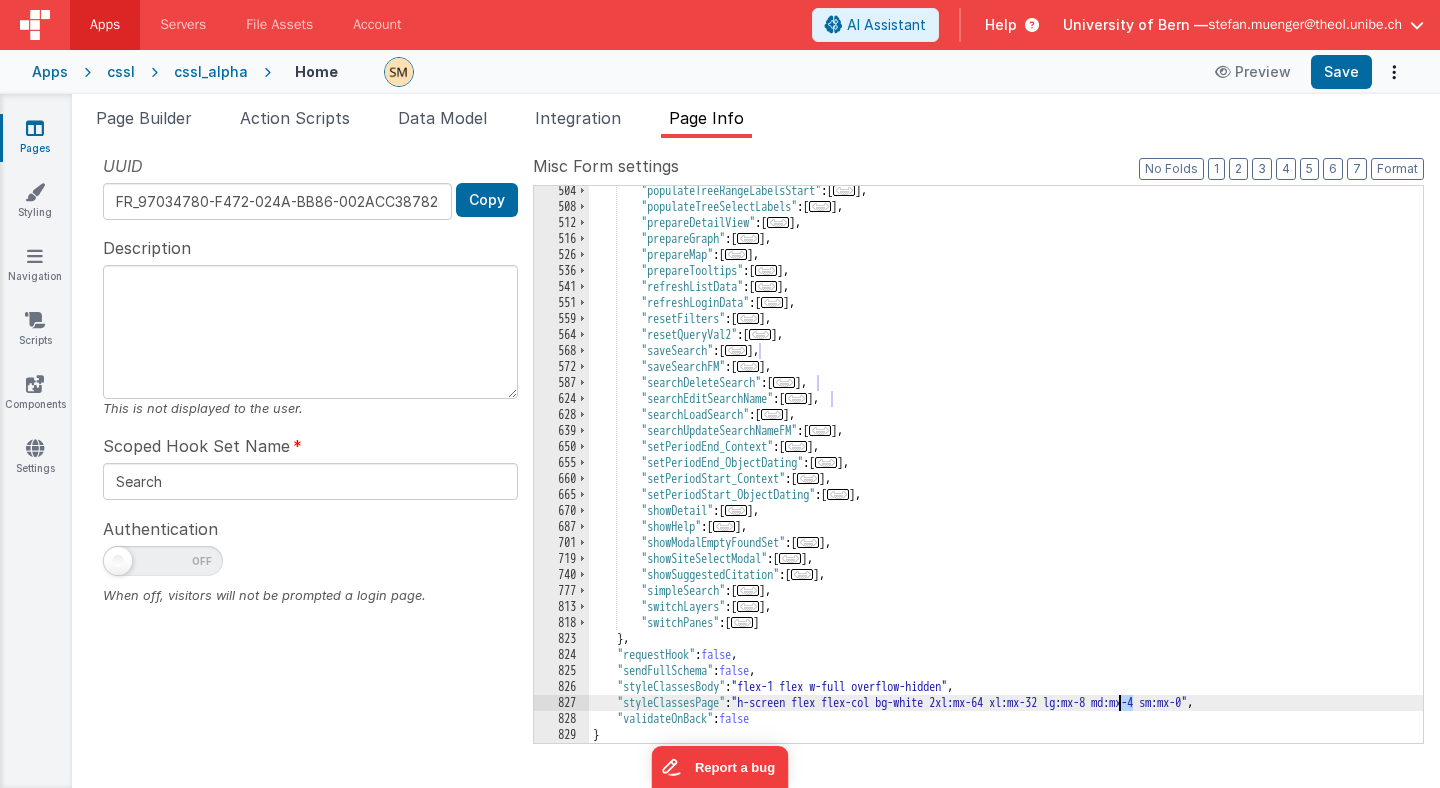 drag, startPoint x: 1133, startPoint y: 706, endPoint x: 1120, endPoint y: 706, distance: 13 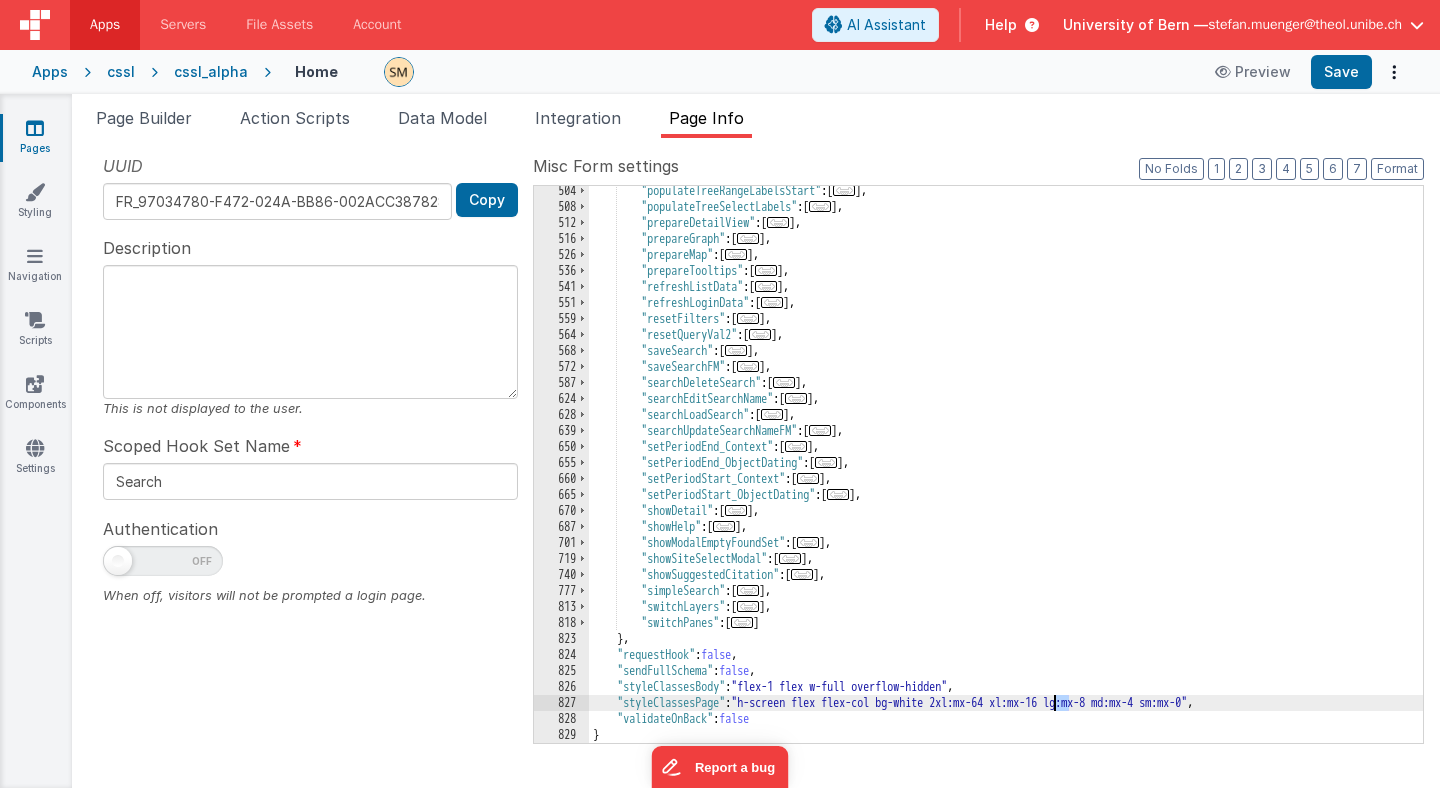 drag, startPoint x: 1067, startPoint y: 703, endPoint x: 1055, endPoint y: 703, distance: 12 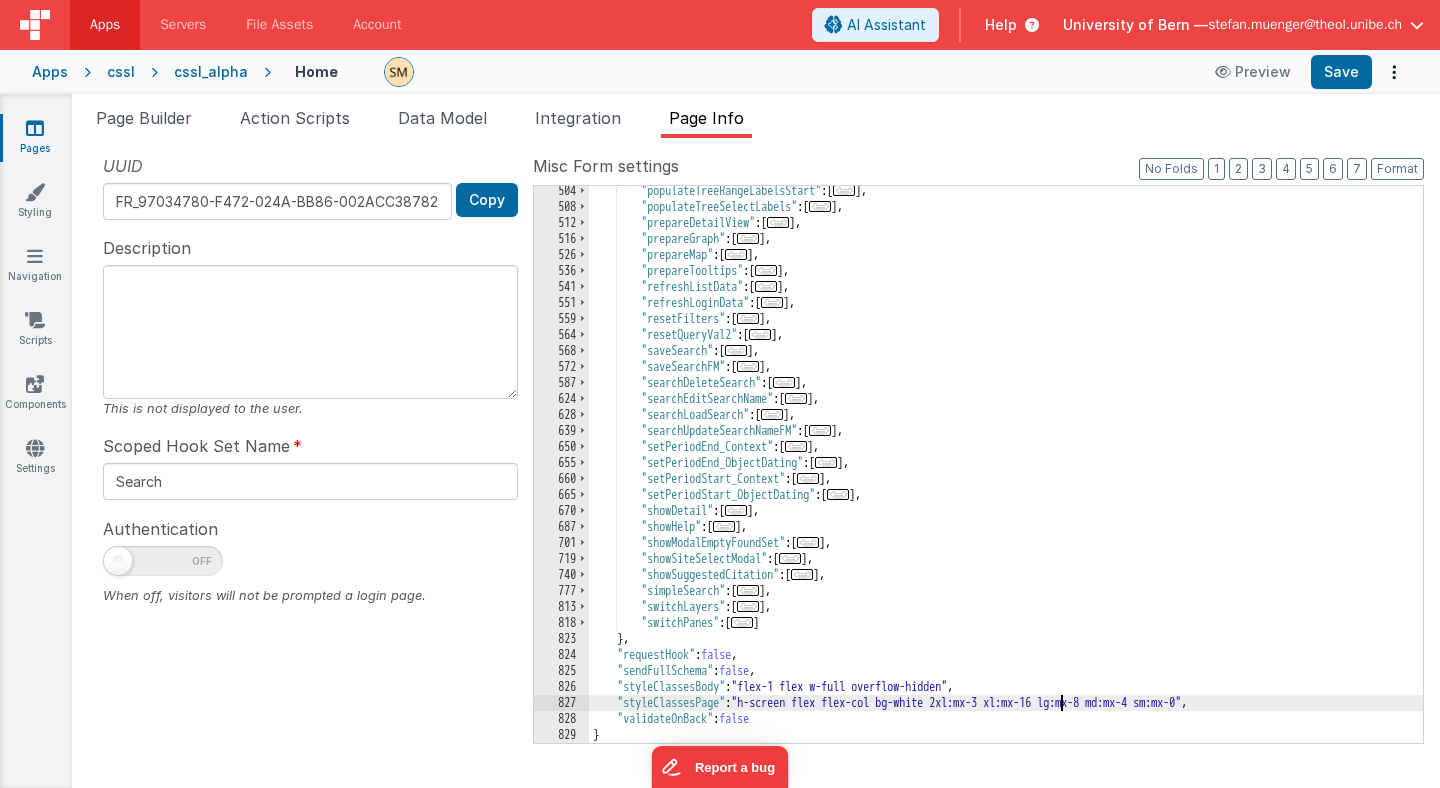 type 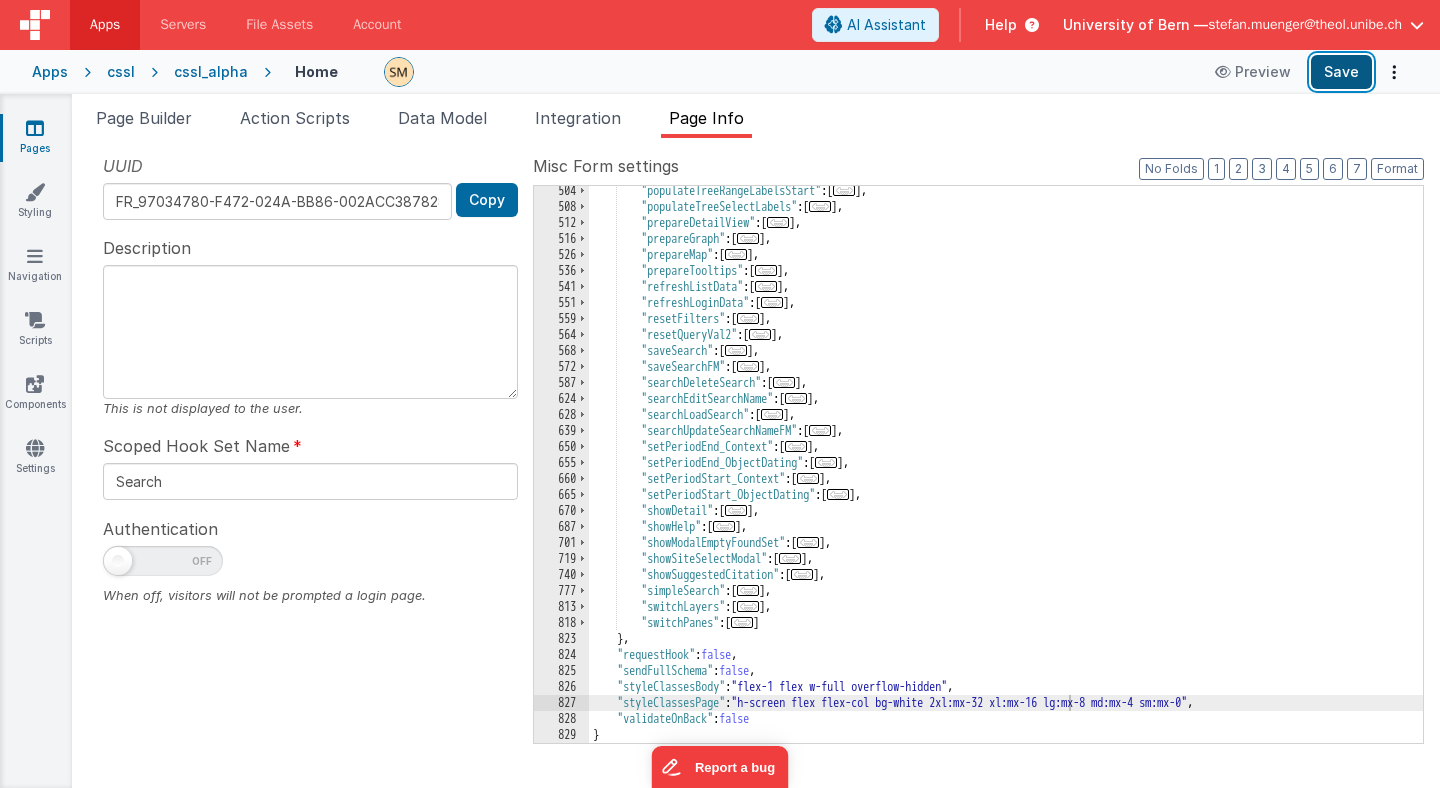 click on "Save" at bounding box center (1341, 72) 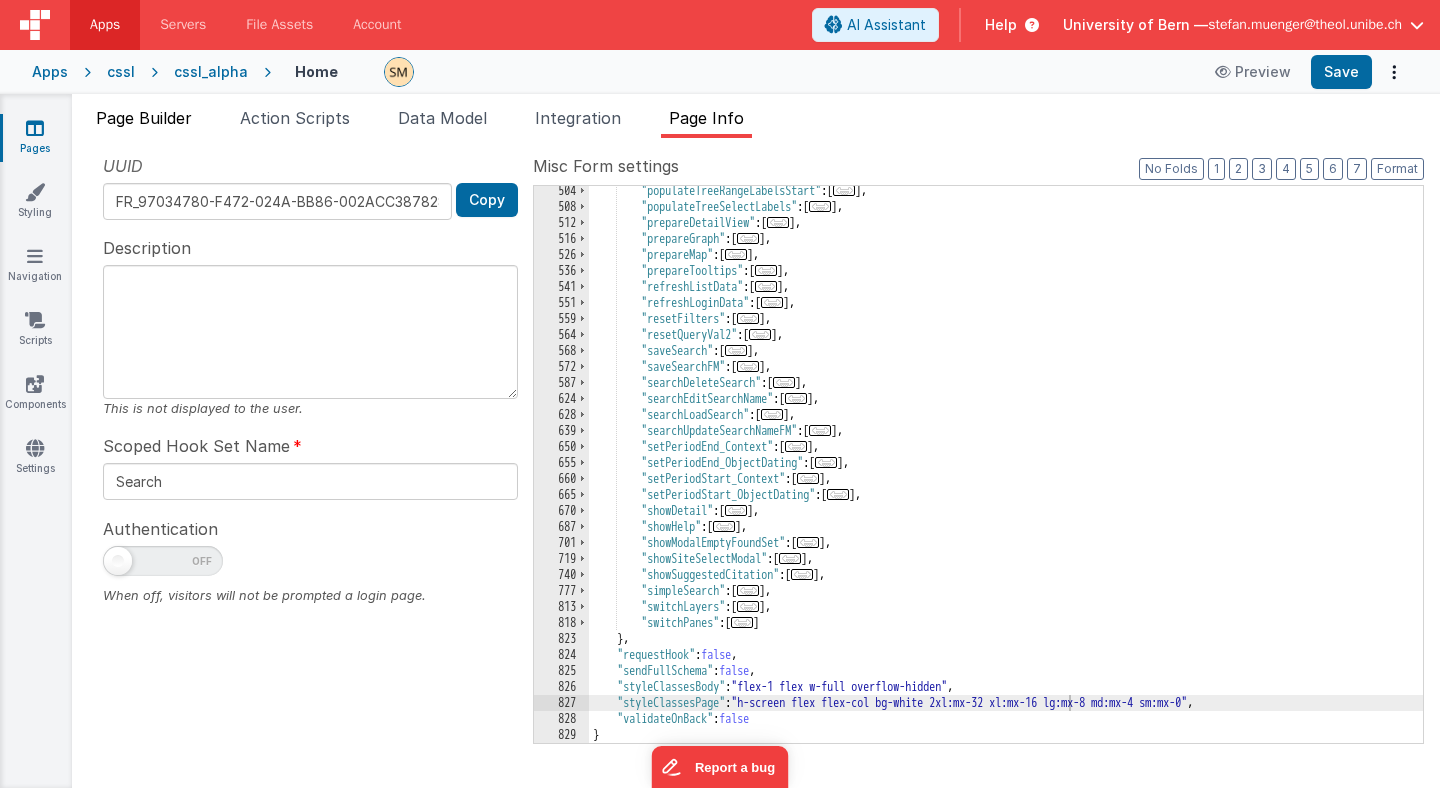 click on "Page Builder" at bounding box center [144, 118] 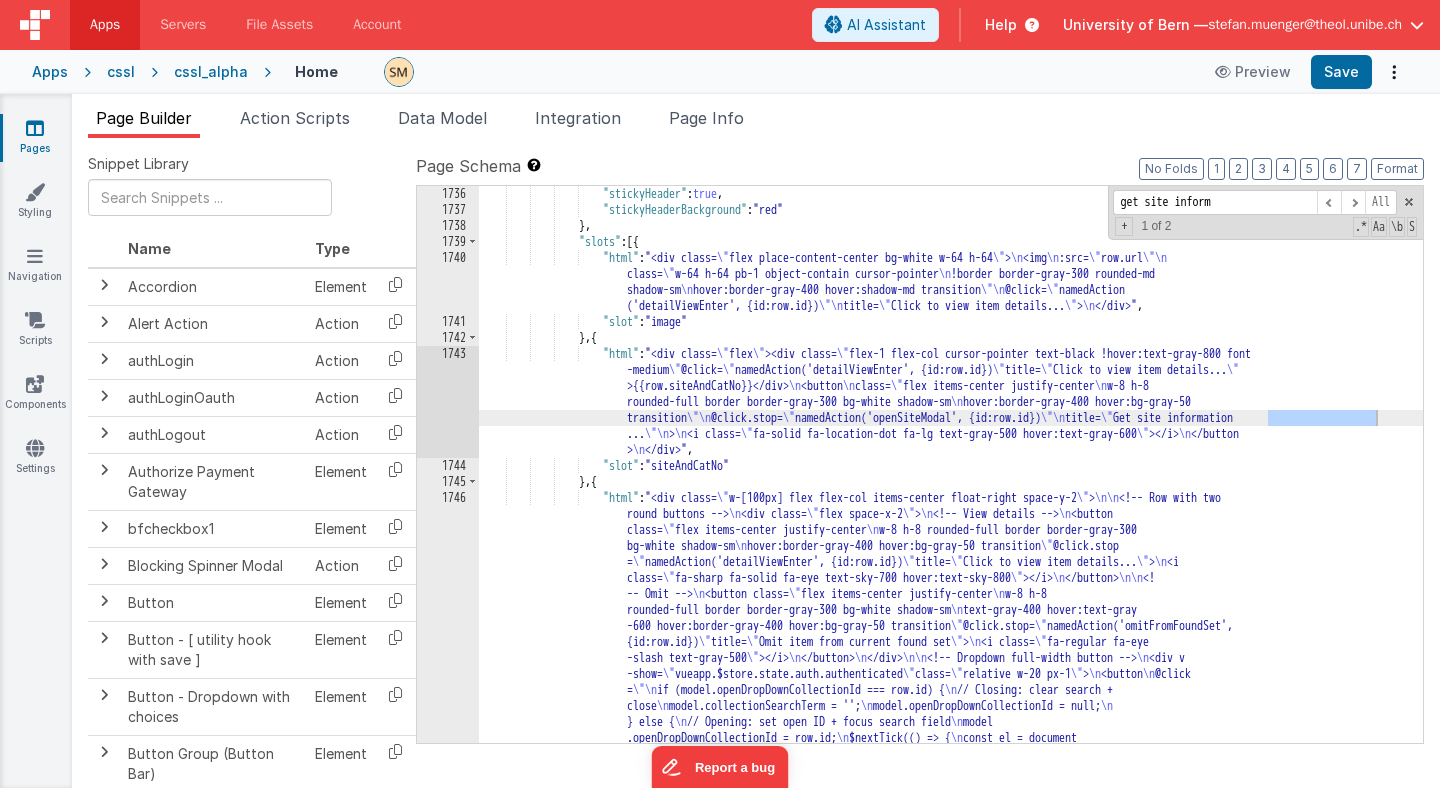 scroll, scrollTop: 27801, scrollLeft: 0, axis: vertical 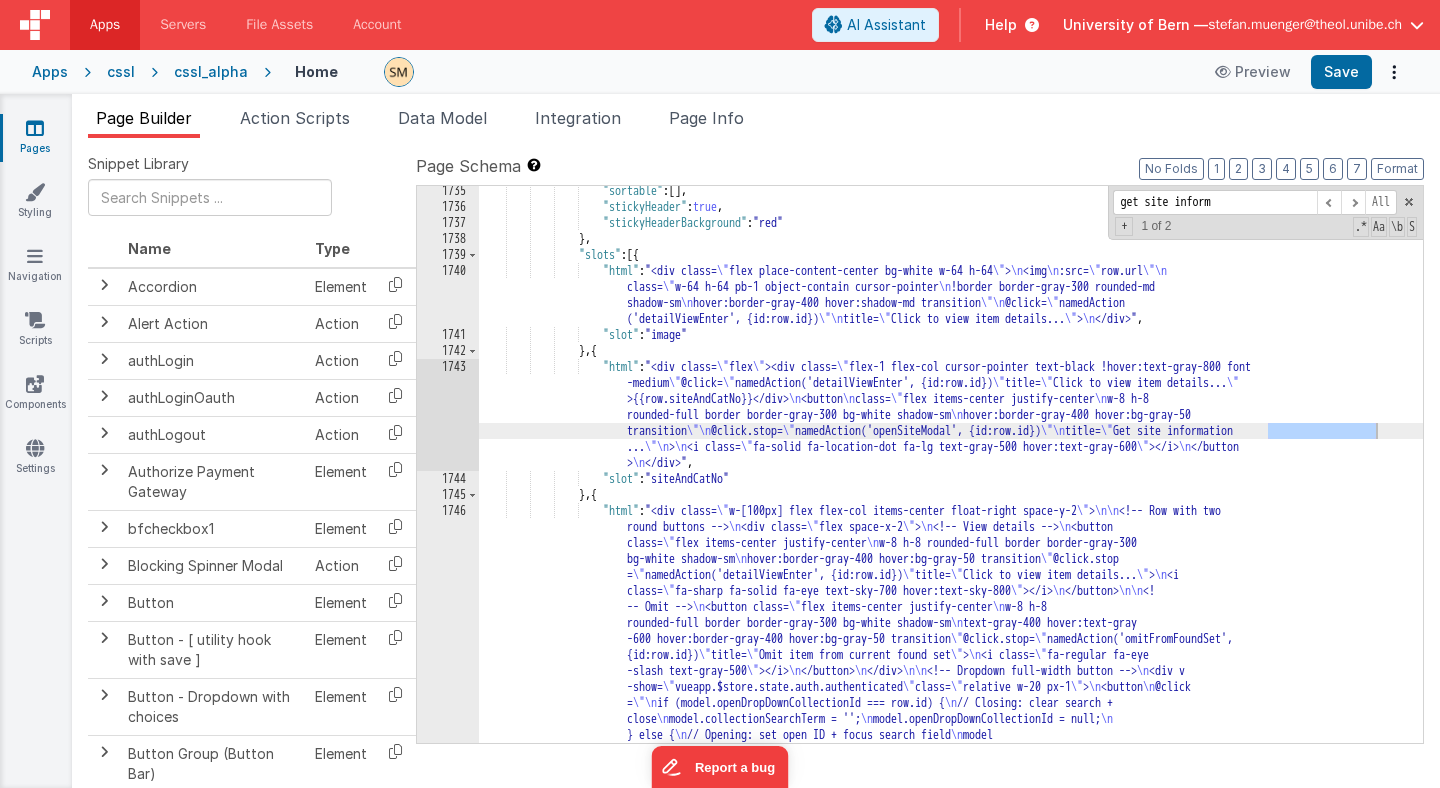 type on "get site inform" 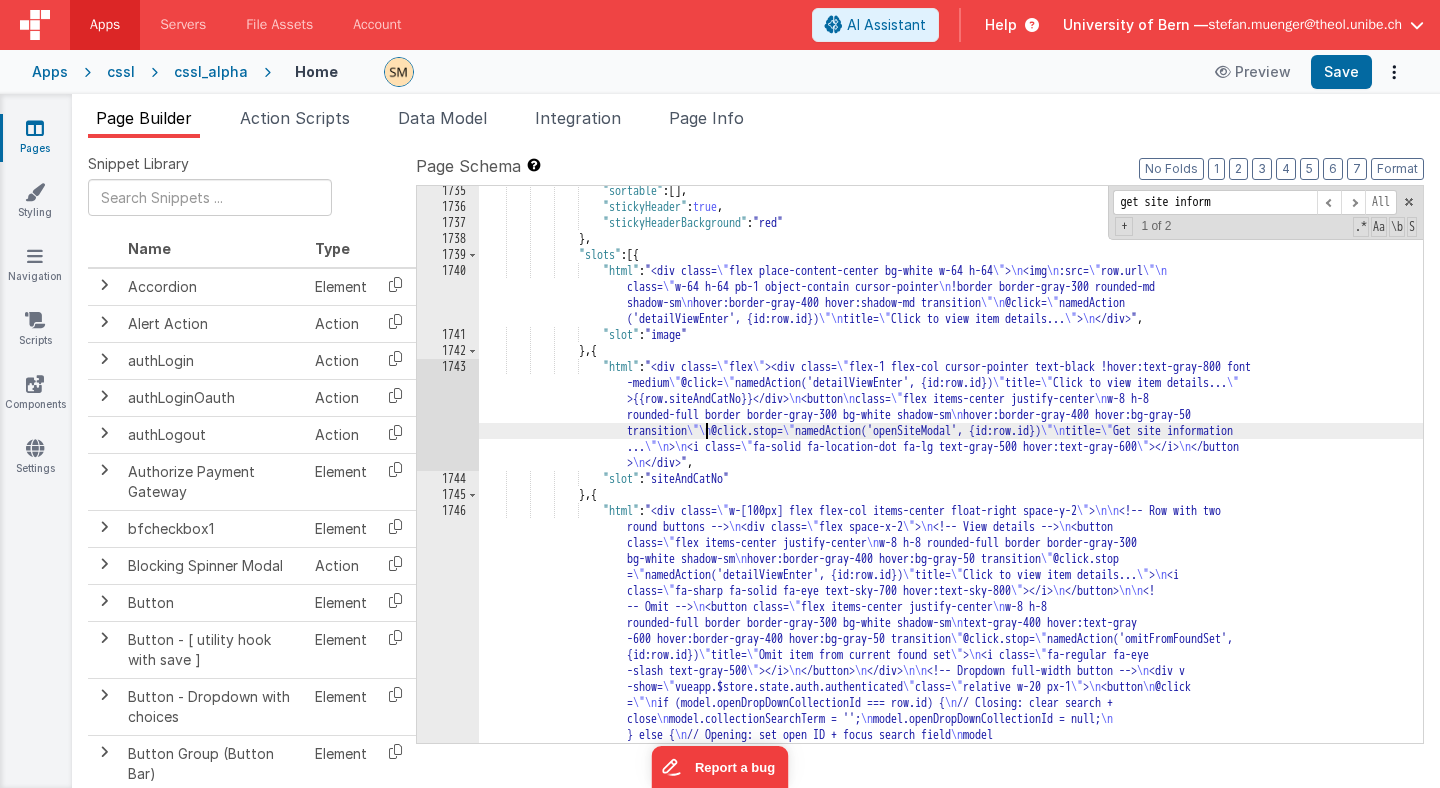 click on "1743" at bounding box center (448, 415) 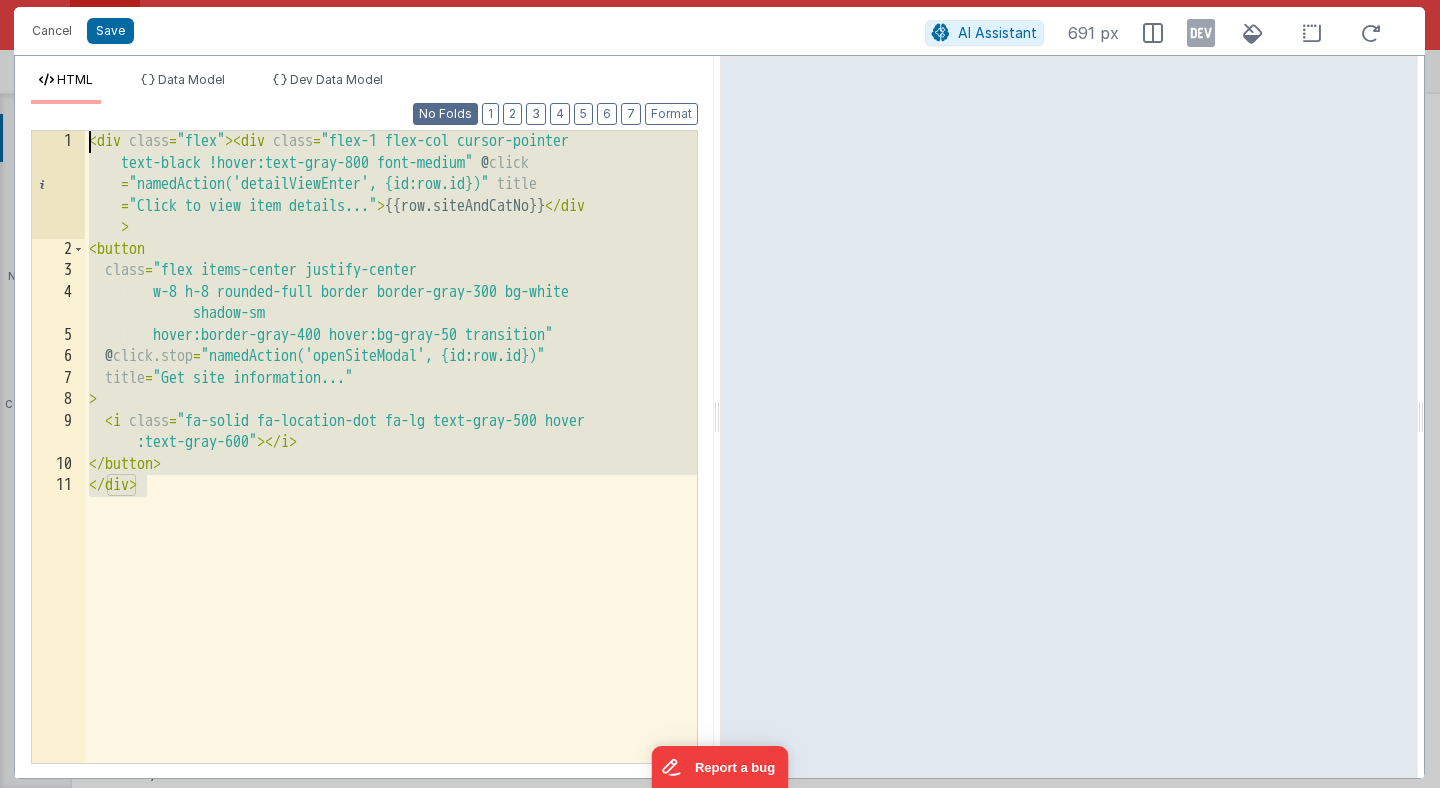 drag, startPoint x: 435, startPoint y: 612, endPoint x: 465, endPoint y: 116, distance: 496.90643 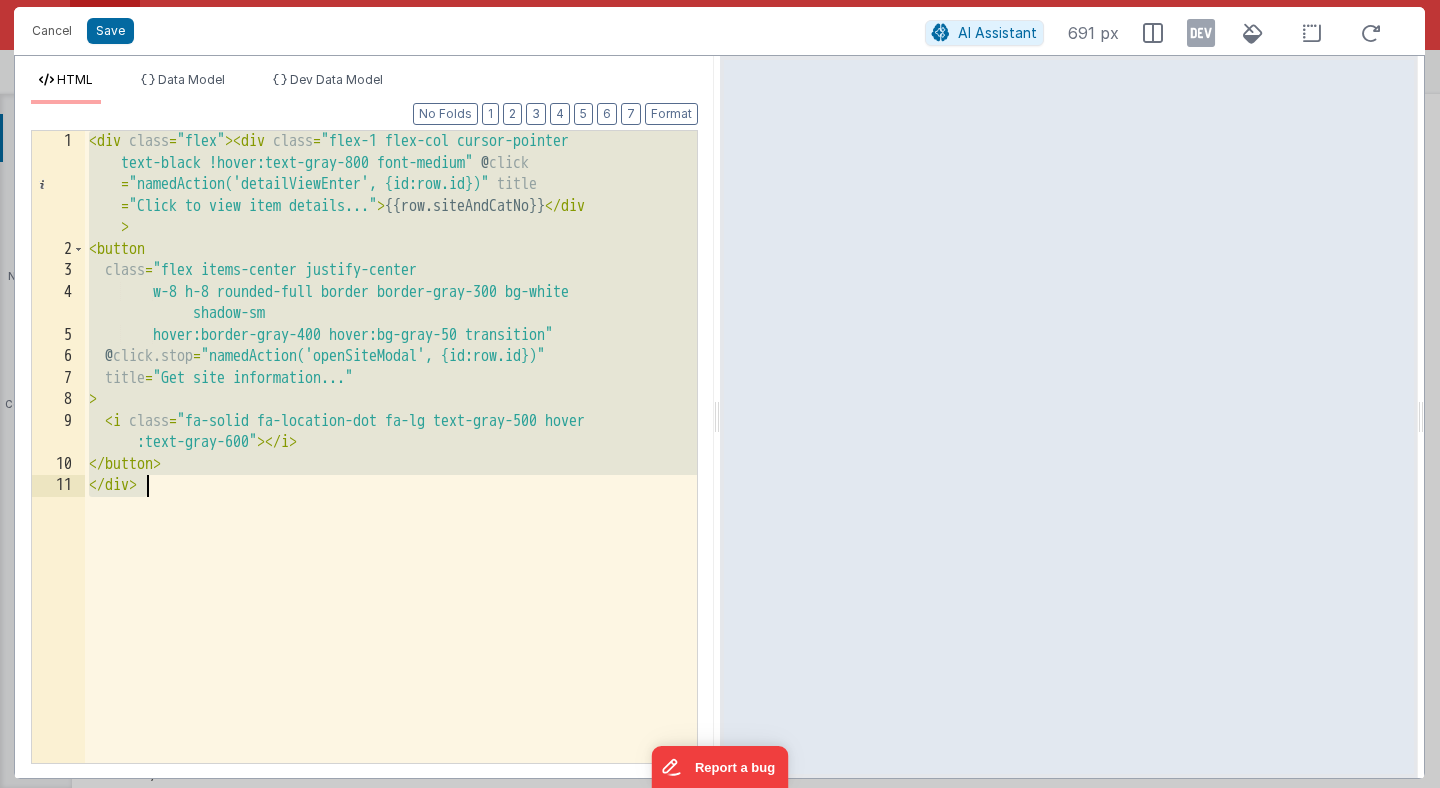 click on "< div   class = "flex" > < div   class = "flex-1 flex-col cursor-pointer       text-black !hover:text-gray-800 font-medium"   @ click      = "namedAction('detailViewEnter', {id:row.id})"   title      = "Click to view item details..." > {{row.siteAndCatNo}} </ div      > < button    class = "flex items-center justify-center             w-8 h-8 rounded-full border border-gray-300 bg-white                shadow-sm            hover:border-gray-400 hover:bg-gray-50 transition"    @ click.stop = "namedAction('openSiteModal', {id:row.id})"    title = "Get site information..." >    < i   class = "fa-solid fa-location-dot fa-lg text-gray-500 hover        :text-gray-600" > </ i > </ button > </ div >" at bounding box center [391, 447] 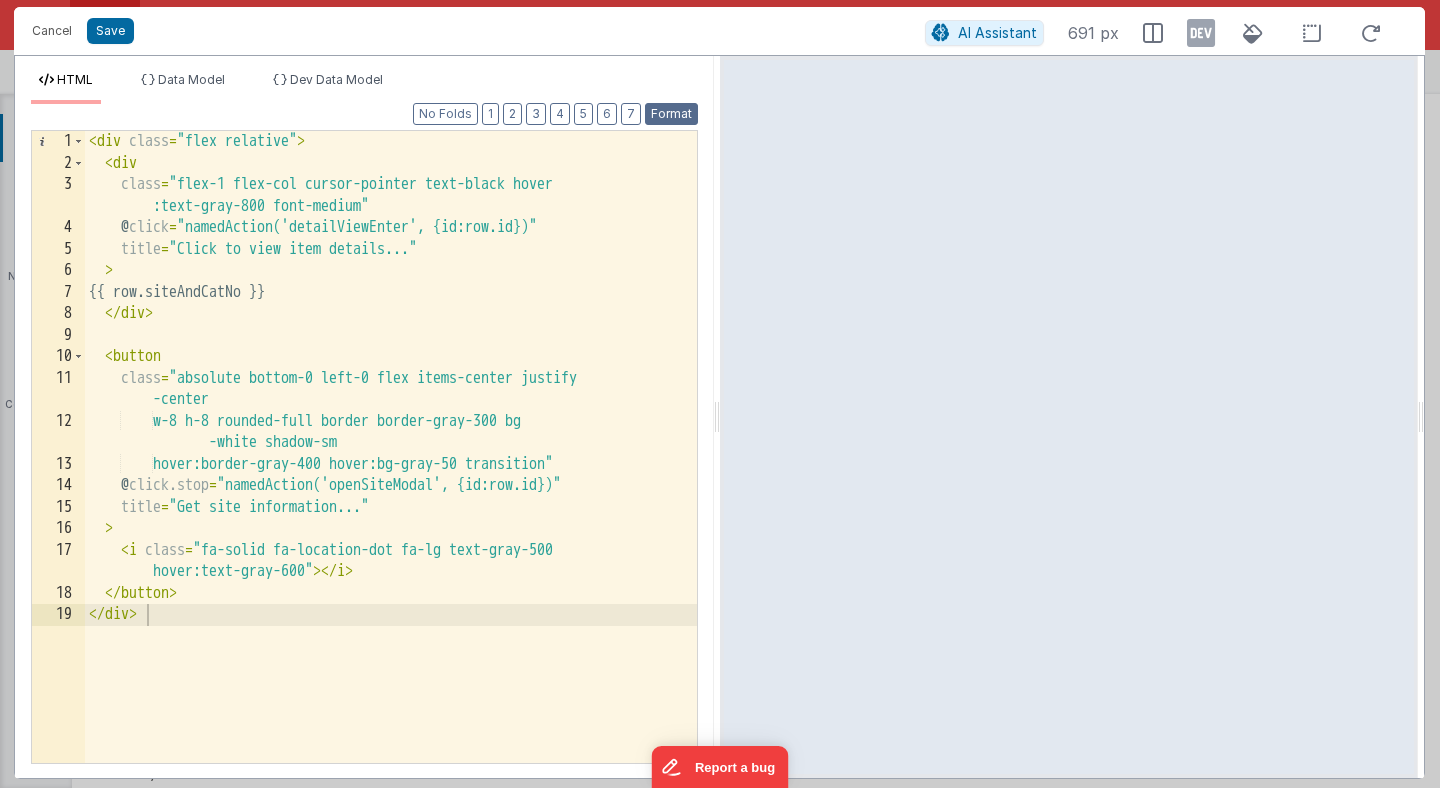click on "Format" at bounding box center [671, 114] 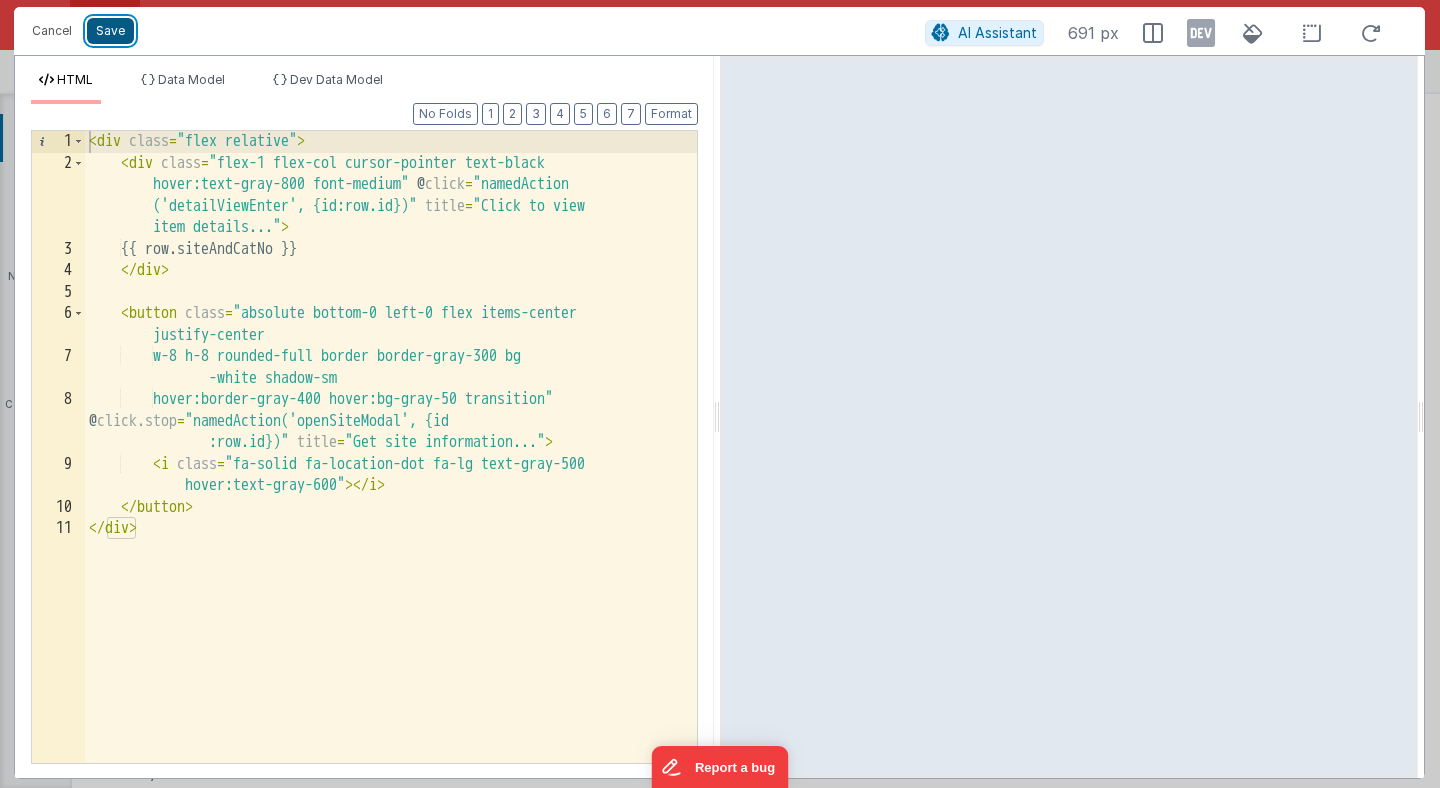 click on "Save" at bounding box center (110, 31) 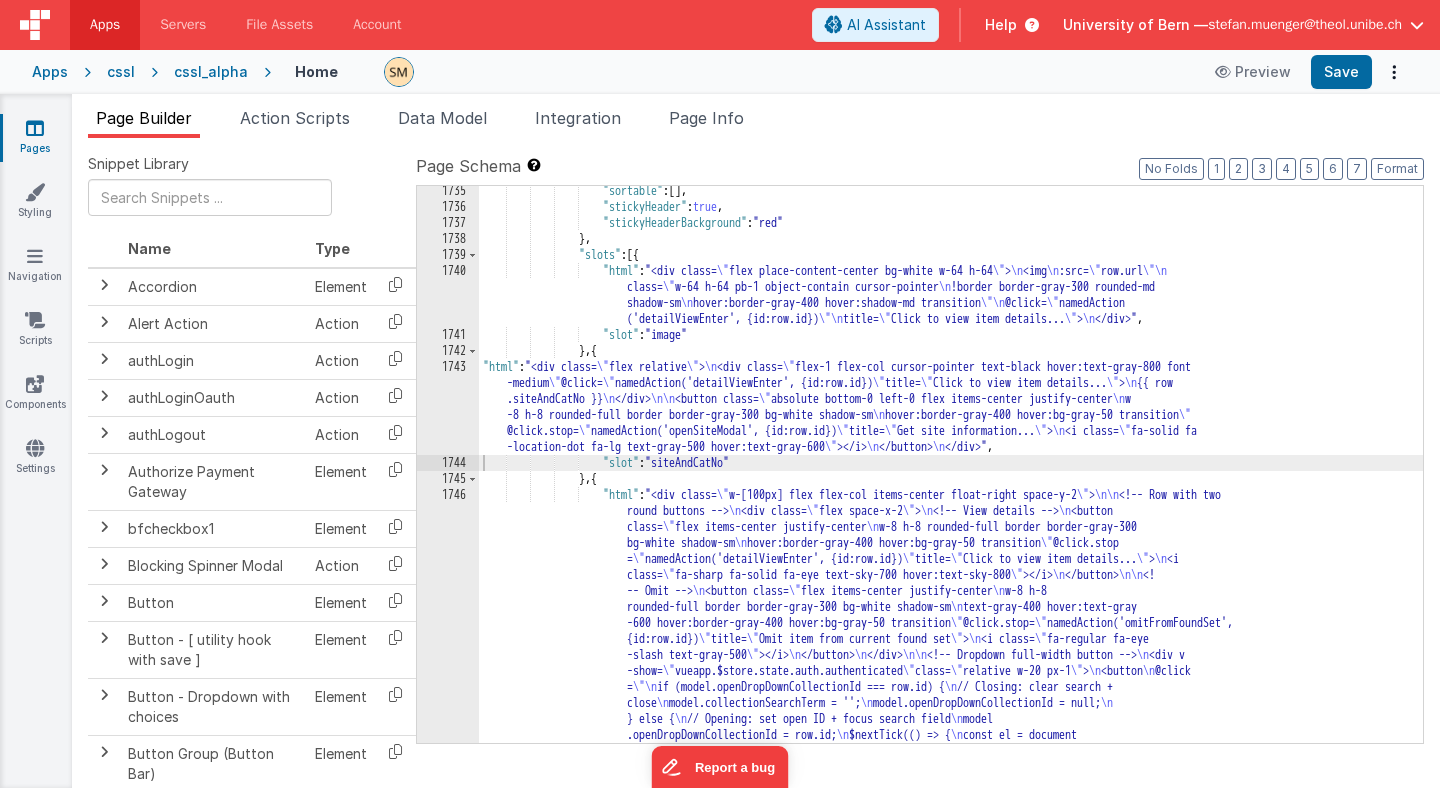 scroll, scrollTop: 27812, scrollLeft: 0, axis: vertical 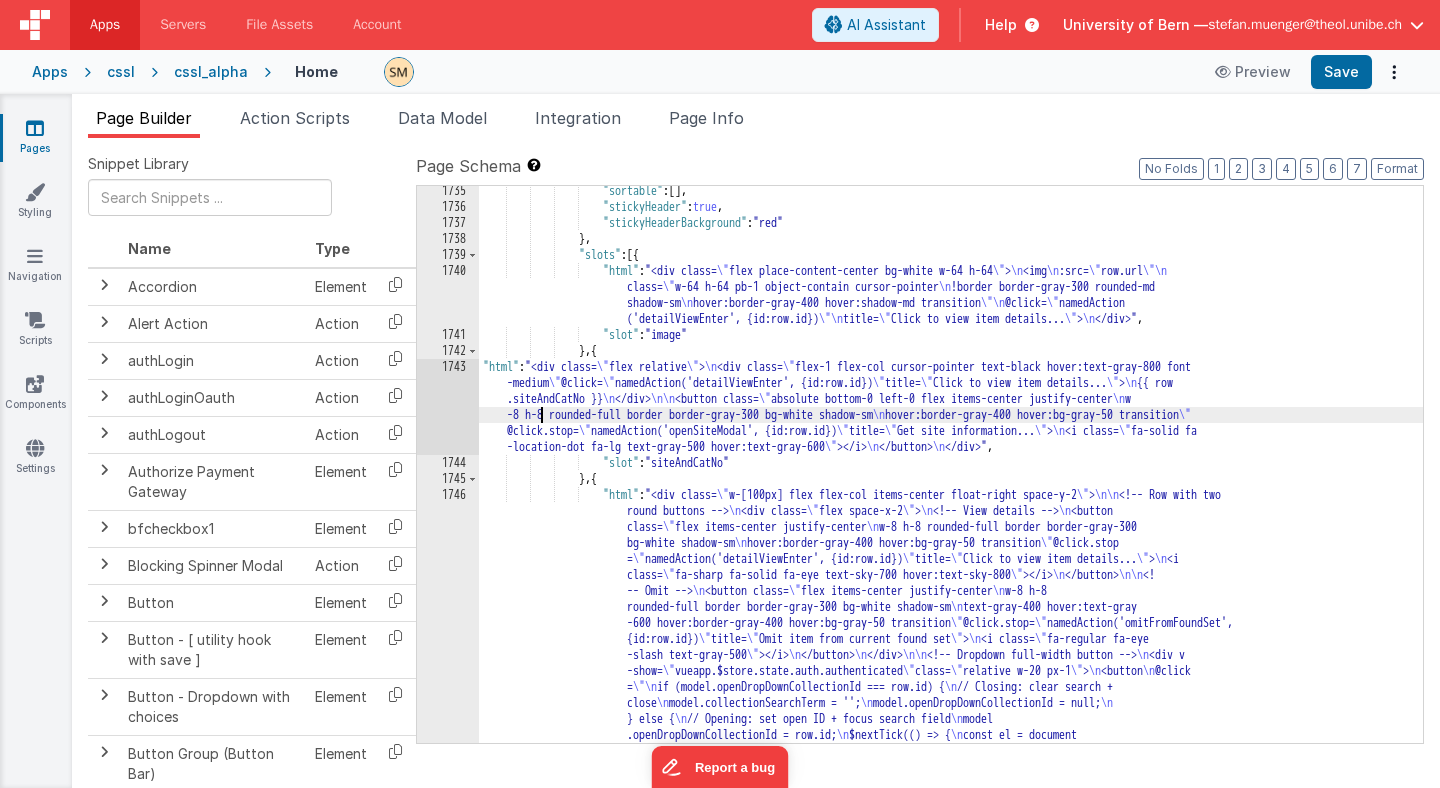 click on "<div class= \" flex relative \" >    <div class= \" flex-1 flex-col cursor-pointer text-black hover:text-gray-800 font \" \"" at bounding box center (951, 1029) 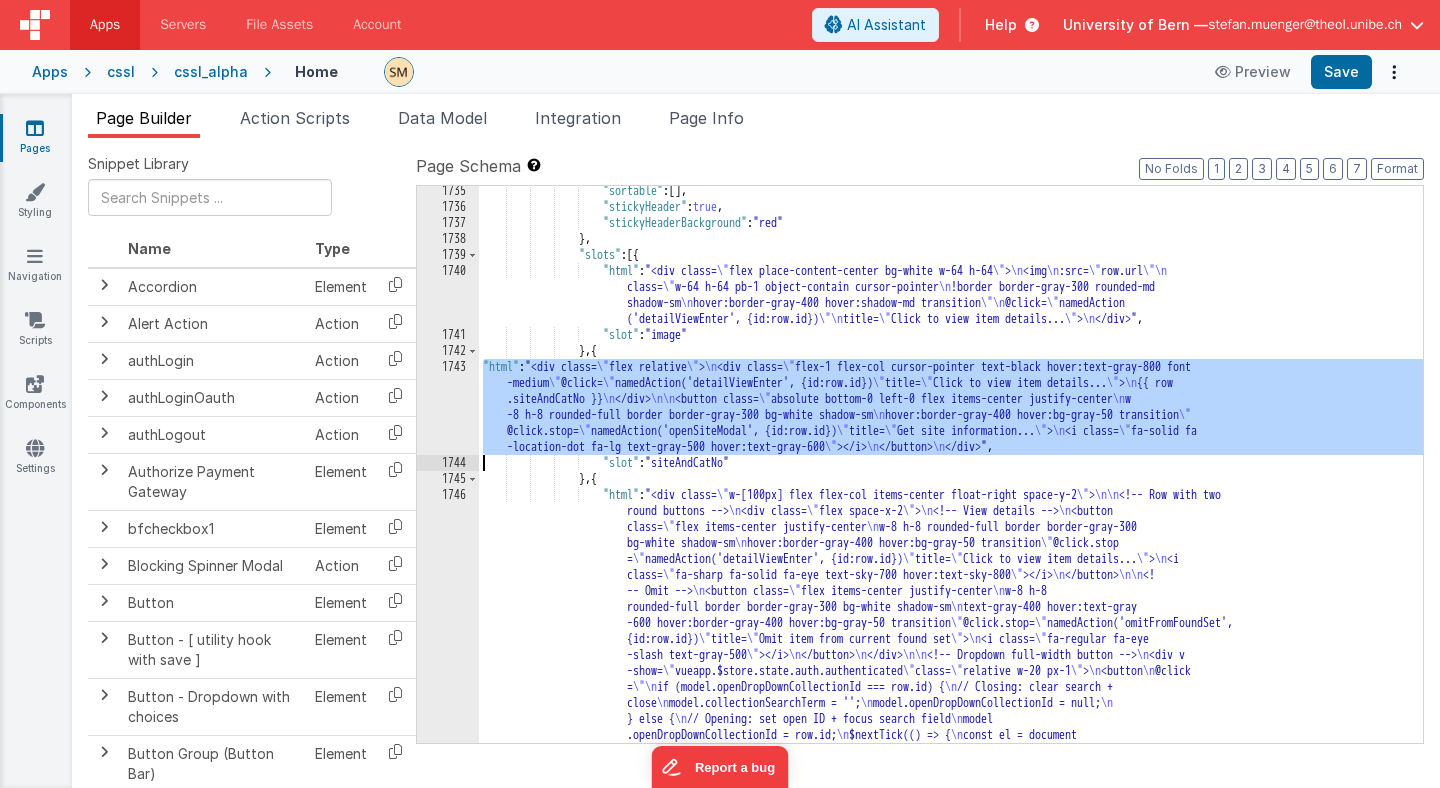 click on "1743" at bounding box center (448, 407) 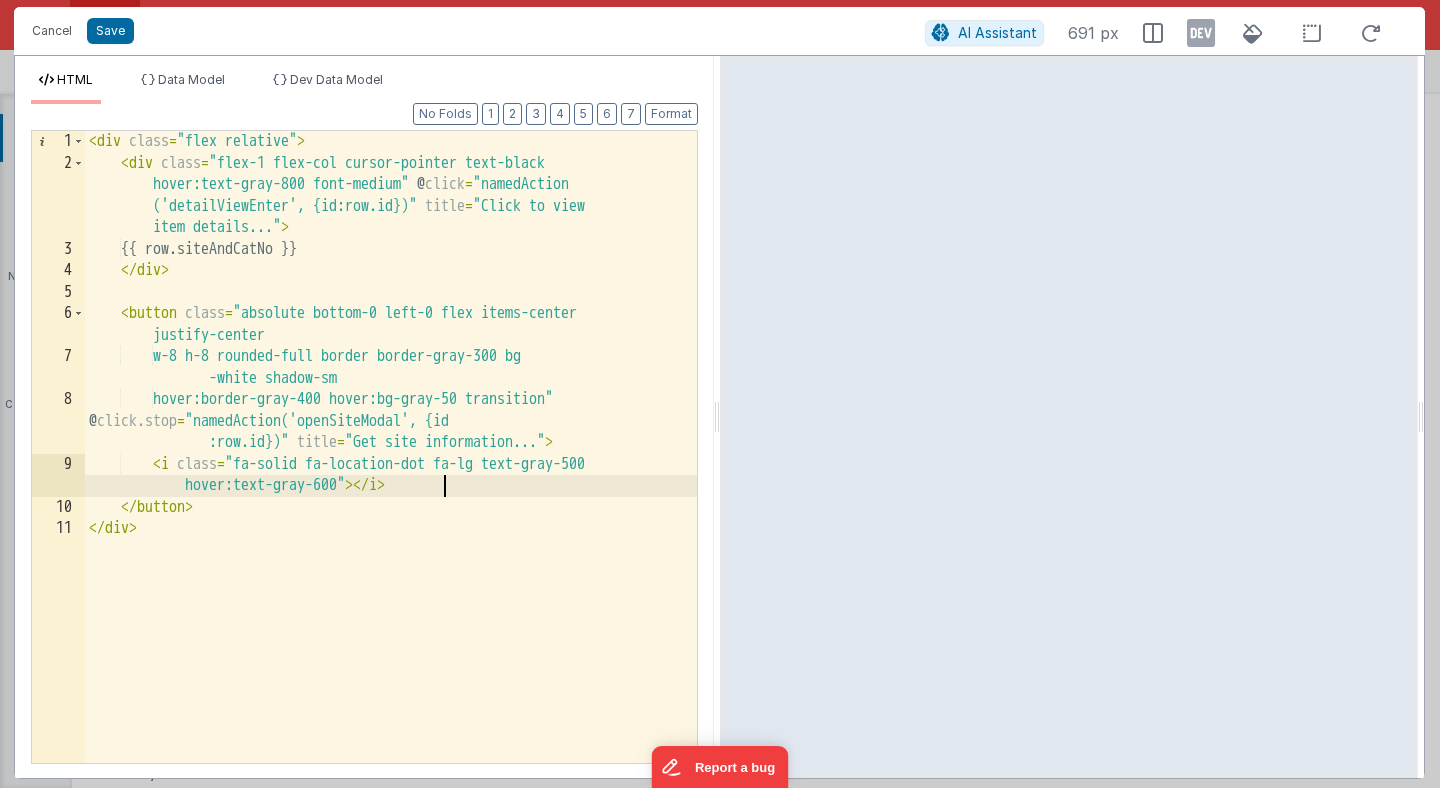 click on "< div   class = "flex relative" >      < div   class = "flex-1 flex-col cursor-pointer text-black           hover:text-gray-800 font-medium"   @ click = "namedAction          ('detailViewEnter', {id:row.id})"   title = "Click to view           item details..." >          {{ row.siteAndCatNo }}      < / div >      < button   class = "absolute bottom-0 left-0 flex items-center           justify-center               w-8 h-8 rounded-full border border-gray-300 bg                 -white shadow-sm              hover:border-gray-400 hover:bg-gray-50 transition"                  @ click.stop = "namedAction('openSiteModal', {id                 :row.id})"   title = "Get site information..." >           < i   class = "fa-solid fa-location-dot fa-lg text-gray-500               hover:text-gray-600" > < / i >      < / button > < / div >" at bounding box center [391, 468] 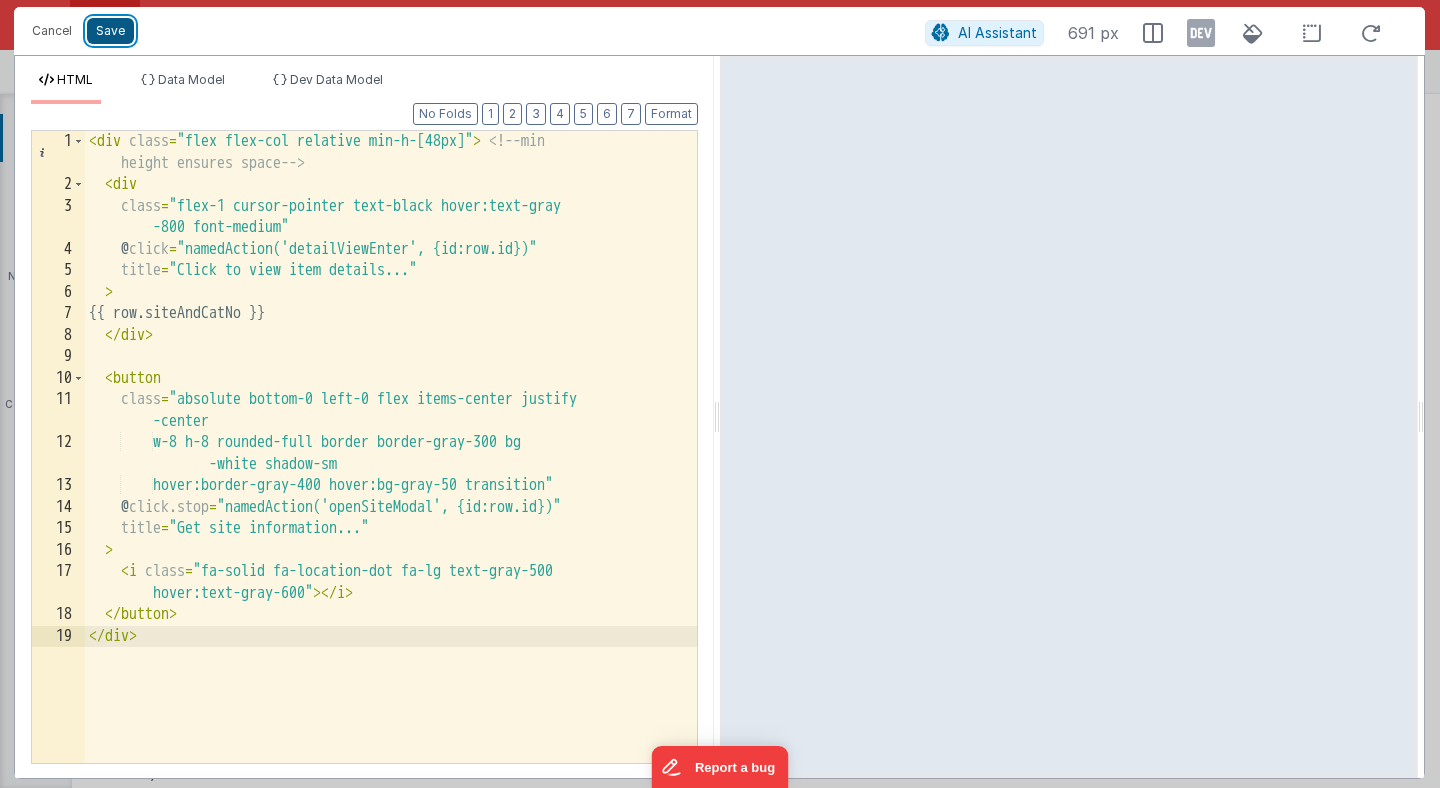 click on "Save" at bounding box center (110, 31) 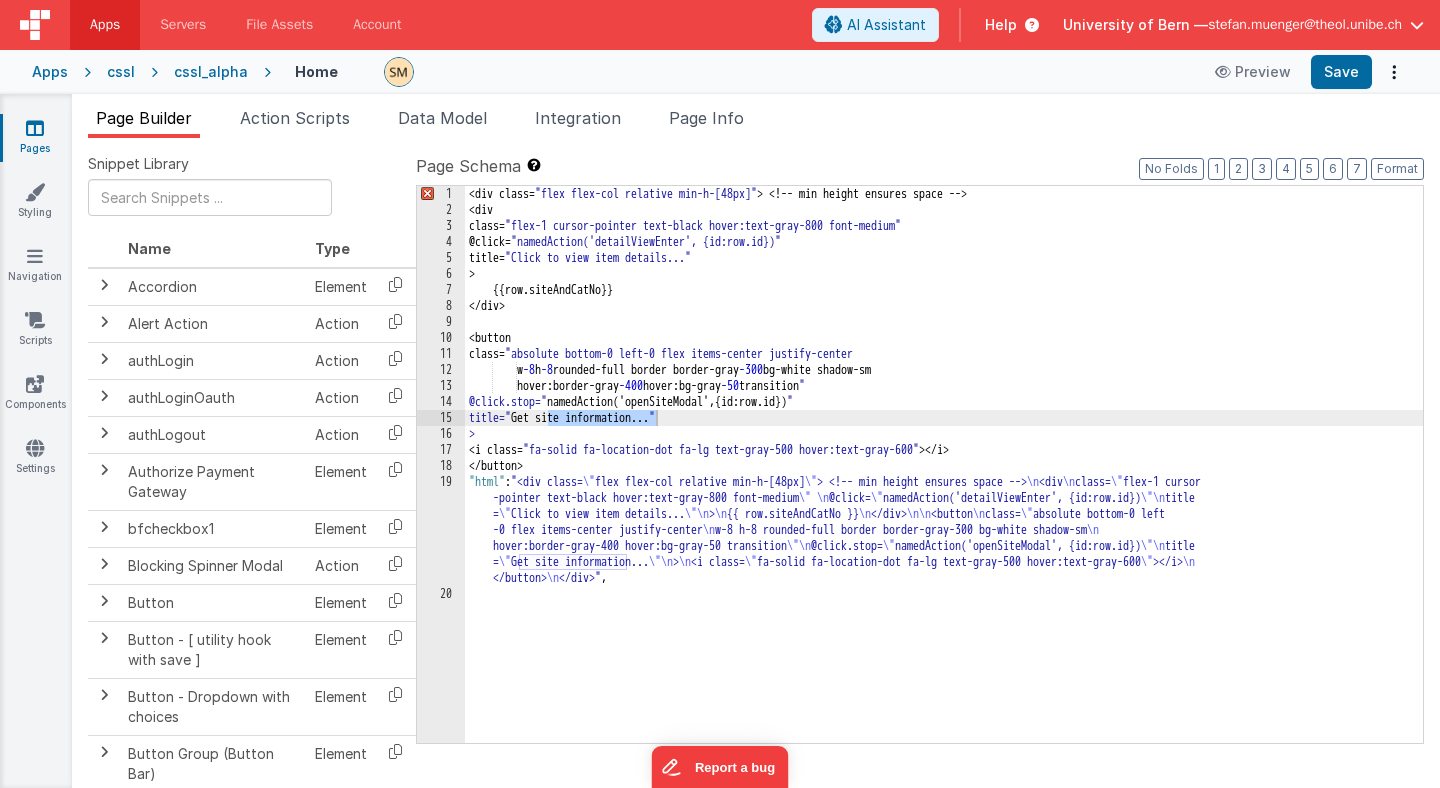 click on "cssl_alpha" at bounding box center (211, 72) 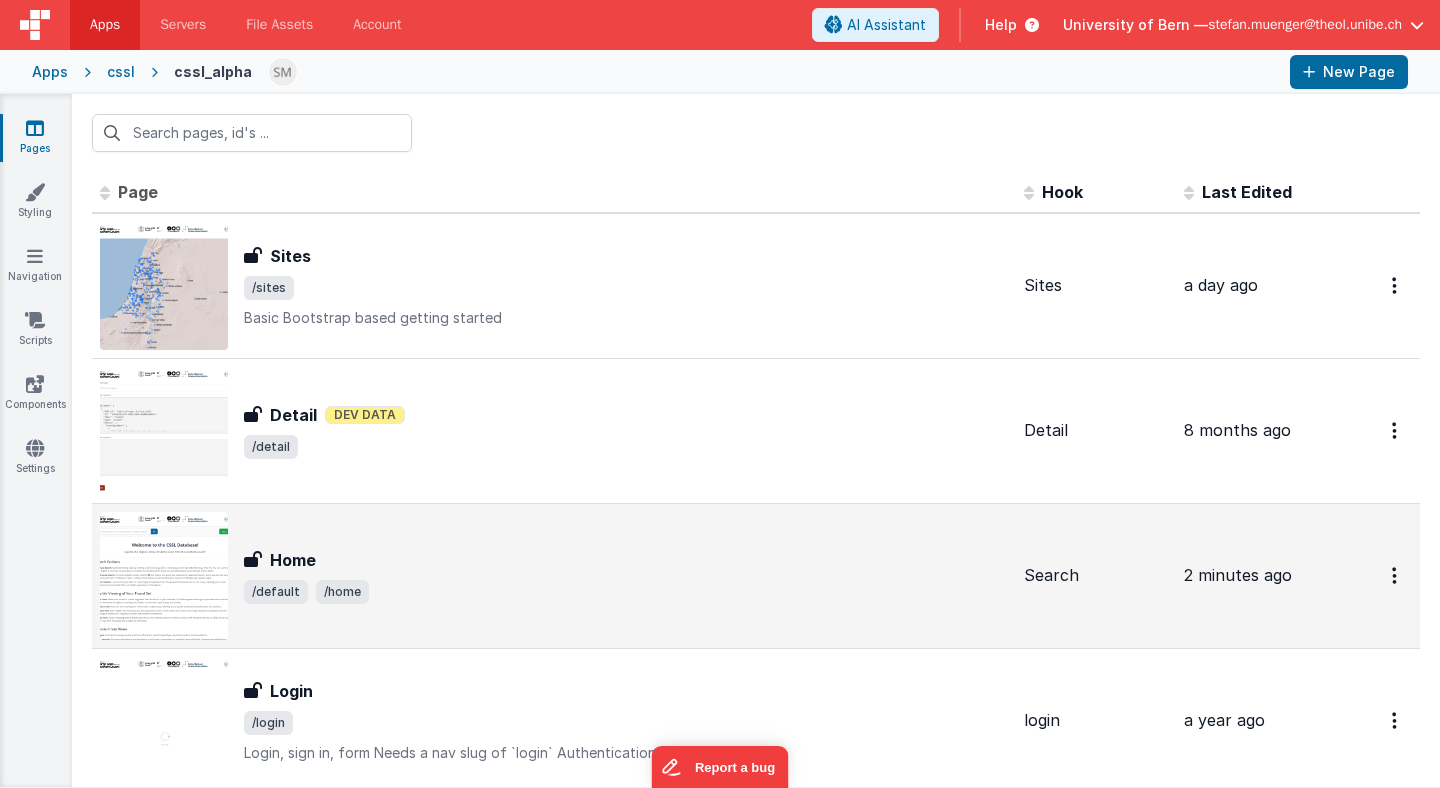 click on "Home" at bounding box center [293, 560] 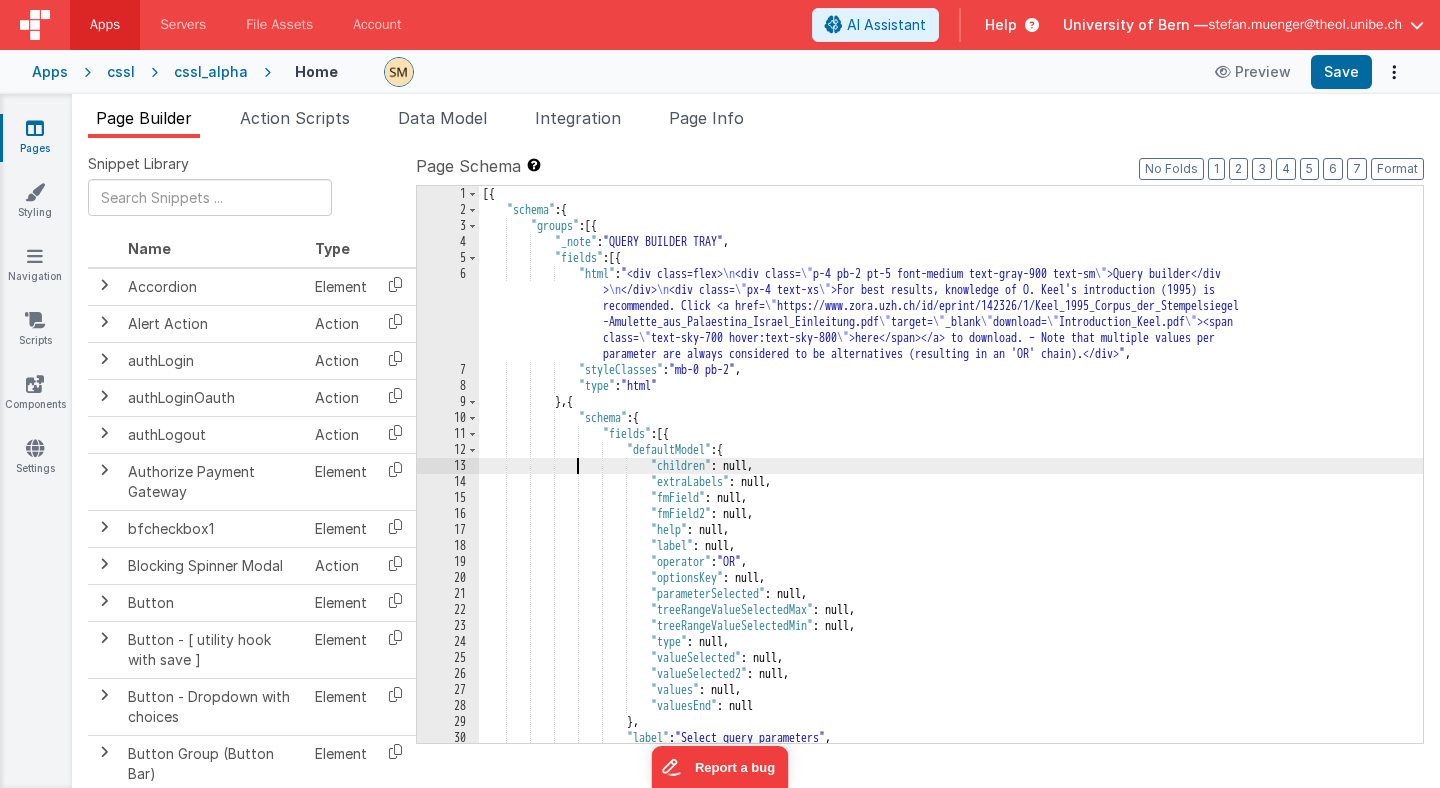 click on "[{      "schema" :  {           "groups" :  [{                "_note" :  "QUERY BUILDER TRAY" ,                "fields" :  [{                     "html" :  "<div class=flex> \n     <div class= \" p-4 pb-2 pt-5 font-medium text-gray-900 text-sm \" >Query builder</div                      > \n </div> \n <div class= \" px-4 text-xs \" >For best results, knowledge of O. Keel's introduction (1995) is                       recommended. Click <a href= \" https://www.zora.uzh.ch/id/eprint/142326/1/Keel_1995_Corpus_der_Stempelsiegel                      -Amulette_aus_Palaestina_Israel_Einleitung.pdf \"  target= \" _blank \"  download= \" Introduction_Keel.pdf \" ><span                       class= \" text-sky-700 hover:text-sky-800 \" >here</span></a> to download. – Note that multiple values per                       parameter are always considered to be alternatives (resulting in an 'OR' chain).</div>" ,           :" at bounding box center [951, 480] 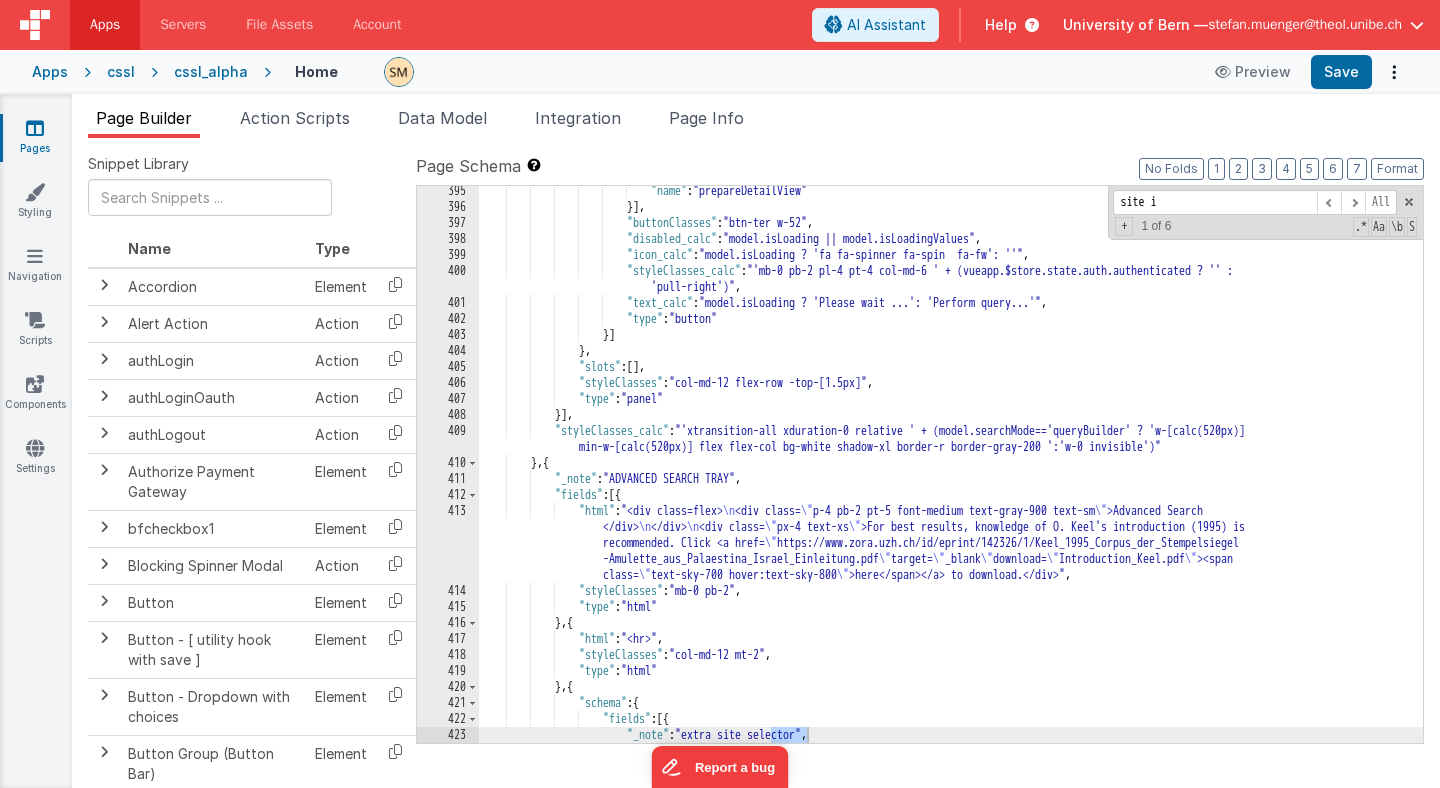 scroll, scrollTop: 27794, scrollLeft: 0, axis: vertical 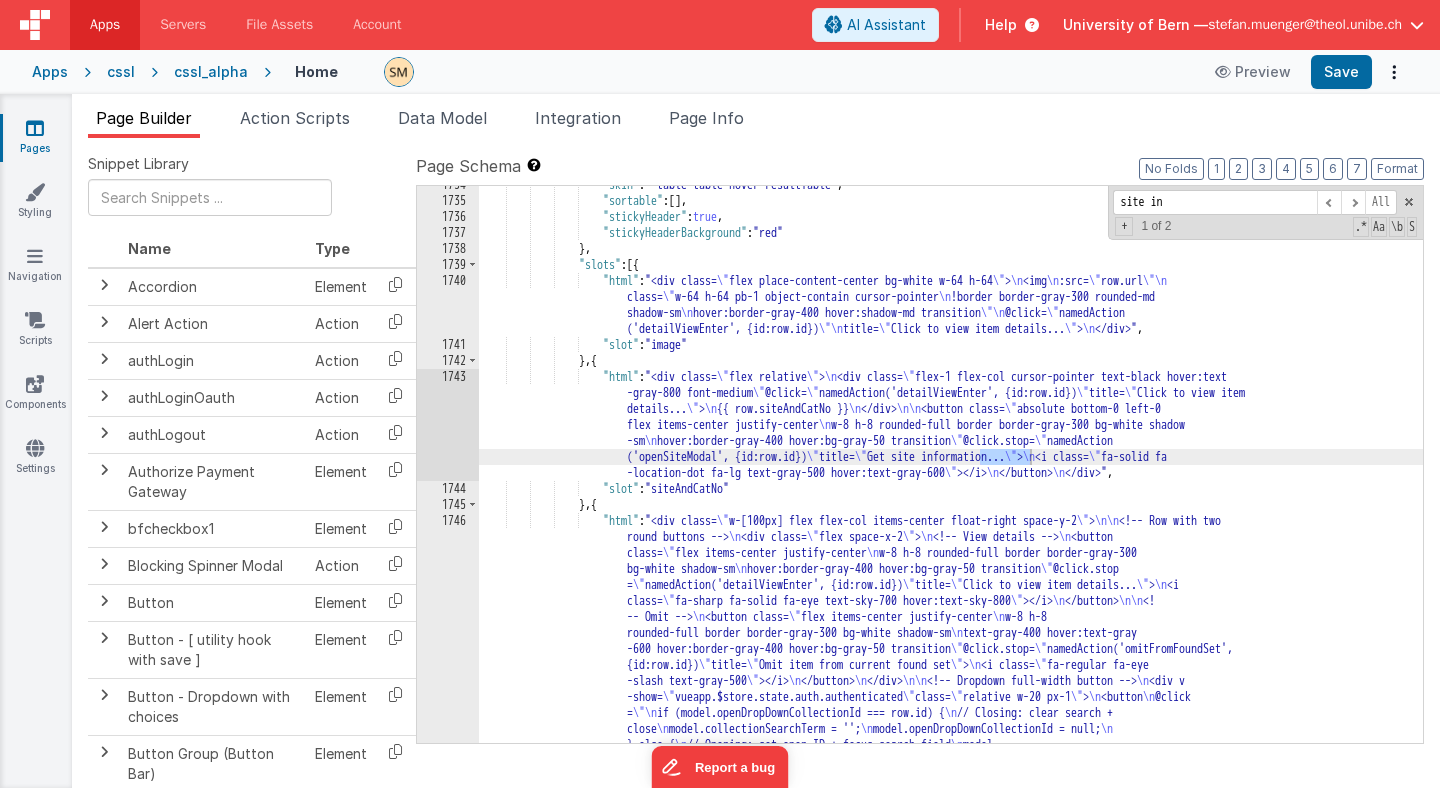 type on "site in" 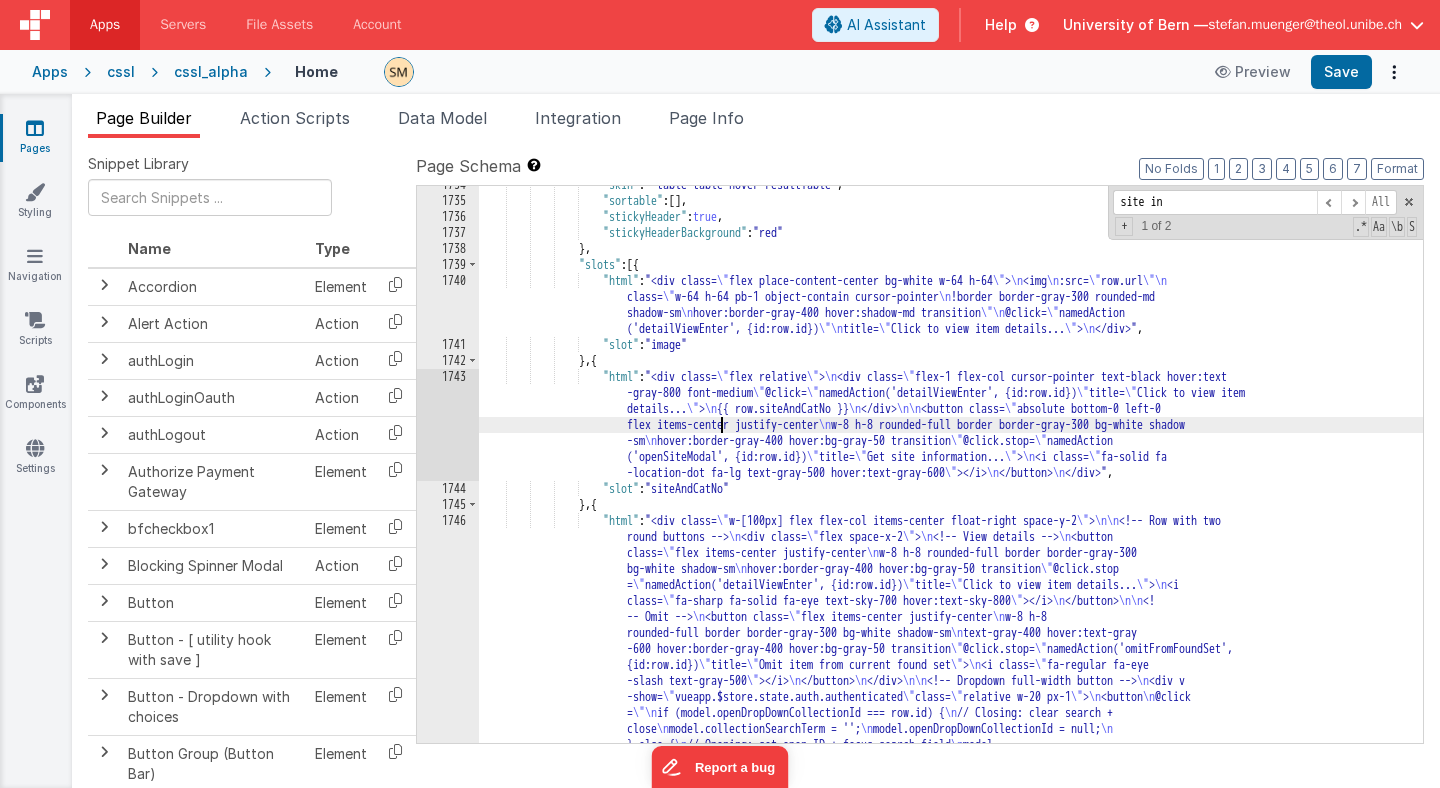 click on "1743" at bounding box center (448, 425) 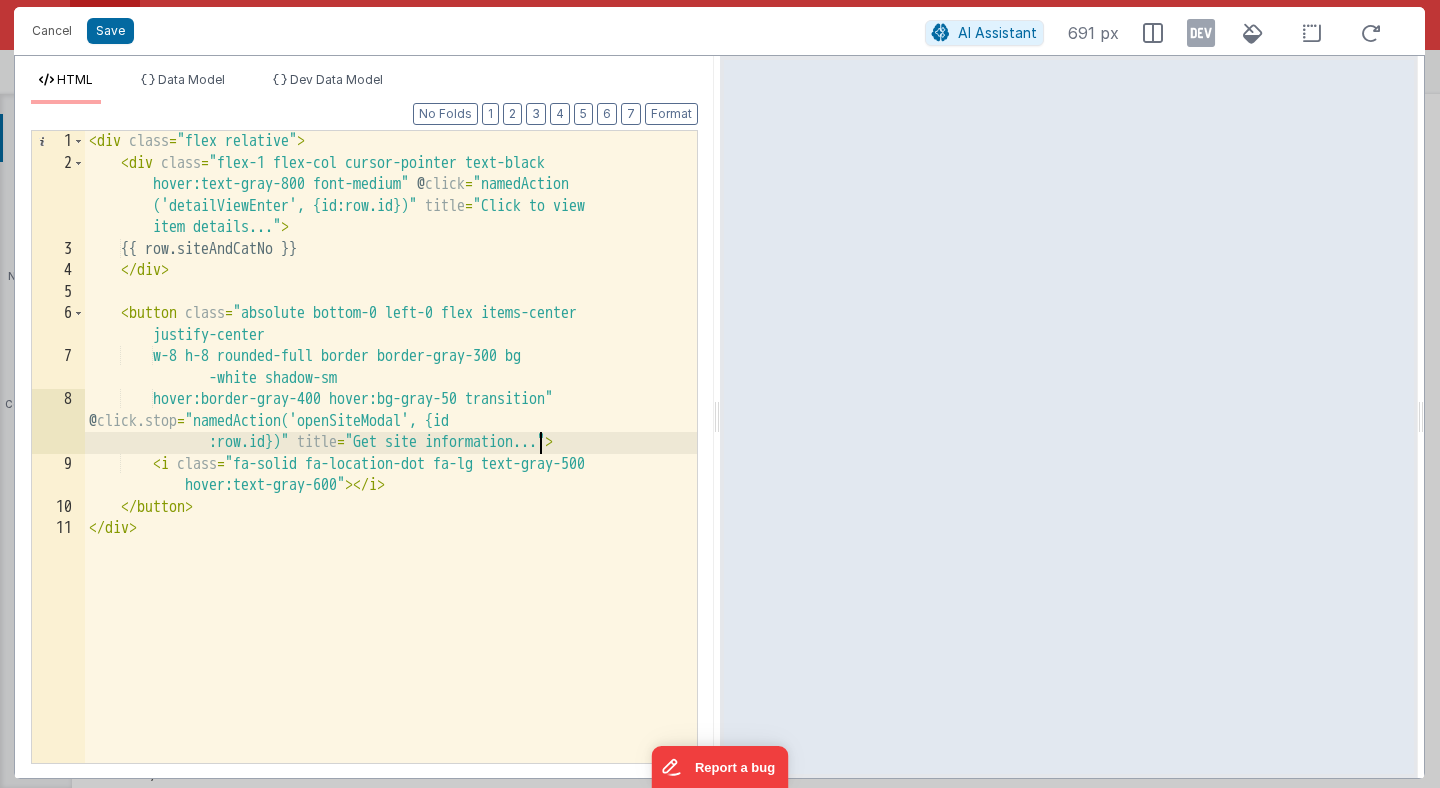 click on "< div   class = "flex relative" >      < div   class = "flex-1 flex-col cursor-pointer text-black           hover:text-gray-800 font-medium"   @ click = "namedAction          ('detailViewEnter', {id:row.id})"   title = "Click to view           item details..." >          {{ row.siteAndCatNo }}      < / div >      < button   class = "absolute bottom-0 left-0 flex items-center           justify-center               w-8 h-8 rounded-full border border-gray-300 bg                 -white shadow-sm              hover:border-gray-400 hover:bg-gray-50 transition"                  @ click.stop = "namedAction('openSiteModal', {id                 :row.id})"   title = "Get site information..." >           < i   class = "fa-solid fa-location-dot fa-lg text-gray-500               hover:text-gray-600" > < / i >      < / button > < / div >" at bounding box center [391, 468] 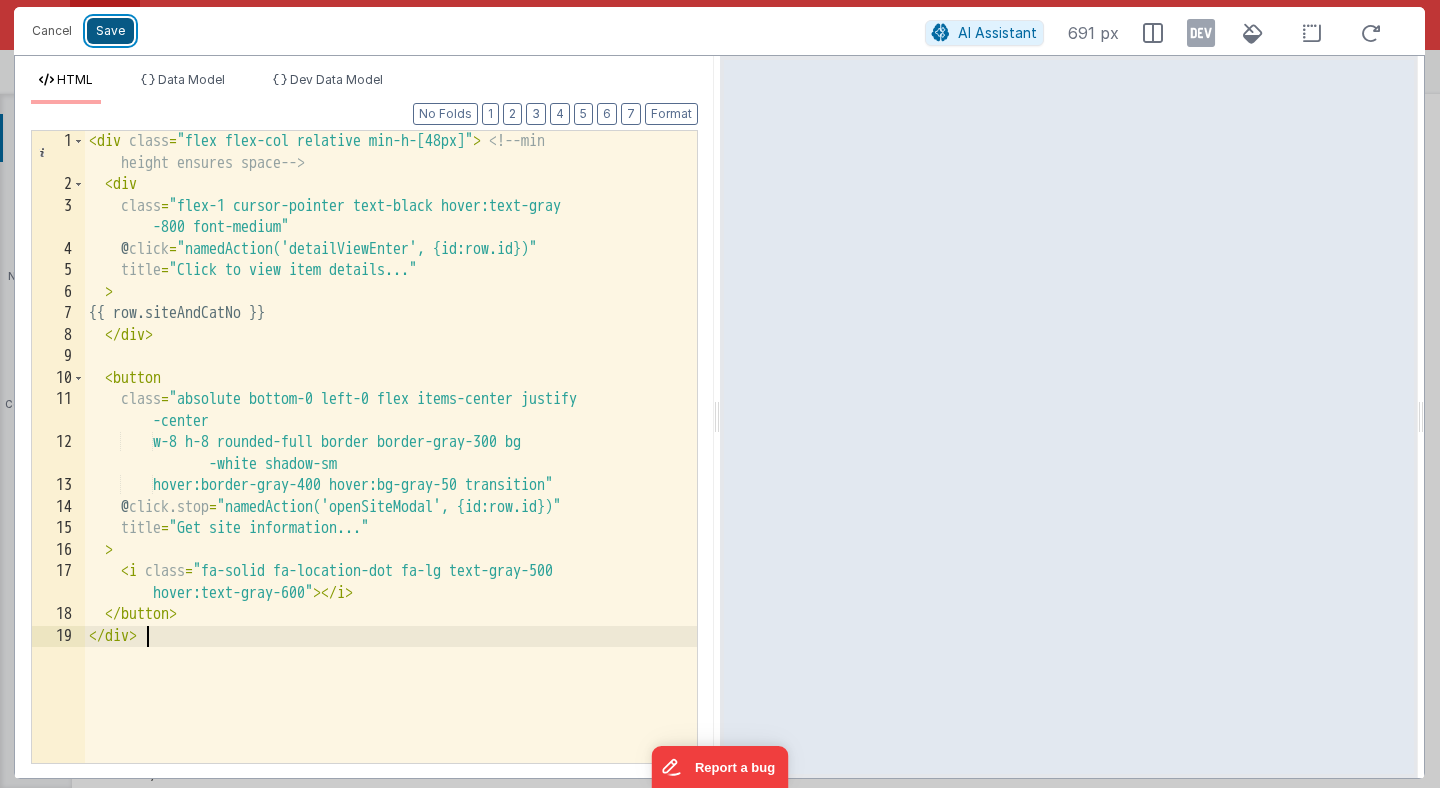 click on "Save" at bounding box center (110, 31) 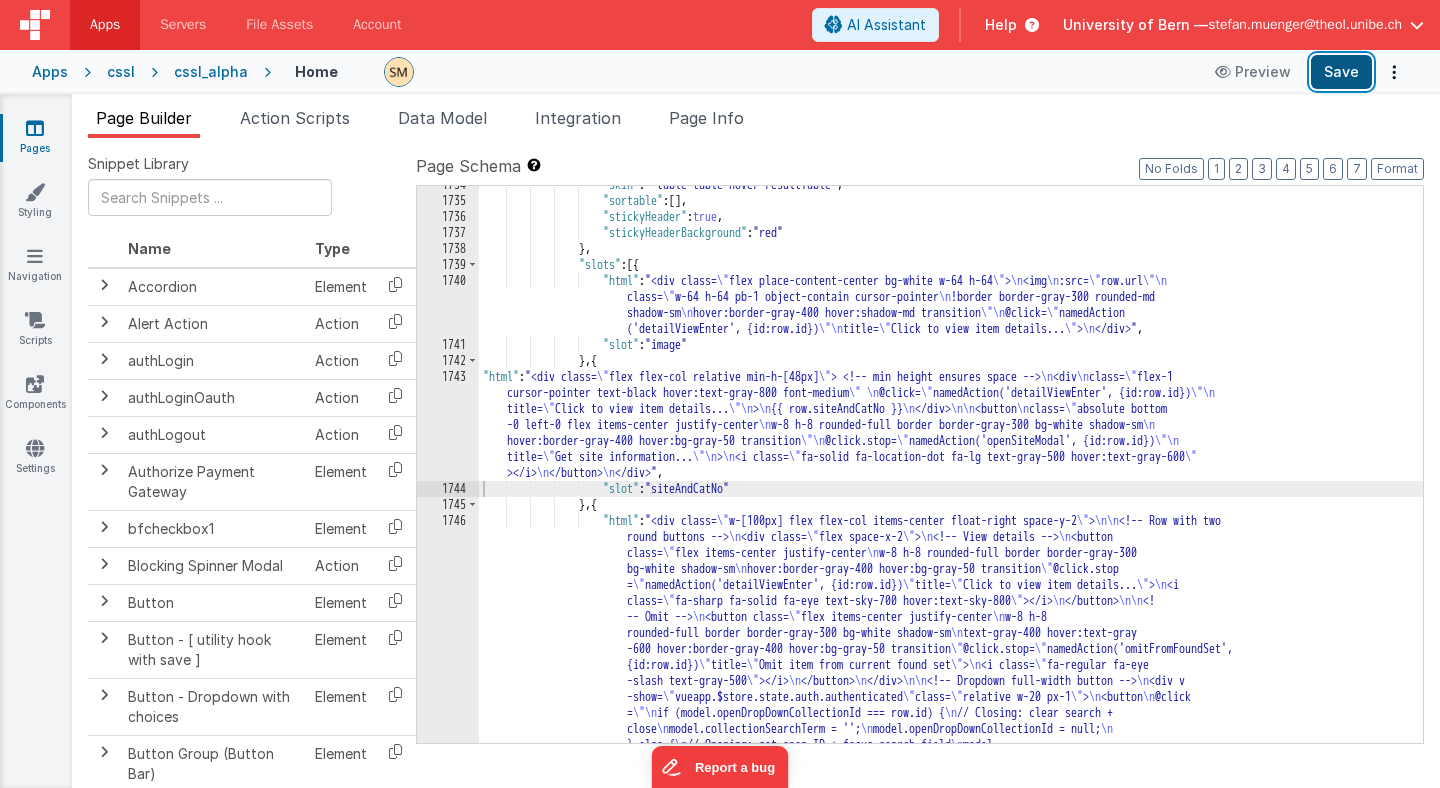 click on "Save" at bounding box center [1341, 72] 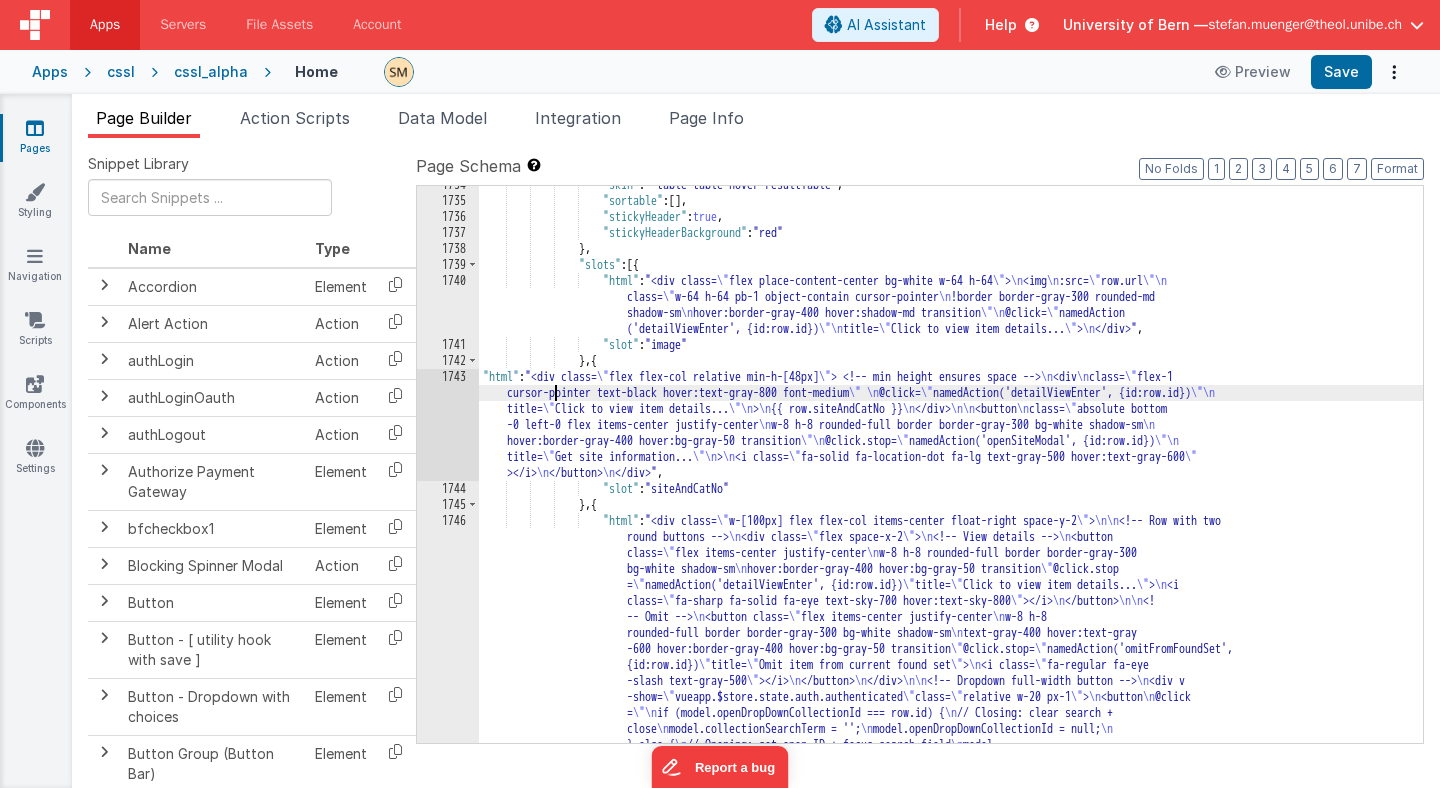 click on "< div class= \" flex flex-col relative min-h-[48px] \" \n" at bounding box center [951, 1023] 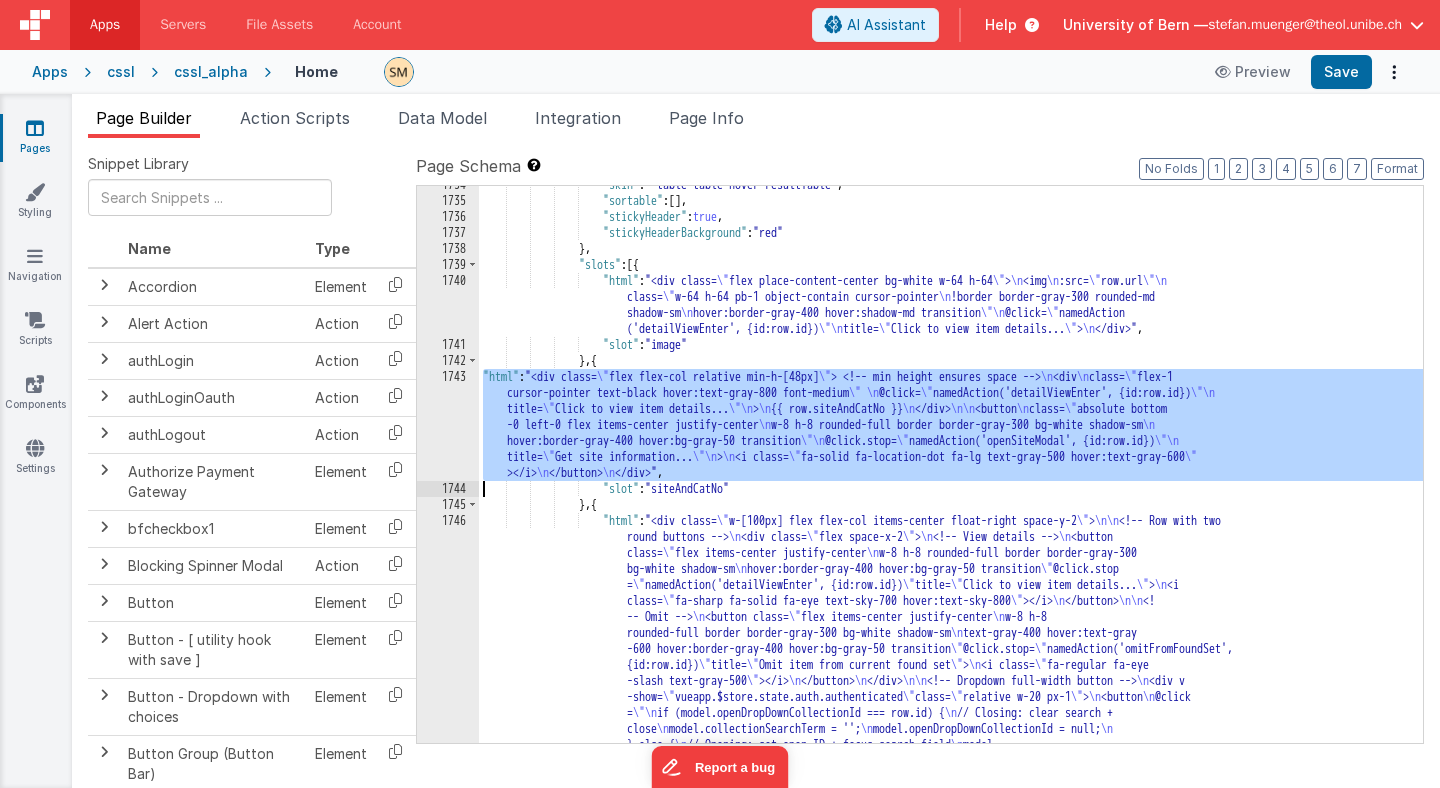 click on "1743" at bounding box center (448, 425) 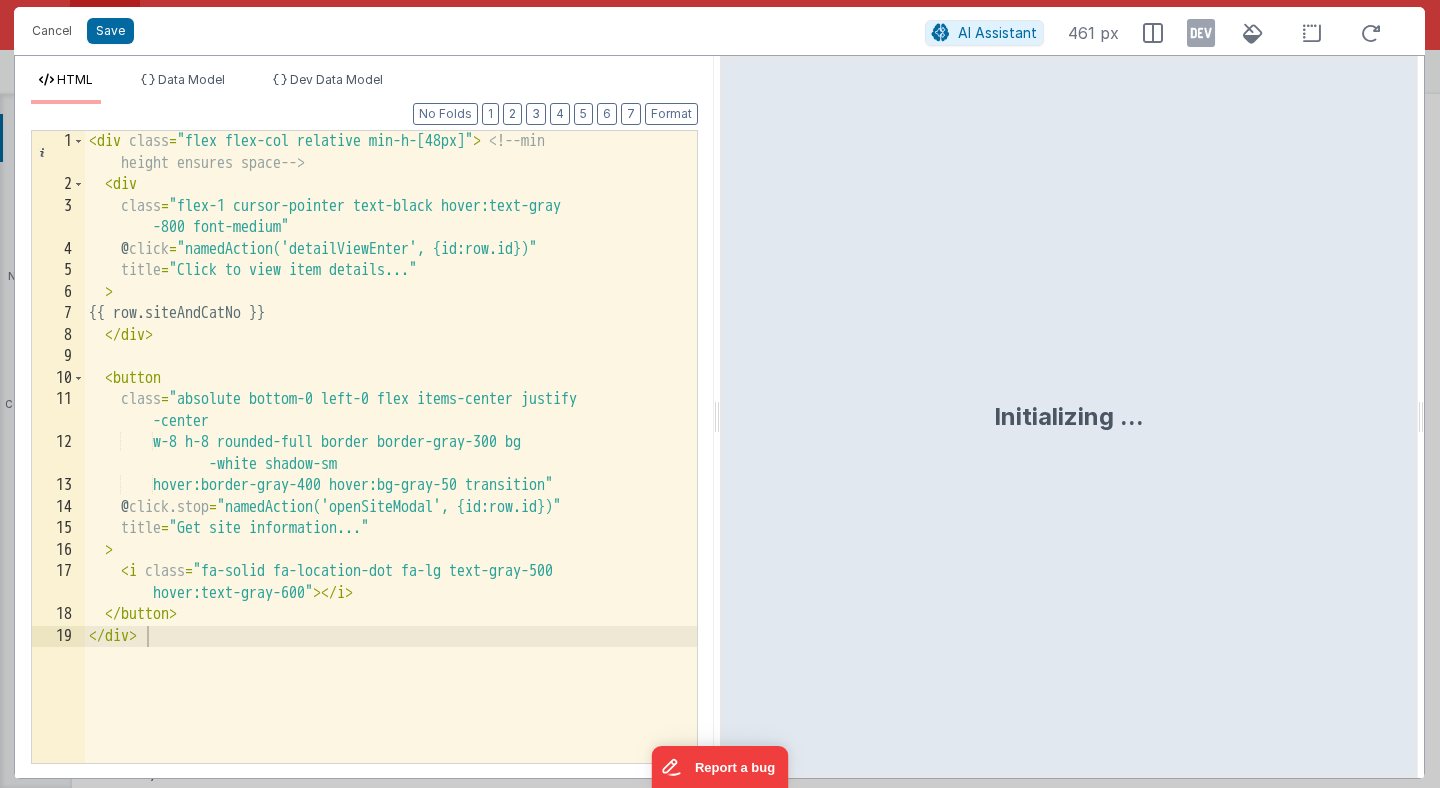 click on "< div   class = "flex flex-col relative min-h-[48px]" >   <!--  min       height ensures space  -->    < div        class = "flex-1 cursor-pointer text-black hover:text-gray          -800 font-medium"        @ click = "namedAction('detailViewEnter', {id:row.id})"      title = "Click to view item details..."    >     {{ row.siteAndCatNo }}    </ div >    < button      class = "absolute bottom-0 left-0 flex items-center justify          -center               w-8 h-8 rounded-full border border-gray-300 bg                 -white shadow-sm              hover:border-gray-400 hover:bg-gray-50 transition"      @ click.stop = "namedAction('openSiteModal', {id:row.id})"      title = "Get site information..."    >      < i   class = "fa-solid fa-location-dot fa-lg text-gray-500           hover:text-gray-600" > </ i >    </ button > </ div >" at bounding box center (391, 479) 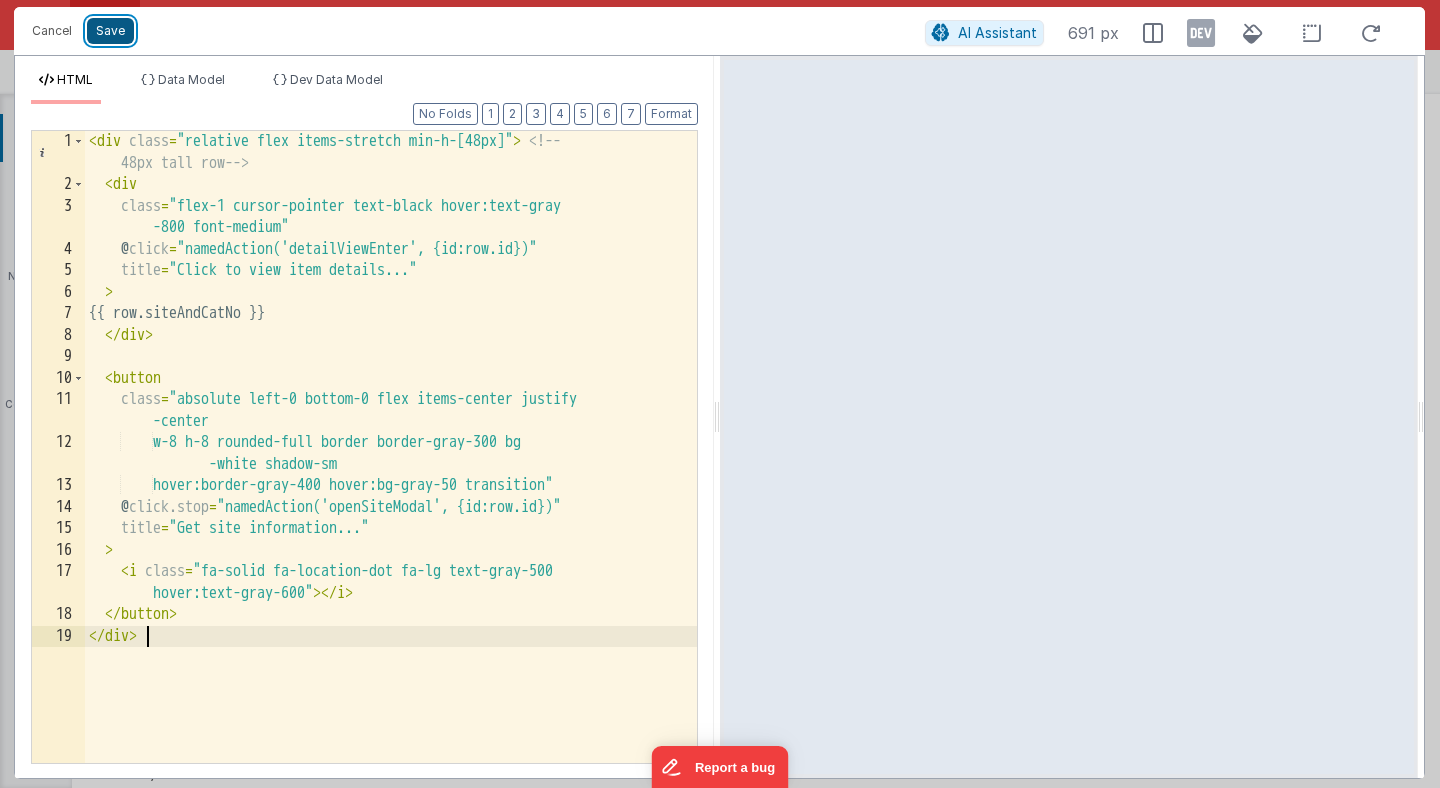 click on "Save" at bounding box center (110, 31) 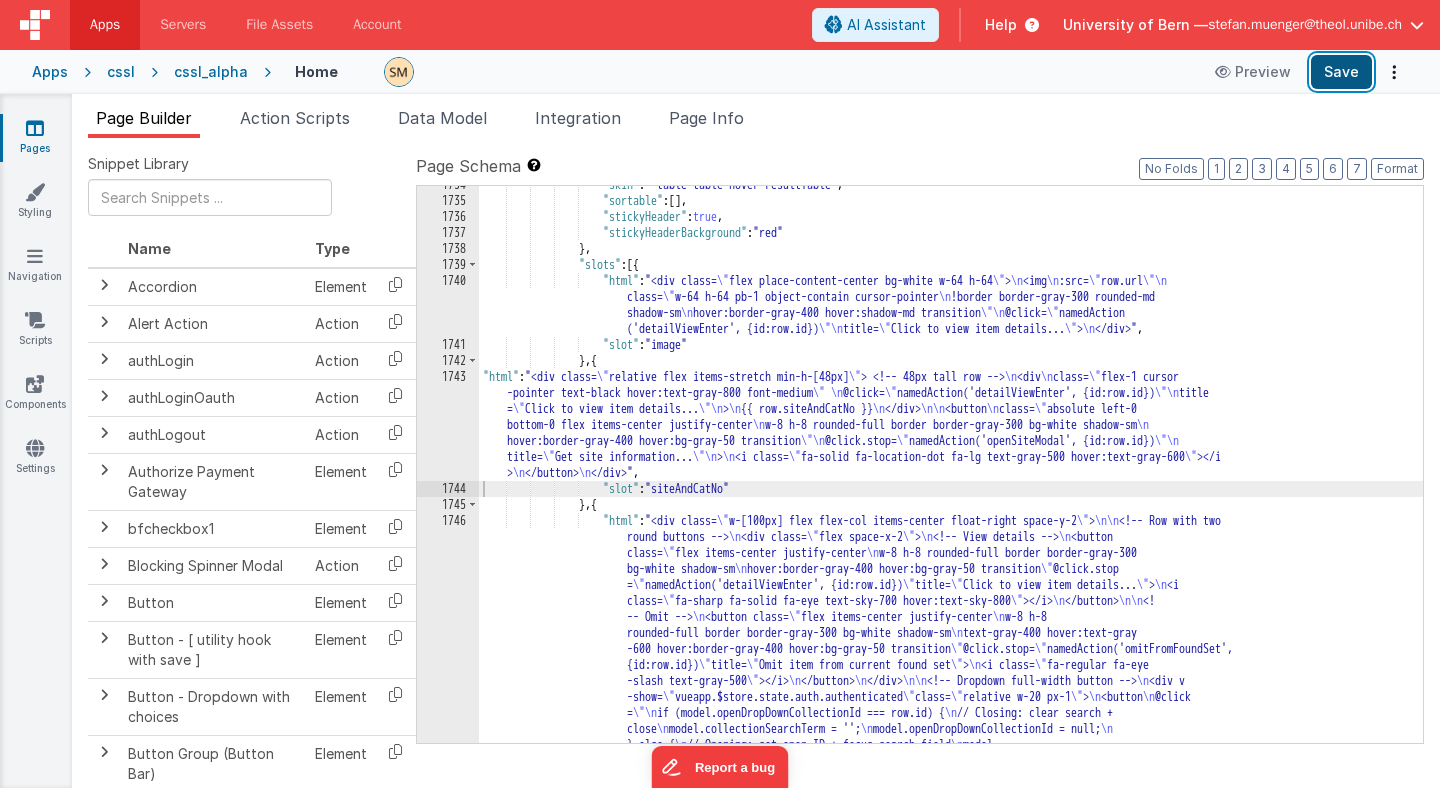 click on "Save" at bounding box center [1341, 72] 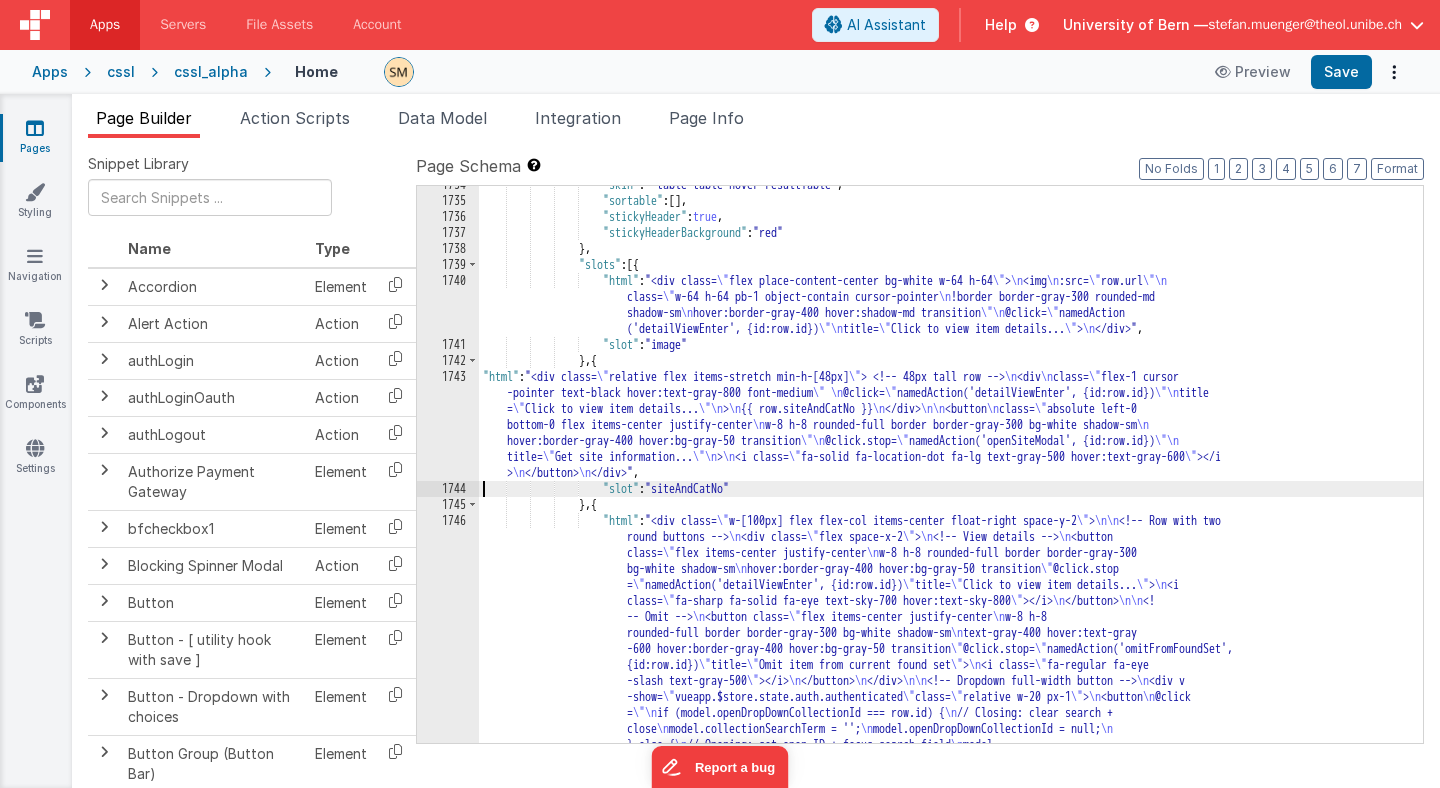 click on "1743" at bounding box center [448, 425] 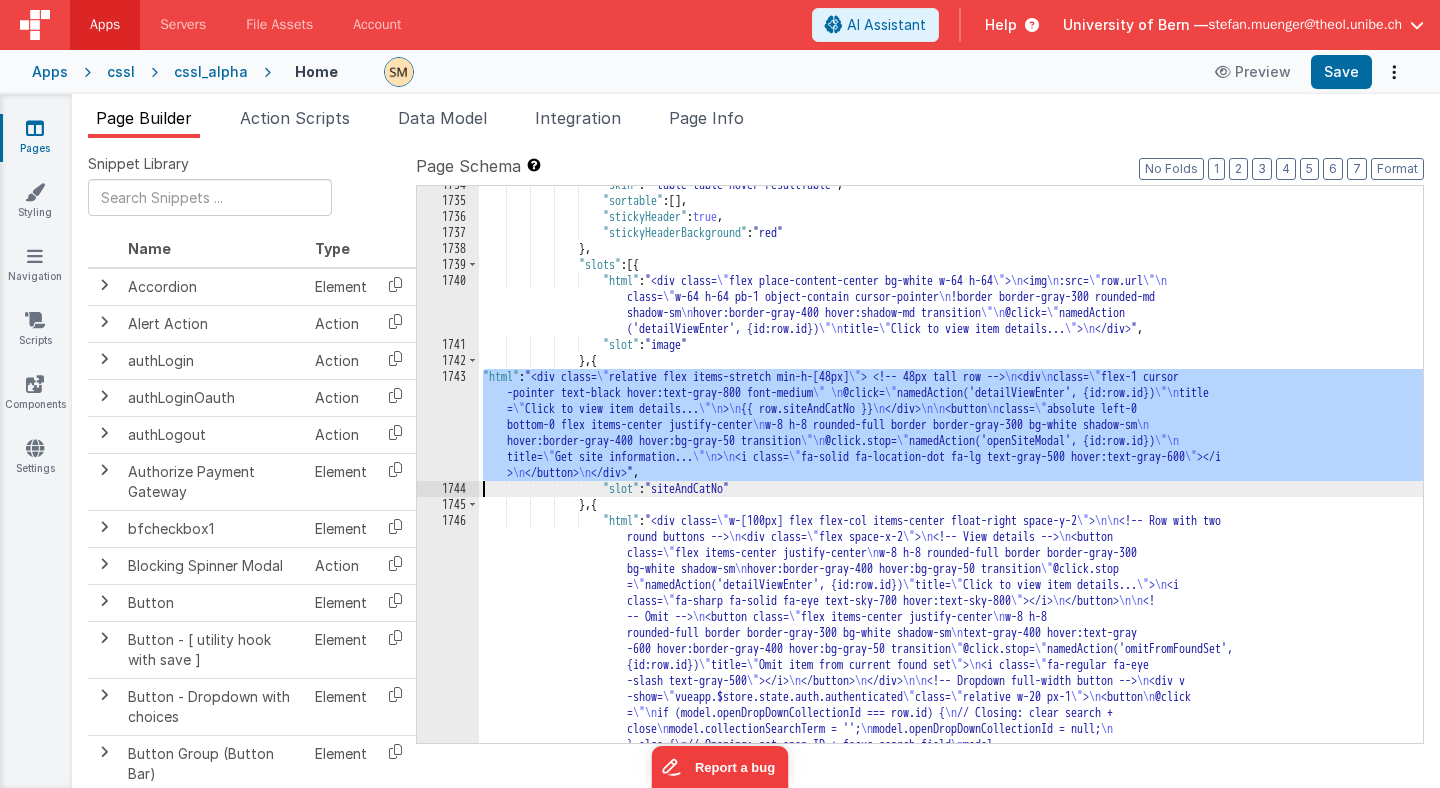 click on "1743" at bounding box center (448, 425) 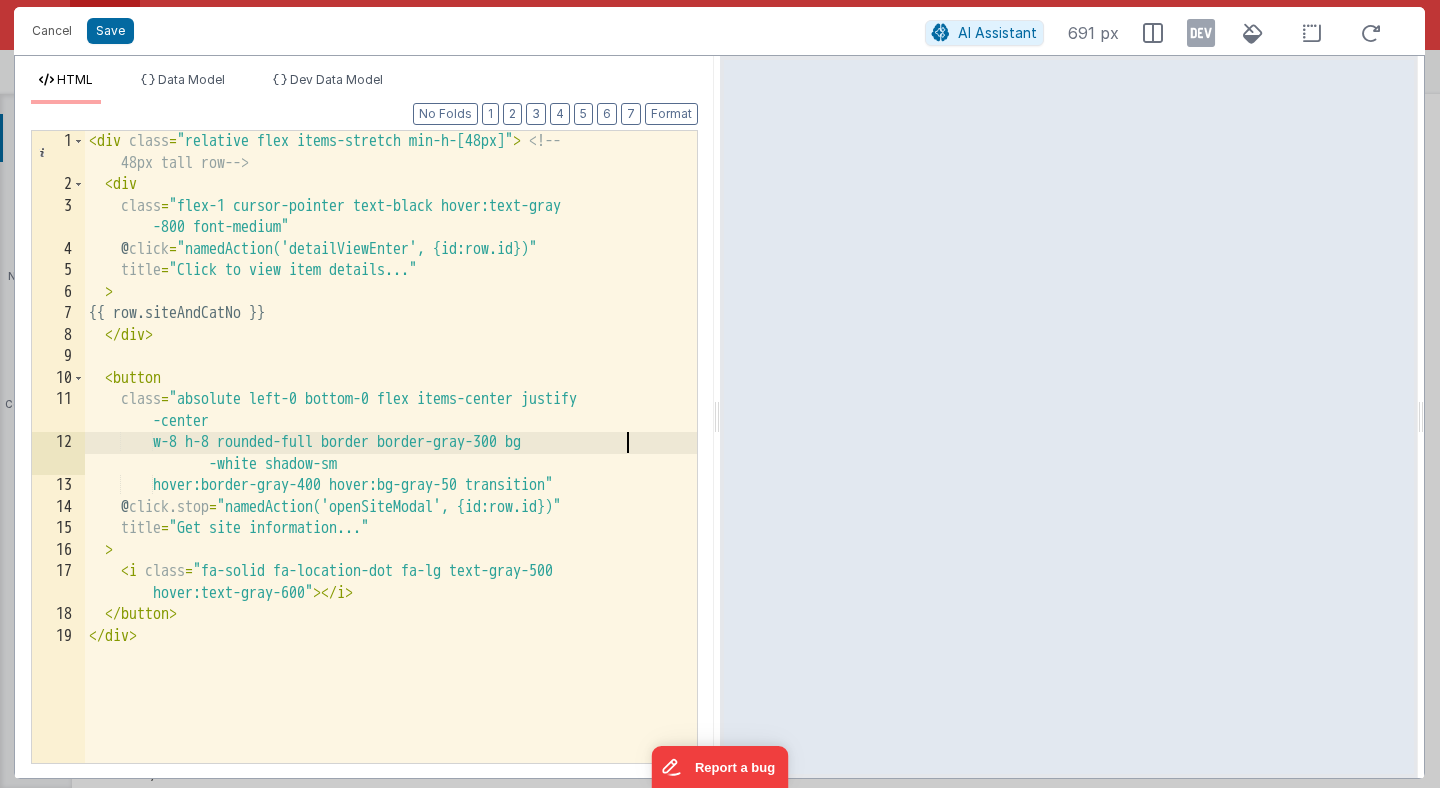 click on "< div   class = "relative flex items-stretch min-h-[48px]" >   <!--        48px tall row  -->    < div        class = "flex-1 cursor-pointer text-black hover:text-gray          -800 font-medium"        @ click = "namedAction('detailViewEnter', {id:row.id})"      title = "Click to view item details..."    >     {{ row.siteAndCatNo }}    </ div >    < button      class = "absolute left-0 bottom-0 flex items-center justify          -center               w-8 h-8 rounded-full border border-gray-300 bg                 -white shadow-sm              hover:border-gray-400 hover:bg-gray-50 transition"      @ click.stop = "namedAction('openSiteModal', {id:row.id})"      title = "Get site information..."    >      < i   class = "fa-solid fa-location-dot fa-lg text-gray-500           hover:text-gray-600" > </ i >    </ button > </ div >" at bounding box center [391, 479] 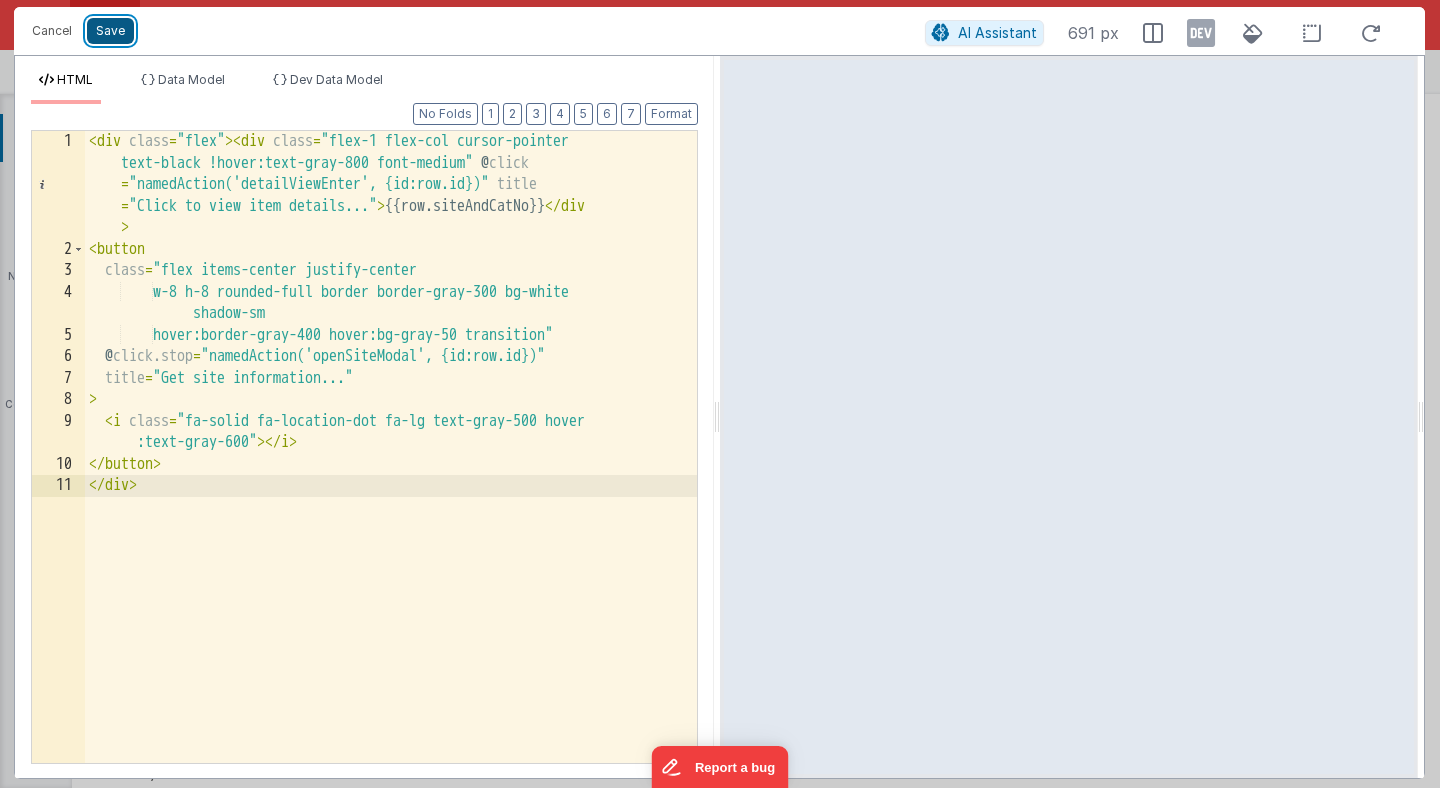 click on "Save" at bounding box center (110, 31) 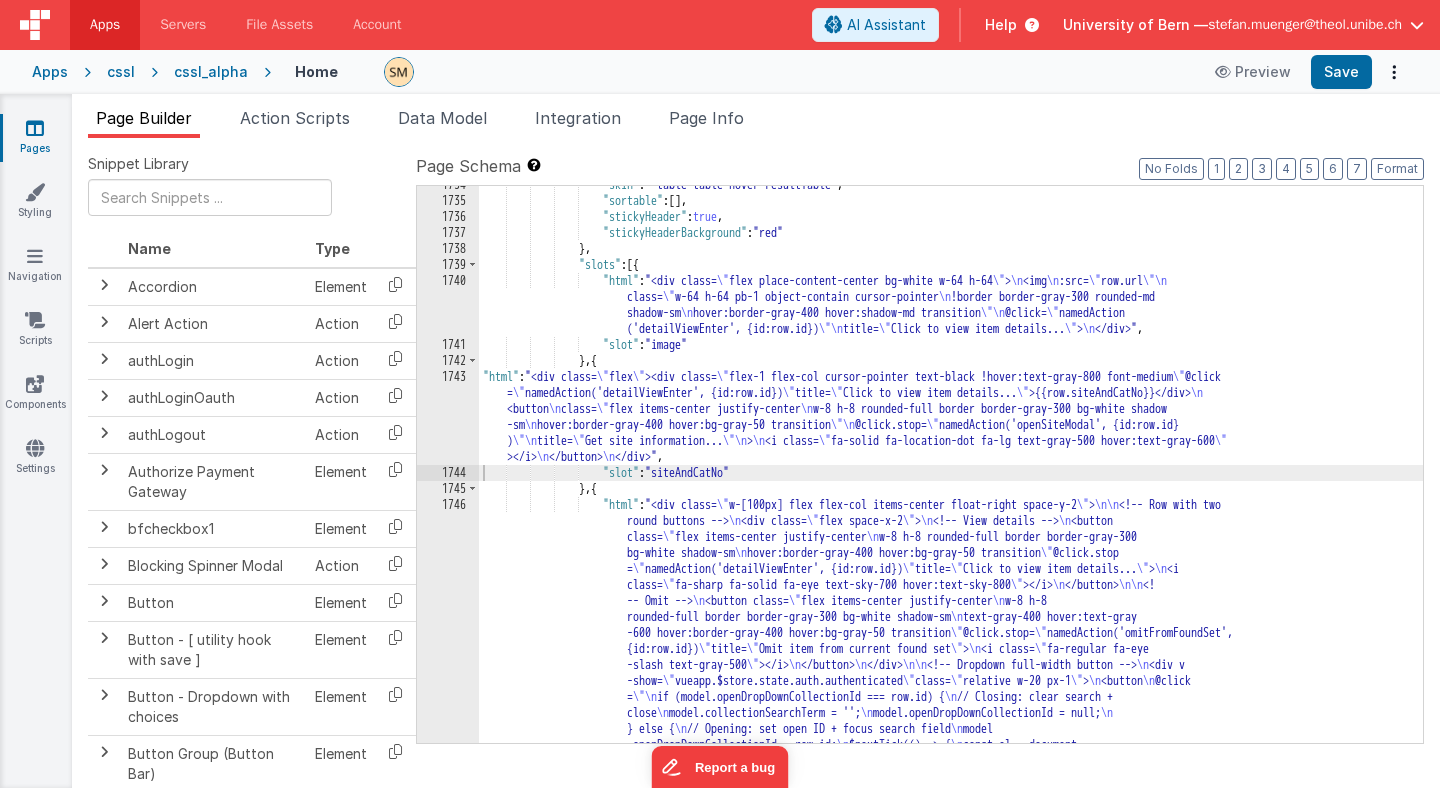 scroll, scrollTop: 27804, scrollLeft: 0, axis: vertical 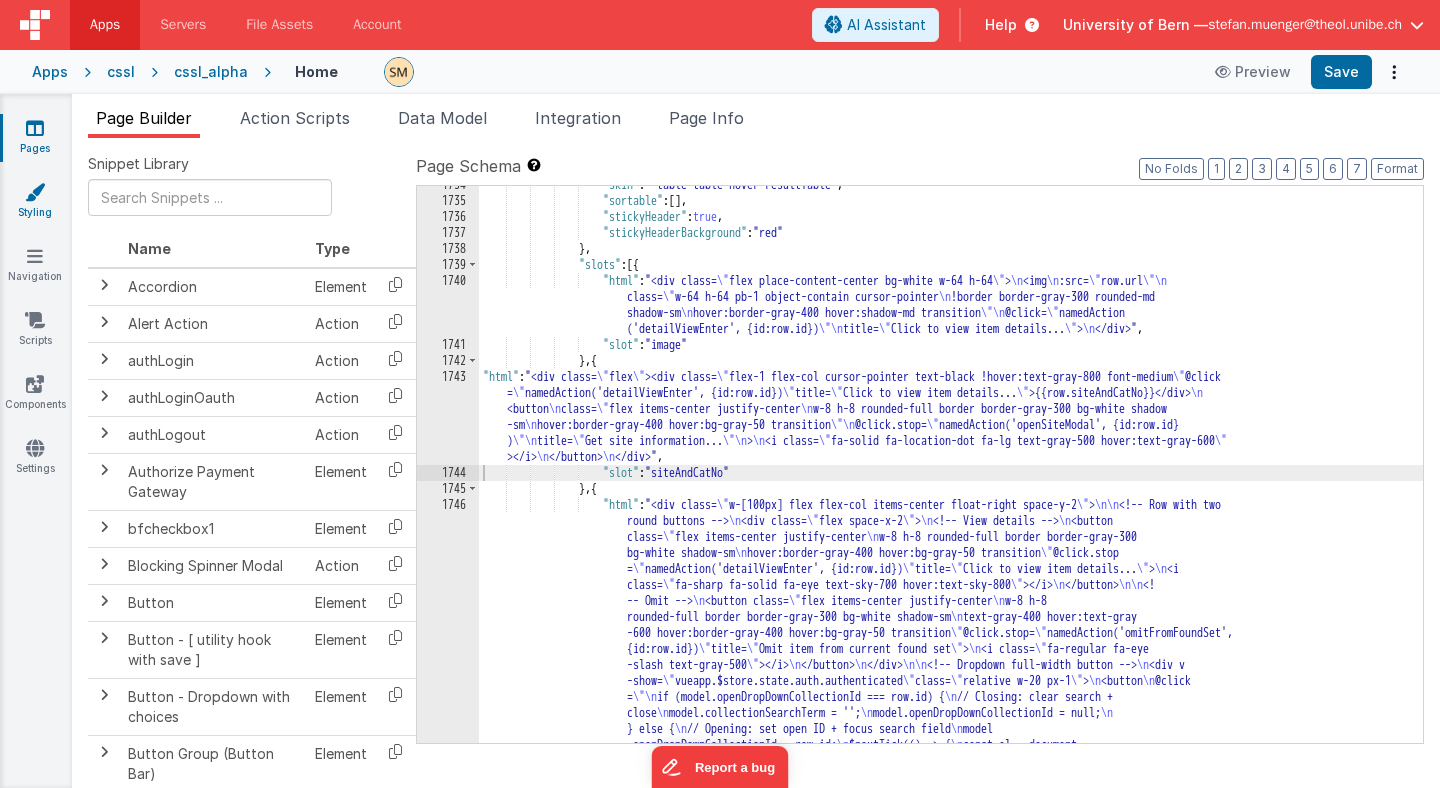 click at bounding box center (35, 192) 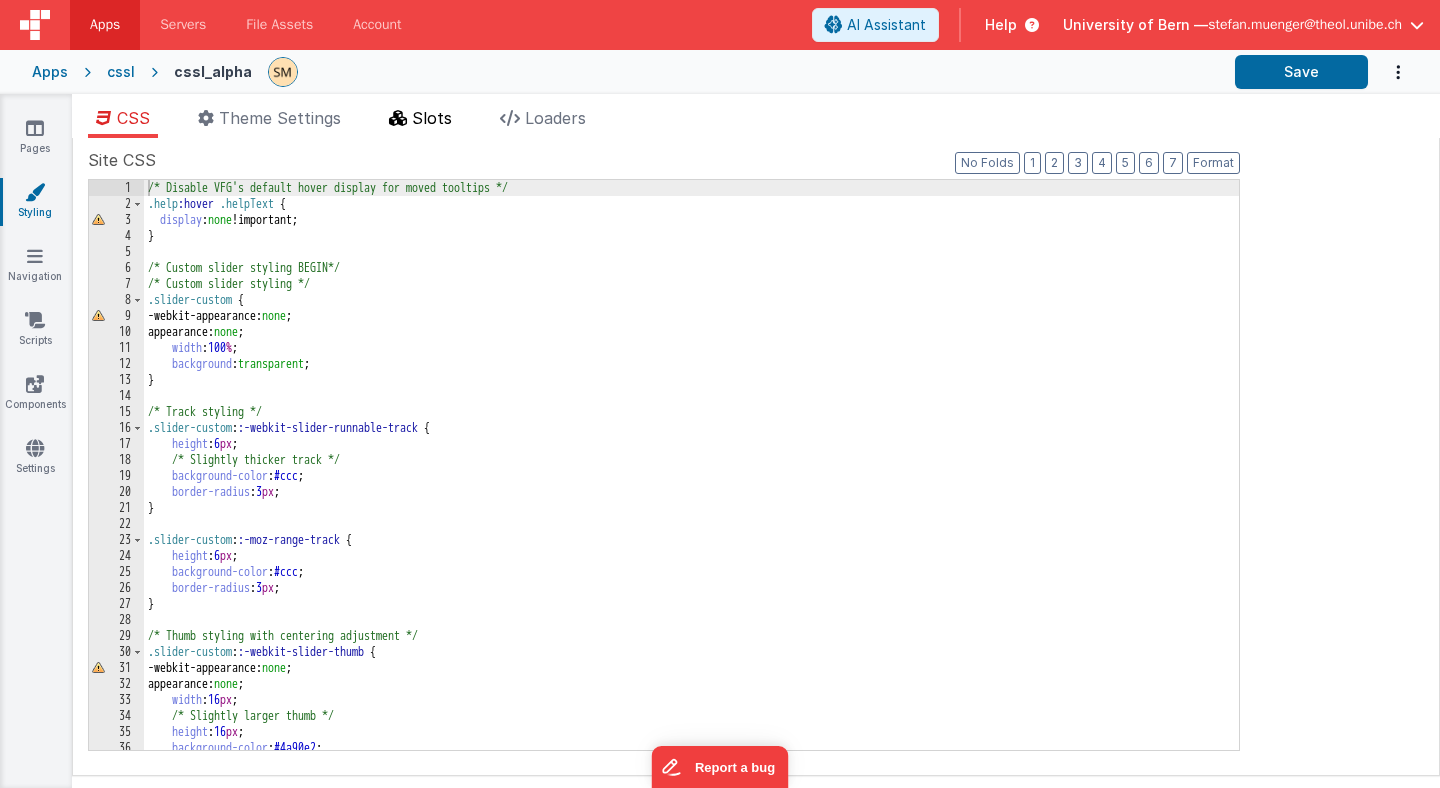 click on "Slots" at bounding box center (432, 118) 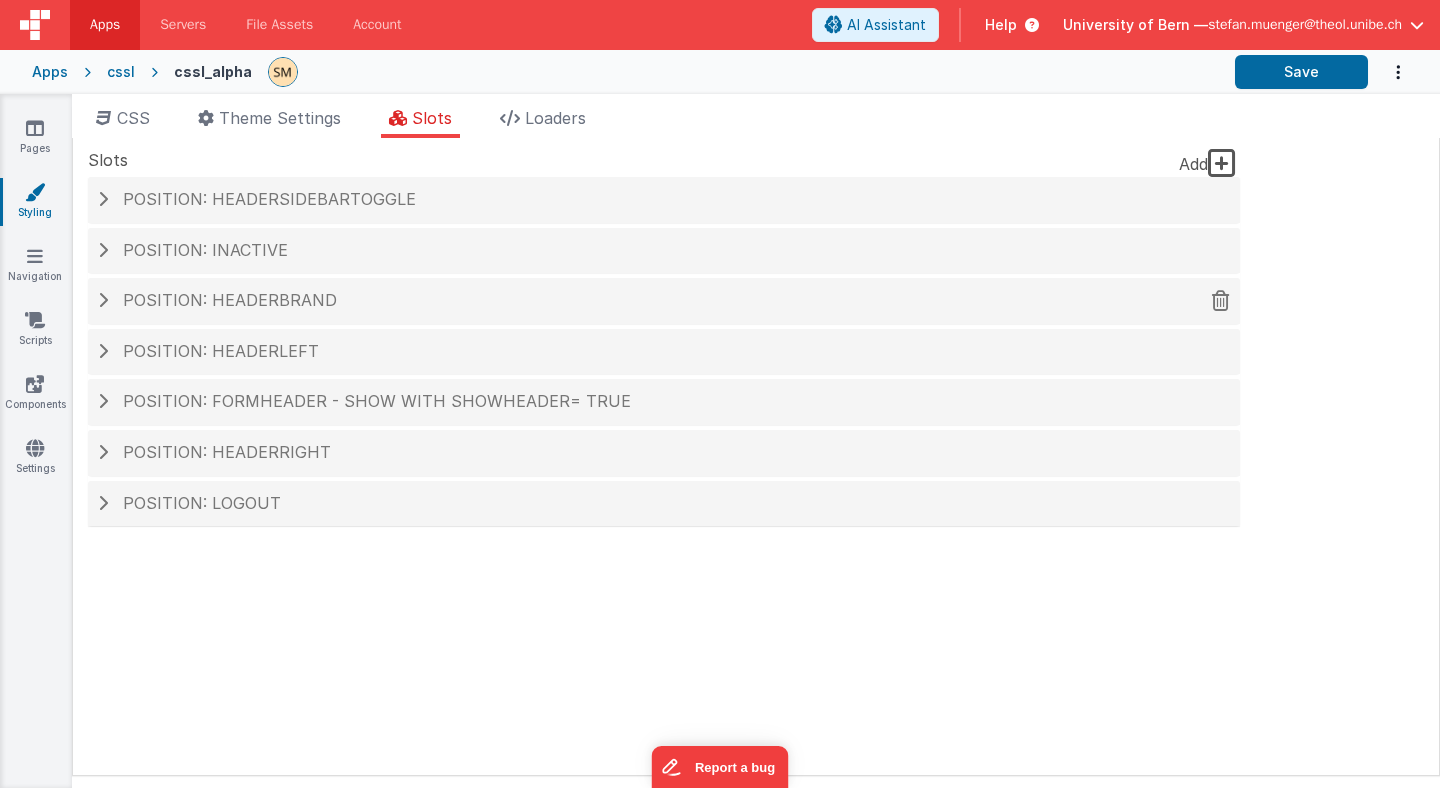 click on "Position: headerBrand" at bounding box center (664, 301) 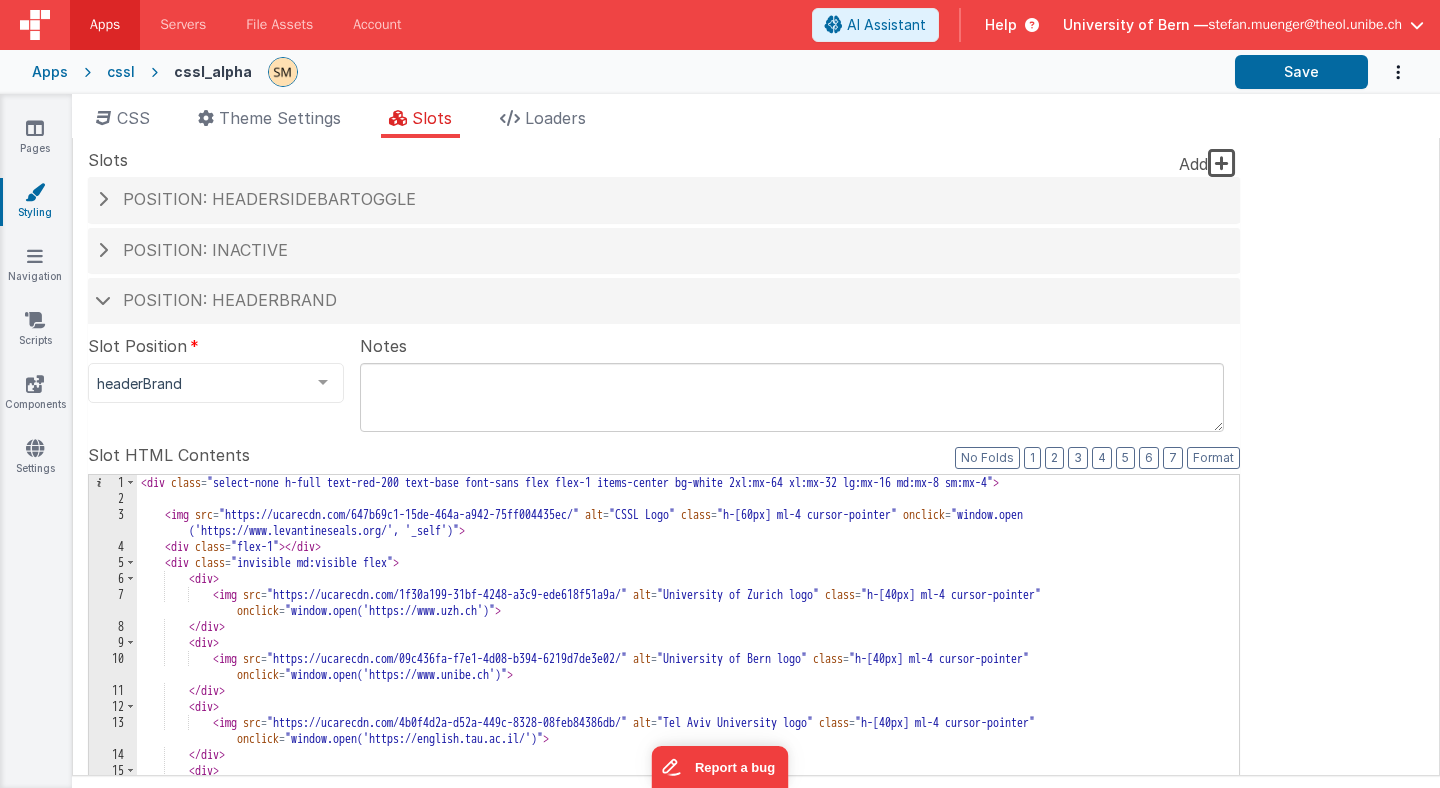 click on "< div   class = "select-none h-full text-red-200 text-base font-sans flex flex-1 items-center bg-white 2xl:mx-64 xl:mx-32 lg:mx-16 md:mx-8 sm:mx-4" >      < img   src = "https://ucarecdn.com/647b69c1-15de-464a-a942-75ff004435ec/"   alt = "CSSL Logo"   class = "h-[60px] ml-4 cursor-pointer"   onclick = "window.open          ('https://www.levantineseals.org/', '_self')" >      < div   class = "flex-1" > </ div >      < div   class = "invisible md:visible flex" >           < div >                < img   src = "https://ucarecdn.com/1f30a199-31bf-4248-a3c9-ede618f51a9a/"   alt = "University of Zurich logo"   class = "h-[40px] ml-4 cursor-pointer"                    onclick = "window.open('https://www.uzh.ch')" >           </ div >           < div >                < img   src = "https://ucarecdn.com/09c436fa-f7e1-4d08-b394-6219d7de3e02/"   alt = "University of Bern logo"   class = "h-[40px] ml-4 cursor-pointer"                    onclick = >           </ div >           < div" at bounding box center [688, 815] 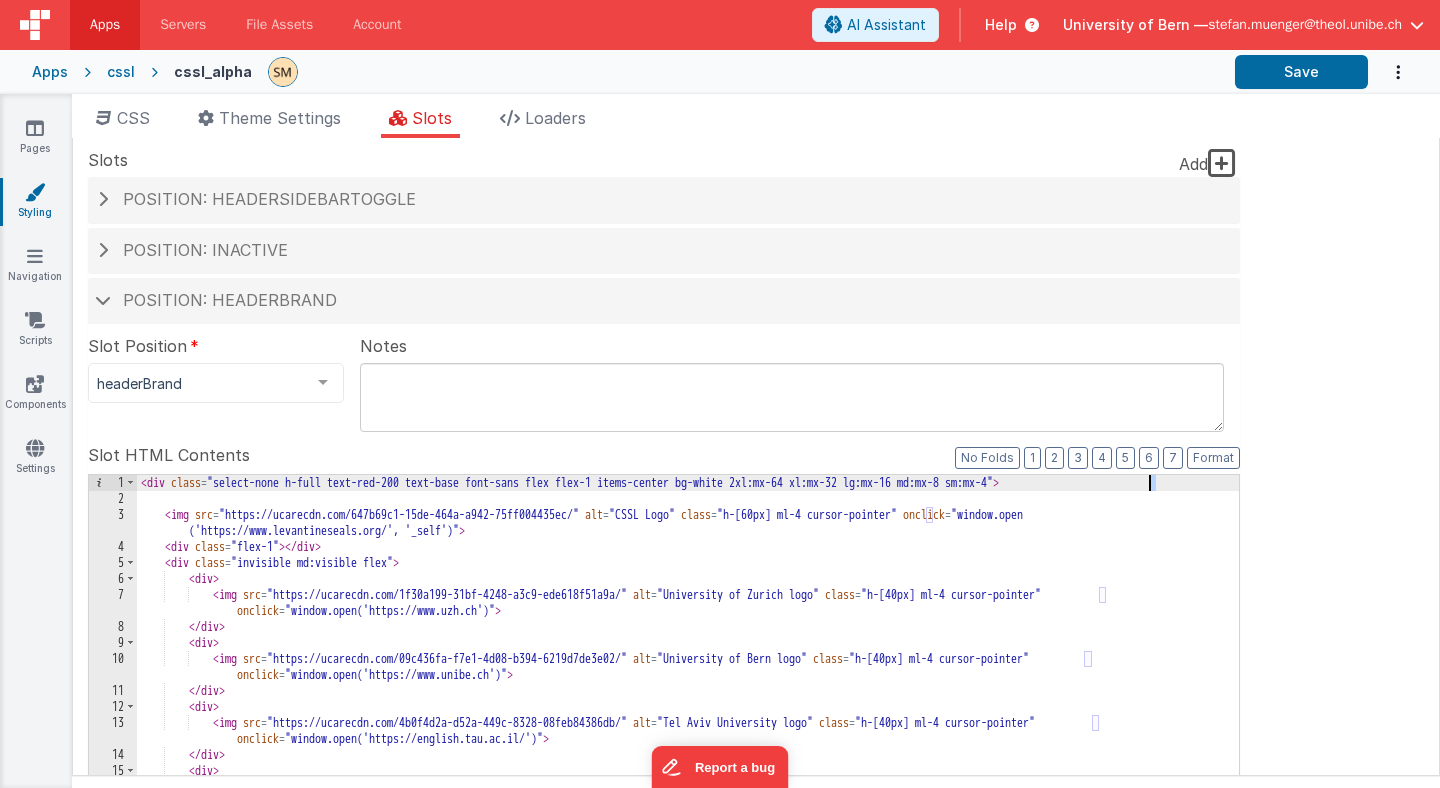 click on "< div   class = "select-none h-full text-red-200 text-base font-sans flex flex-1 items-center bg-white 2xl:mx-64 xl:mx-32 lg:mx-16 md:mx-8 sm:mx-4" >      < img   src = "https://ucarecdn.com/647b69c1-15de-464a-a942-75ff004435ec/"   alt = "CSSL Logo"   class = "h-[60px] ml-4 cursor-pointer"   onclick = "window.open          ('https://www.levantineseals.org/', '_self')" >      < div   class = "flex-1" > </ div >      < div   class = "invisible md:visible flex" >           < div >                < img   src = "https://ucarecdn.com/1f30a199-31bf-4248-a3c9-ede618f51a9a/"   alt = "University of Zurich logo"   class = "h-[40px] ml-4 cursor-pointer"                    onclick = "window.open('https://www.uzh.ch')" >           </ div >           < div >                < img   src = "https://ucarecdn.com/09c436fa-f7e1-4d08-b394-6219d7de3e02/"   alt = "University of Bern logo"   class = "h-[40px] ml-4 cursor-pointer"                    onclick = >           </ div >           < div" at bounding box center [688, 815] 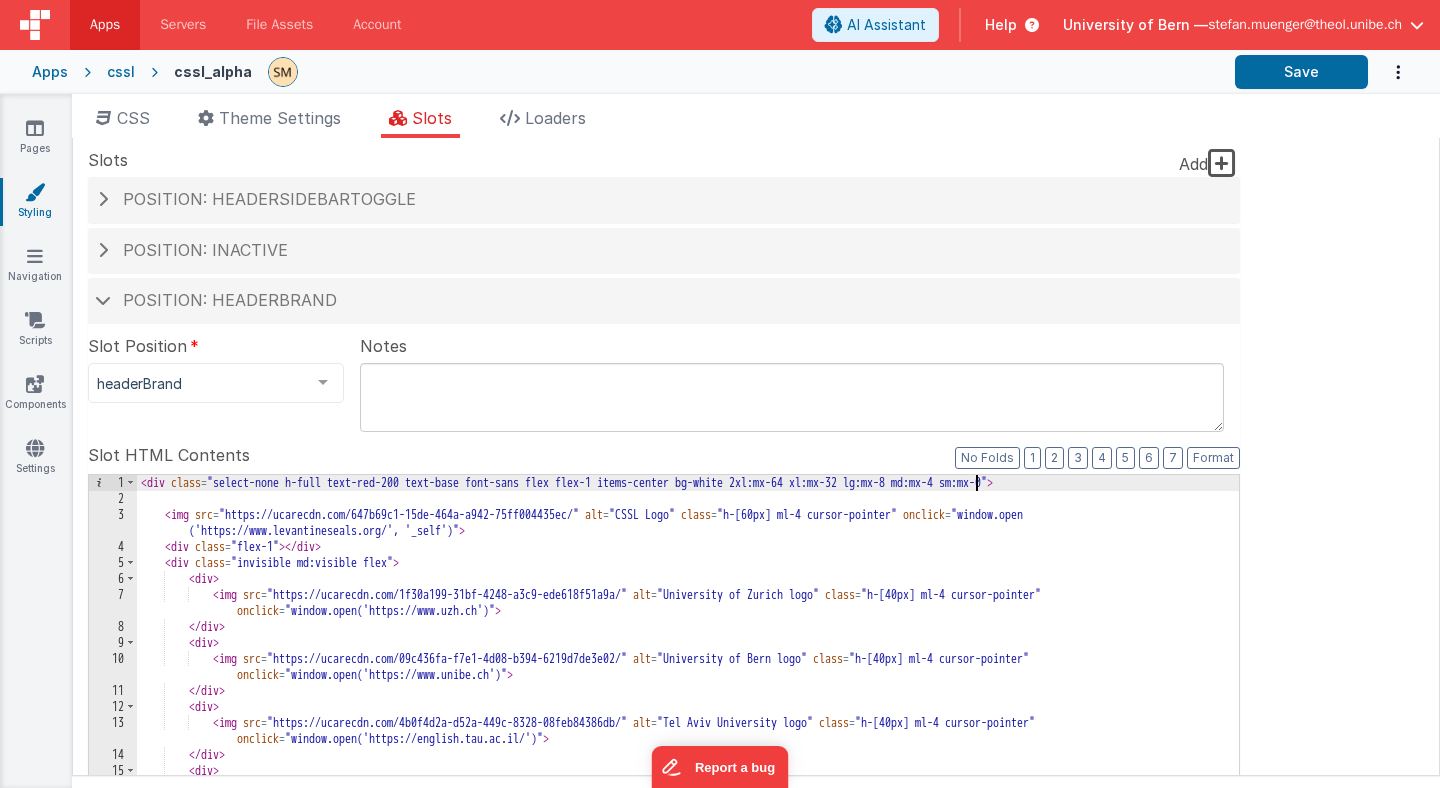 scroll, scrollTop: 0, scrollLeft: 0, axis: both 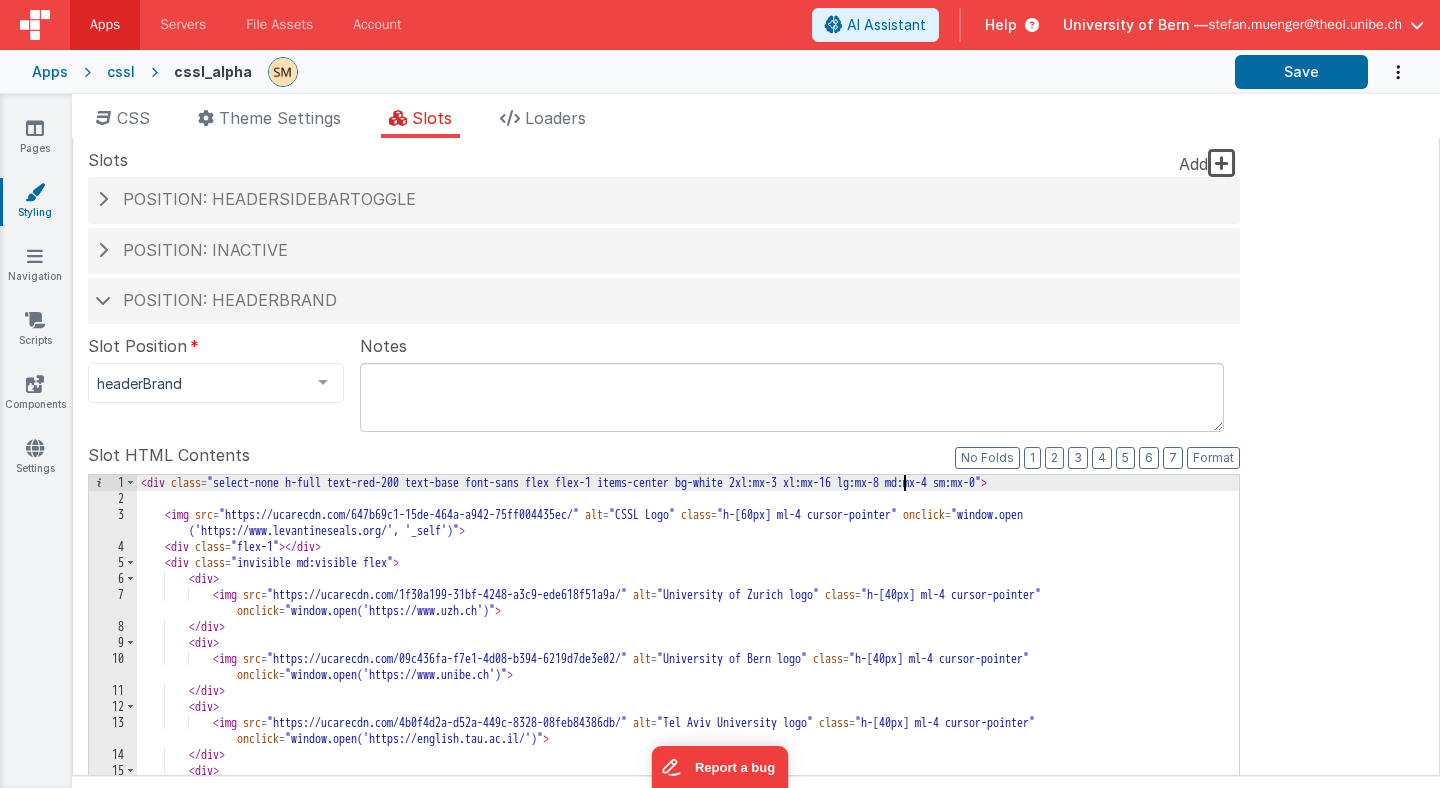 type 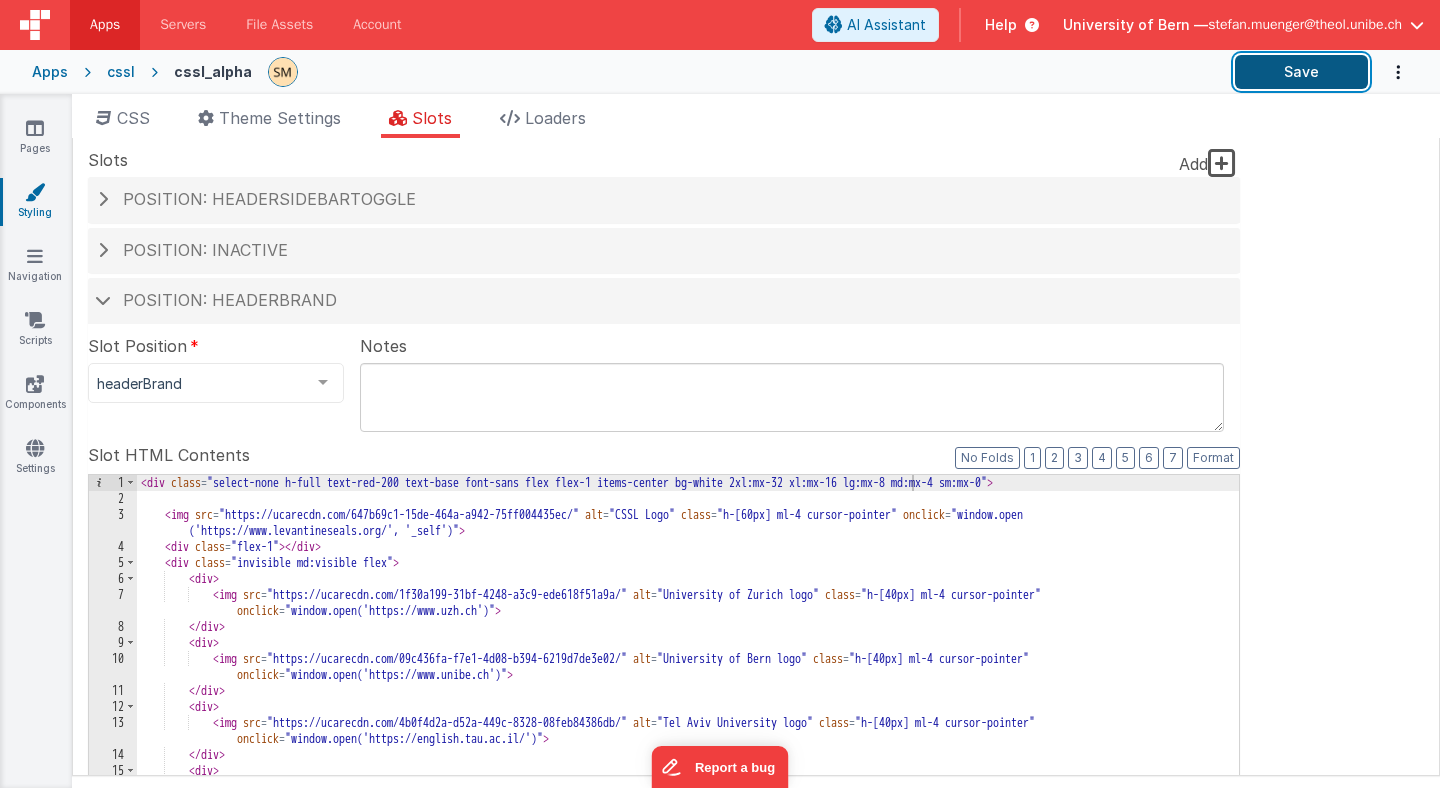 click on "Save" at bounding box center (1301, 72) 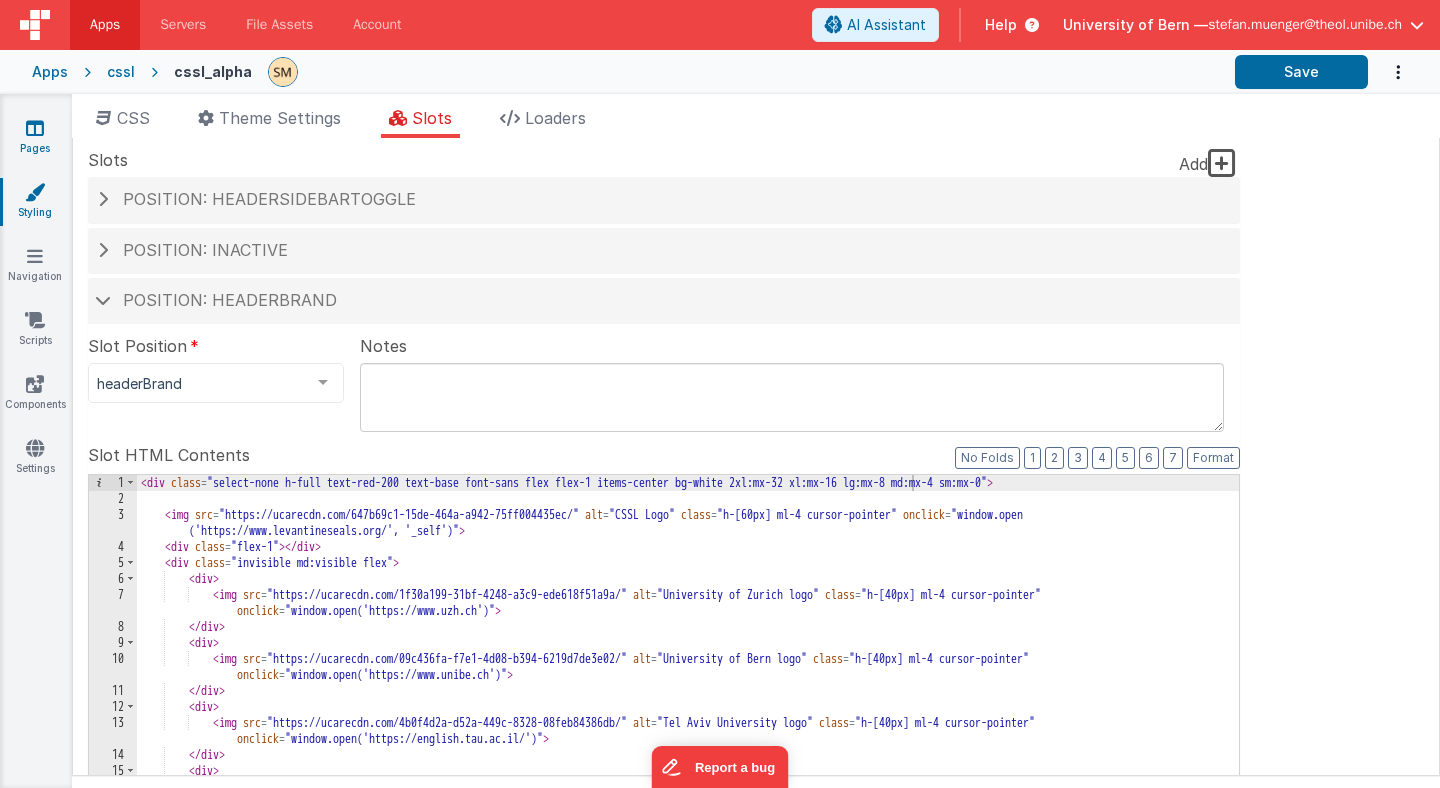 click at bounding box center [35, 128] 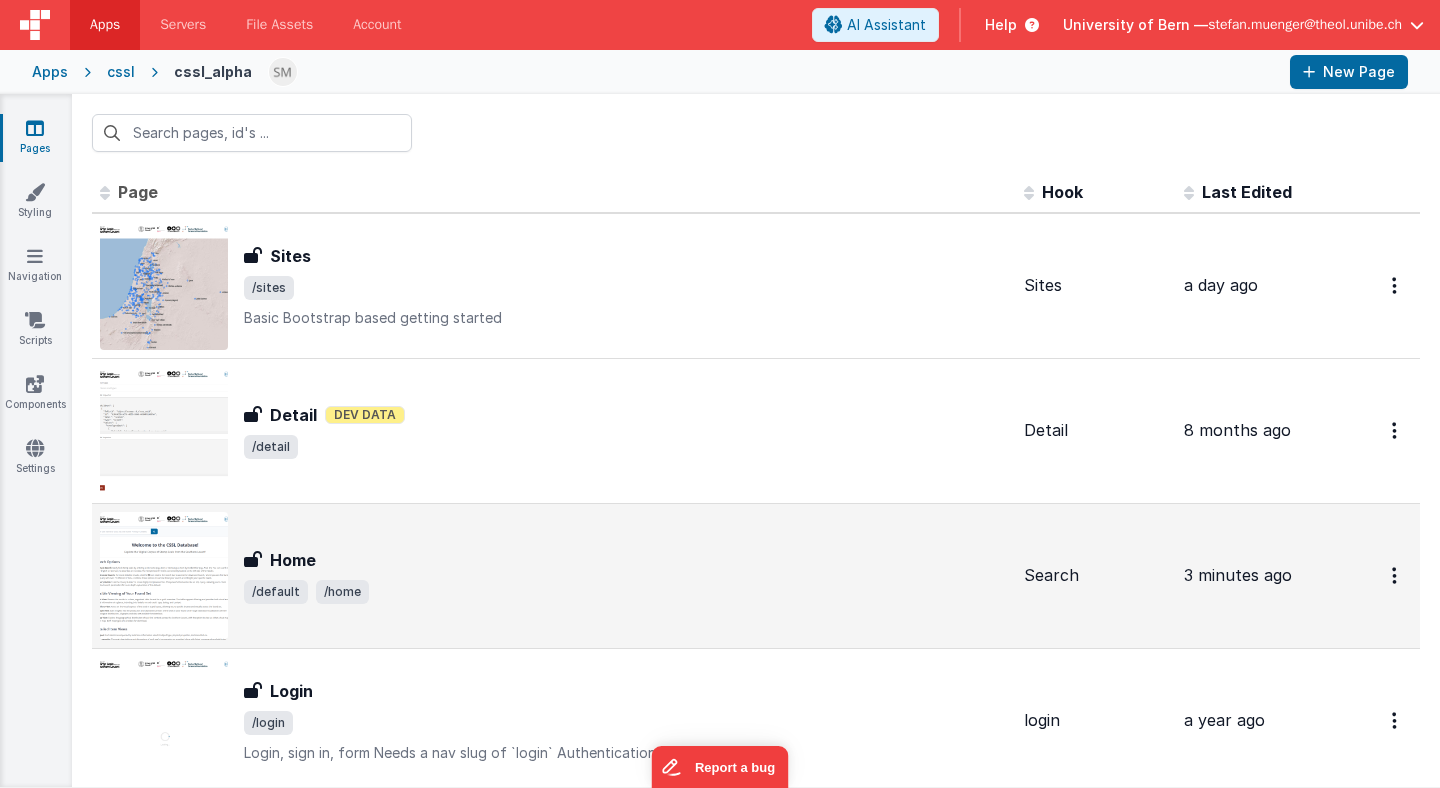 click on "Home" at bounding box center (293, 560) 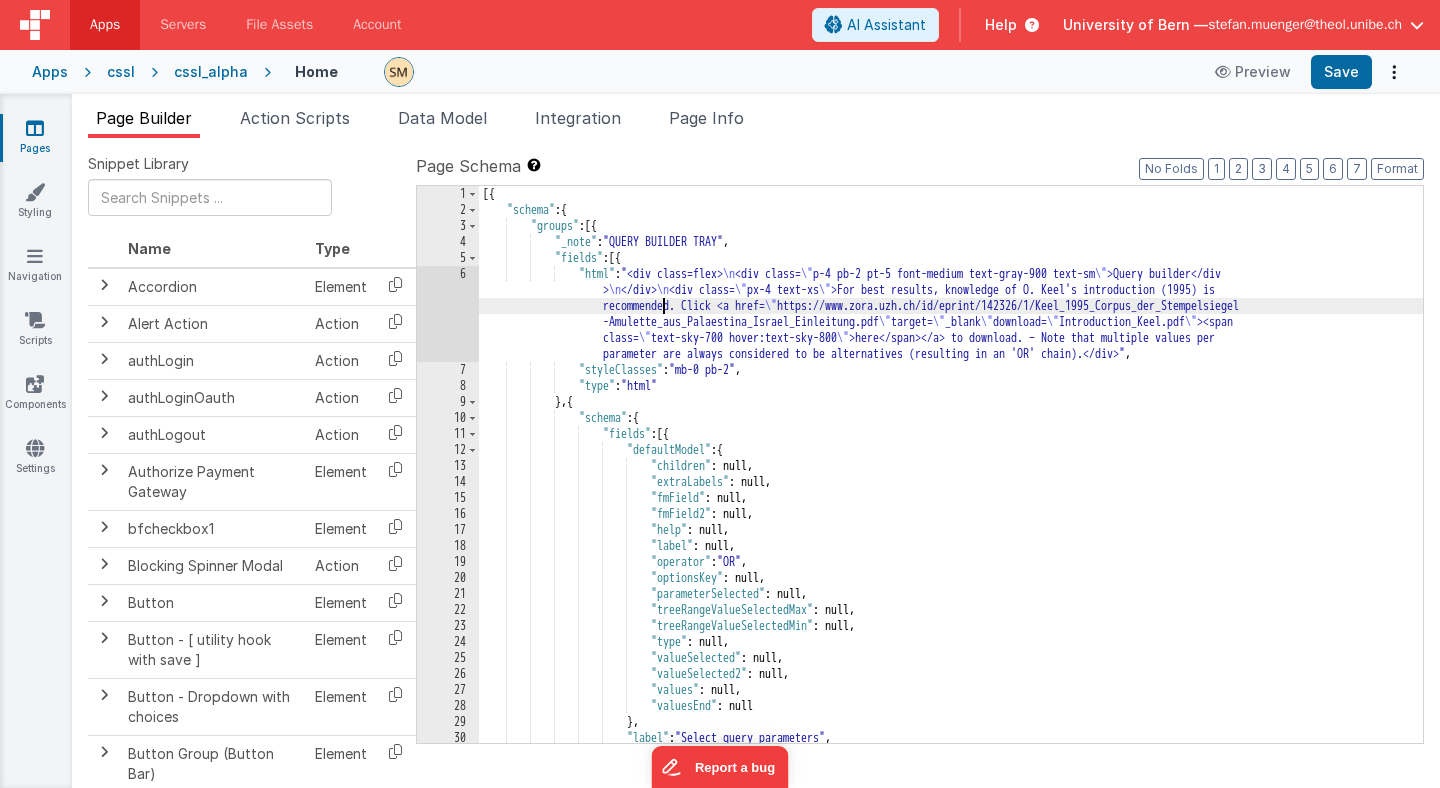 click on "[{      "schema" :  {           "groups" :  [{                "_note" :  "QUERY BUILDER TRAY" ,                "fields" :  [{                     "html" :  "<div class=flex> \n     <div class= \" p-4 pb-2 pt-5 font-medium text-gray-900 text-sm \" >Query builder</div                      > \n </div> \n <div class= \" px-4 text-xs \" >For best results, knowledge of O. Keel's introduction (1995) is                       recommended. Click <a href= \" https://www.zora.uzh.ch/id/eprint/142326/1/Keel_1995_Corpus_der_Stempelsiegel                      -Amulette_aus_Palaestina_Israel_Einleitung.pdf \"  target= \" _blank \"  download= \" Introduction_Keel.pdf \" ><span                       class= \" text-sky-700 hover:text-sky-800 \" >here</span></a> to download. – Note that multiple values per                       parameter are always considered to be alternatives (resulting in an 'OR' chain).</div>" ,           :" at bounding box center [951, 480] 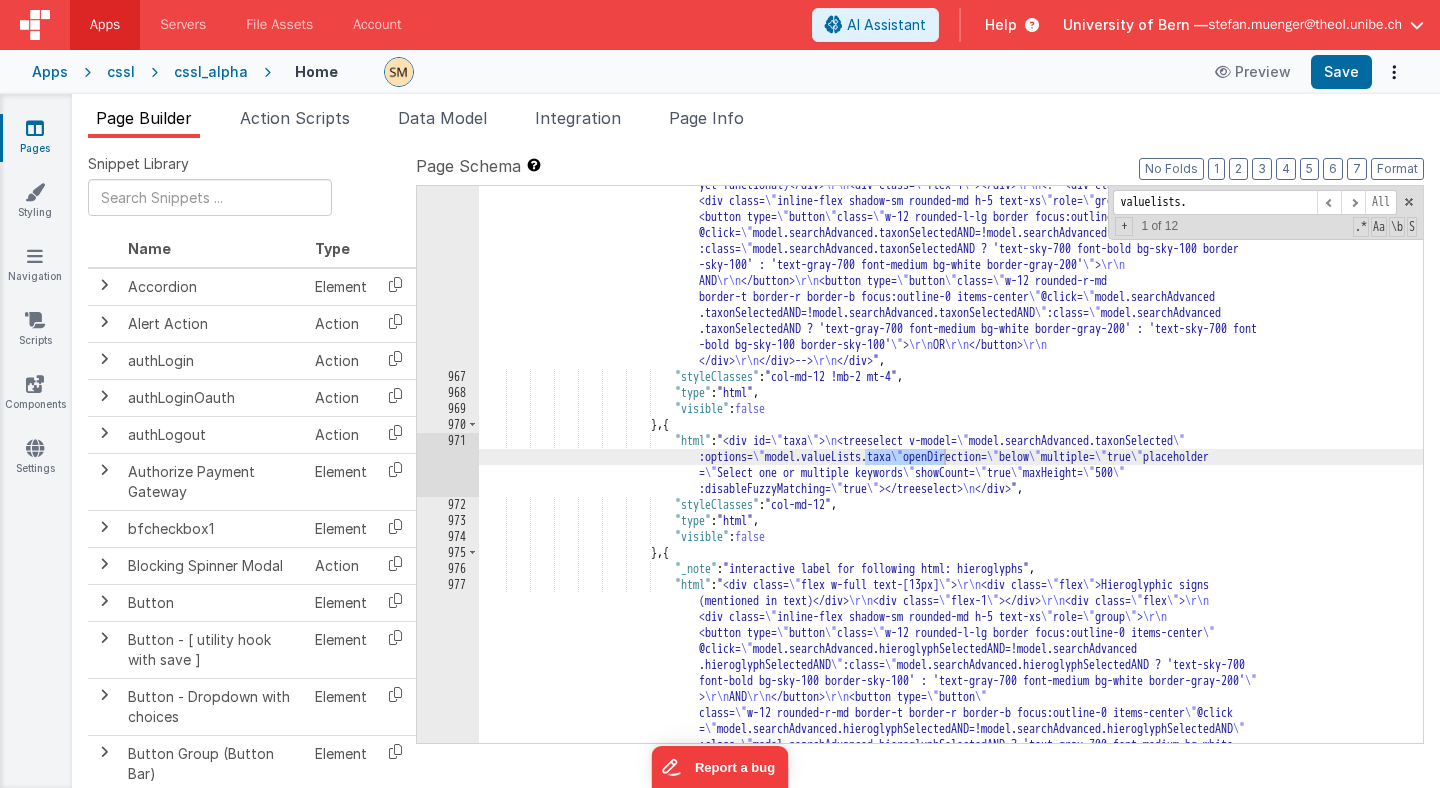 scroll, scrollTop: 17405, scrollLeft: 0, axis: vertical 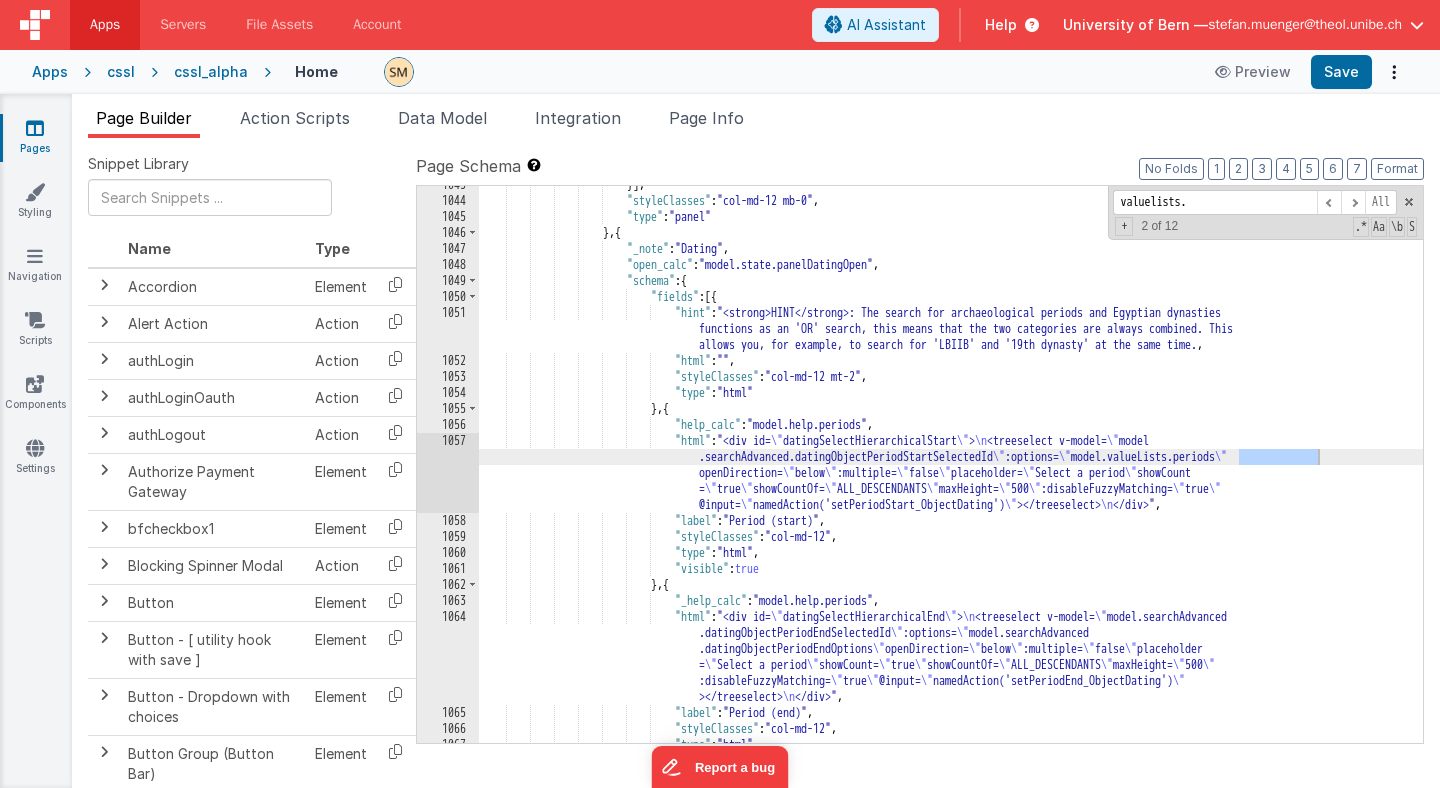 type on "valuelists." 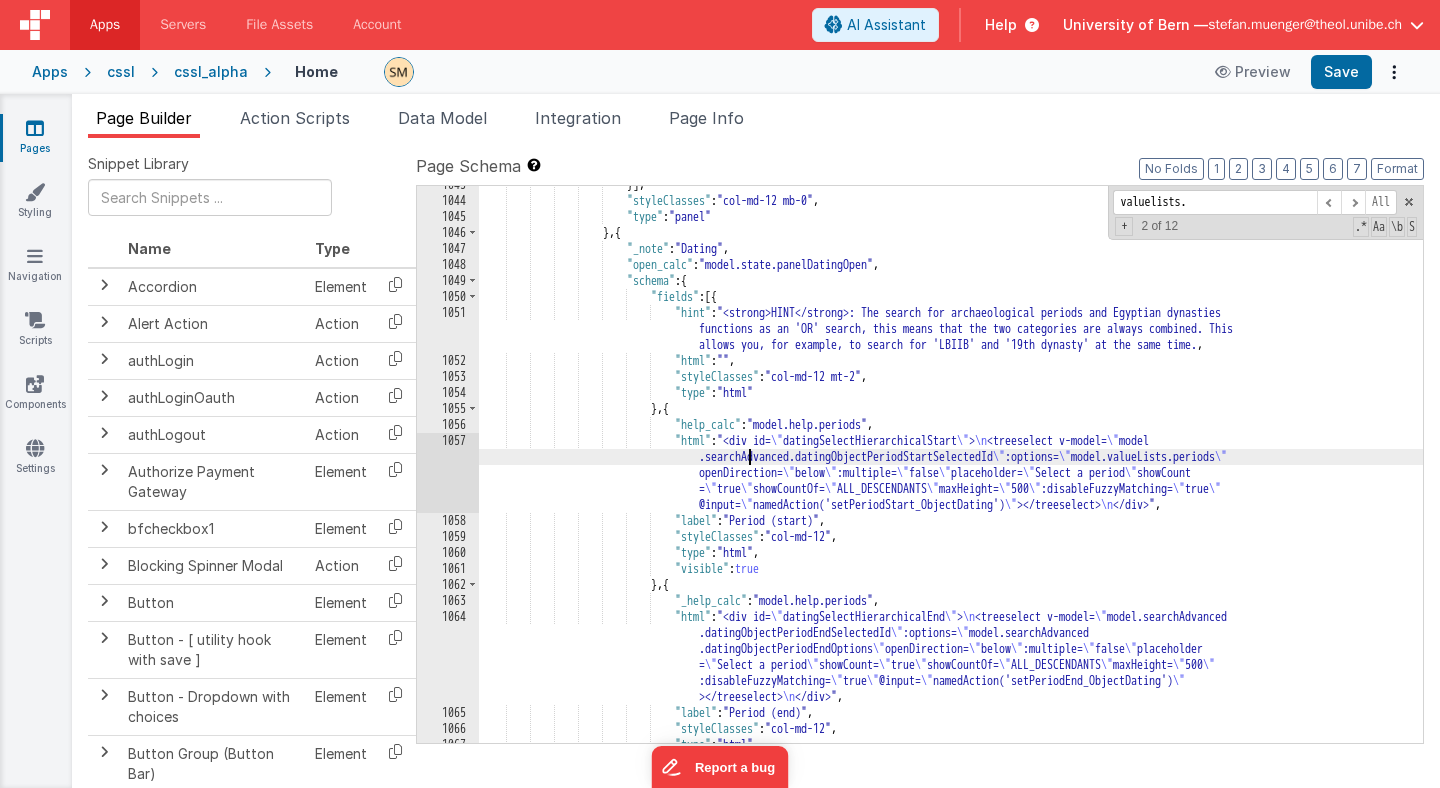 click on "1057" at bounding box center (448, 473) 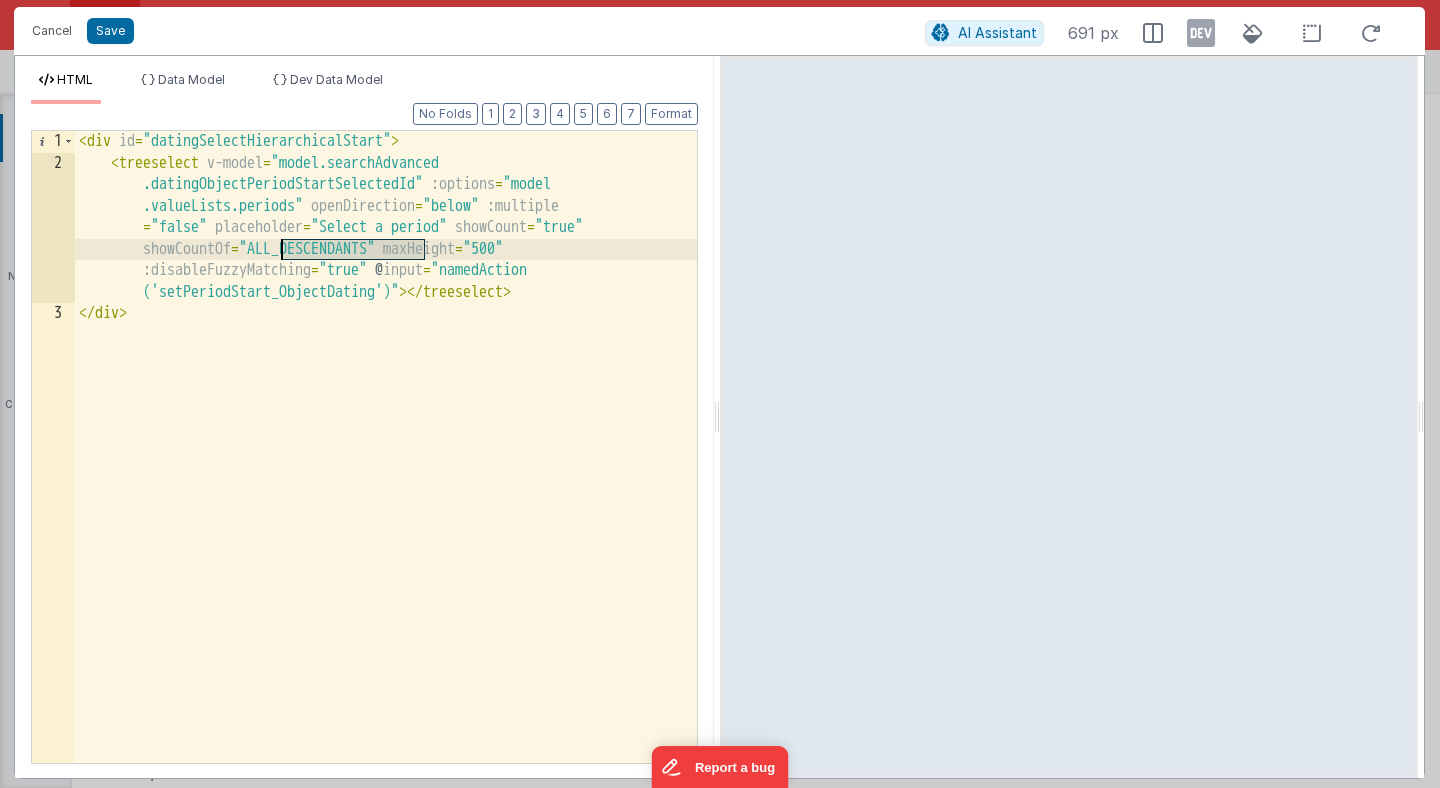 drag, startPoint x: 426, startPoint y: 249, endPoint x: 284, endPoint y: 249, distance: 142 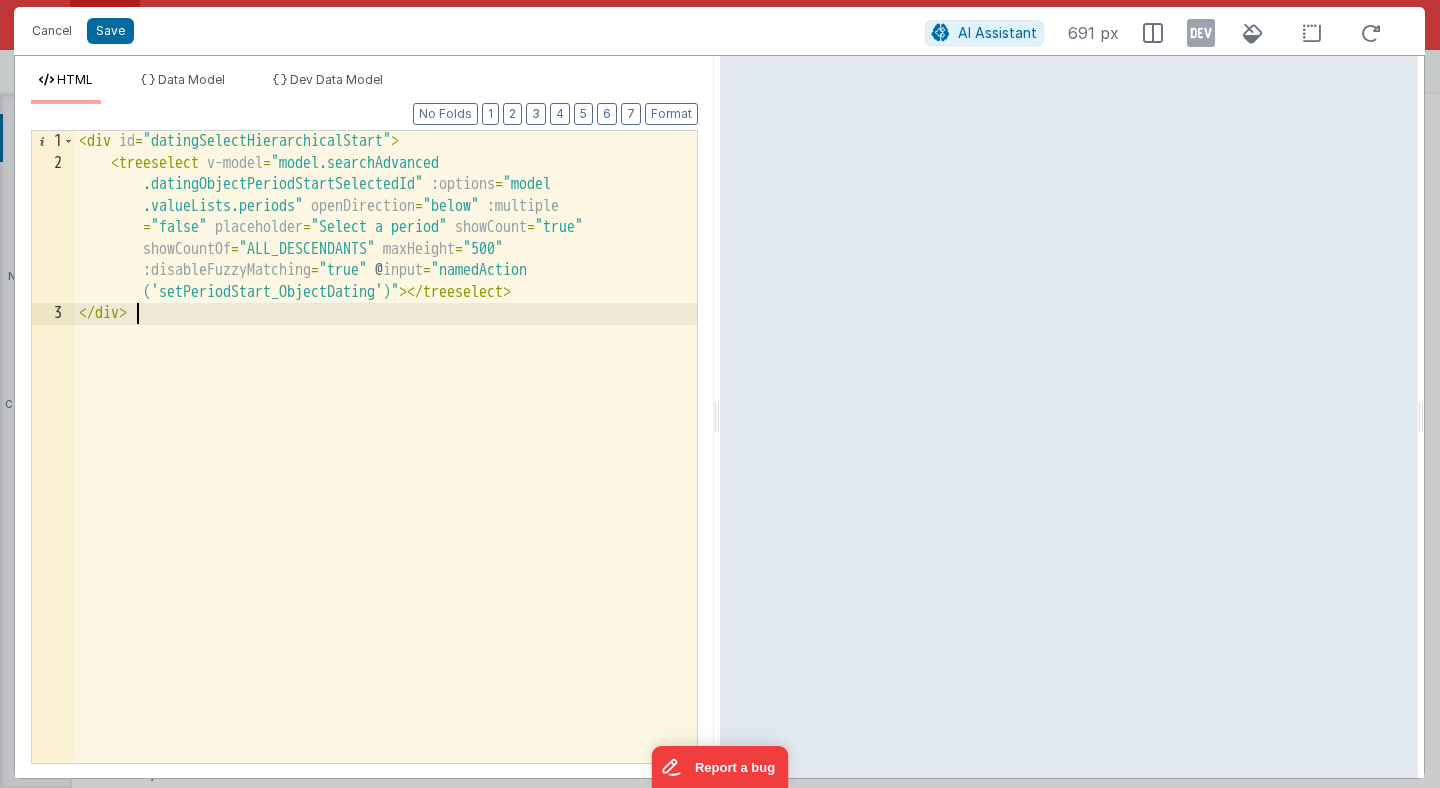 click on "< div   id = "datingSelectHierarchicalStart" >      < treeselect   v-model = "model.searchAdvanced          .datingObjectPeriodStartSelectedId"   :options = "model          .valueLists.periods"   openDirection = "below"   :multiple          = "false"   placeholder = "Select a period"   showCount = "true"            showCountOf = "ALL_DESCENDANTS"   maxHeight = "500"            :disableFuzzyMatching = "true"   @ input = "namedAction          ('setPeriodStart_ObjectDating')" > </ treeselect > </ div >" at bounding box center (386, 468) 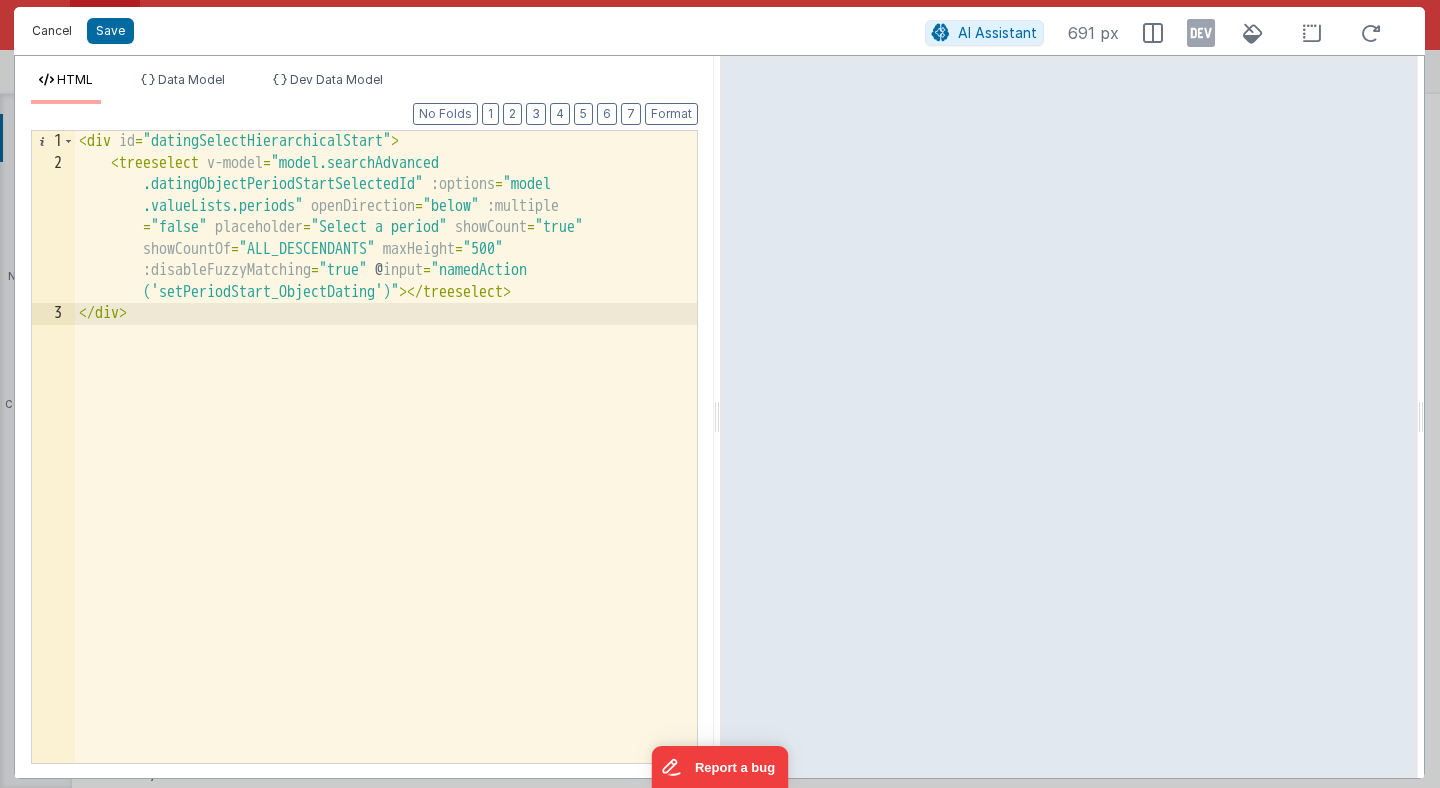 click on "Cancel" at bounding box center (52, 31) 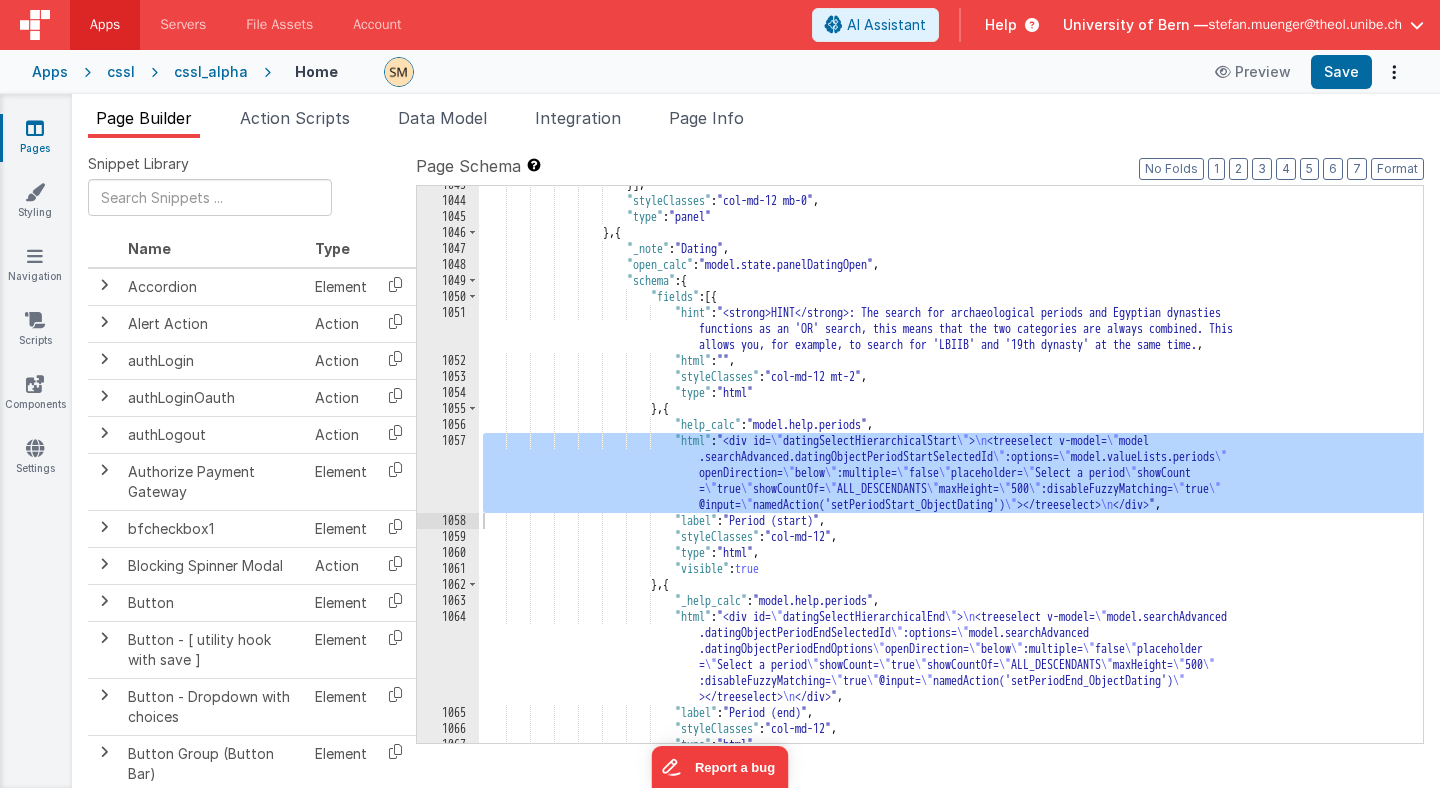 click on "}] ,                               "styleClasses" :  "col-md-12 mb-0" ,                               "type" :  "panel"                          } ,  {                               "_note" :  "Dating" ,                               "open_calc" :  "model.state.panelDatingOpen" ,                               "schema" :  {                                    "fields" :  [{                                         "hint" :  "<strong>HINT</strong>: The search for archaeological periods and Egyptian dynasties                                       functions as an 'OR' search, this means that the two categories are always combined. This                                       allows you, for example, to search for 'LBIIB' and '19th dynasty' at the same time." ,                                         "html" :  "" ,                                         "styleClasses" :  "col-md-12 mt-2" ,                          :" at bounding box center (951, 471) 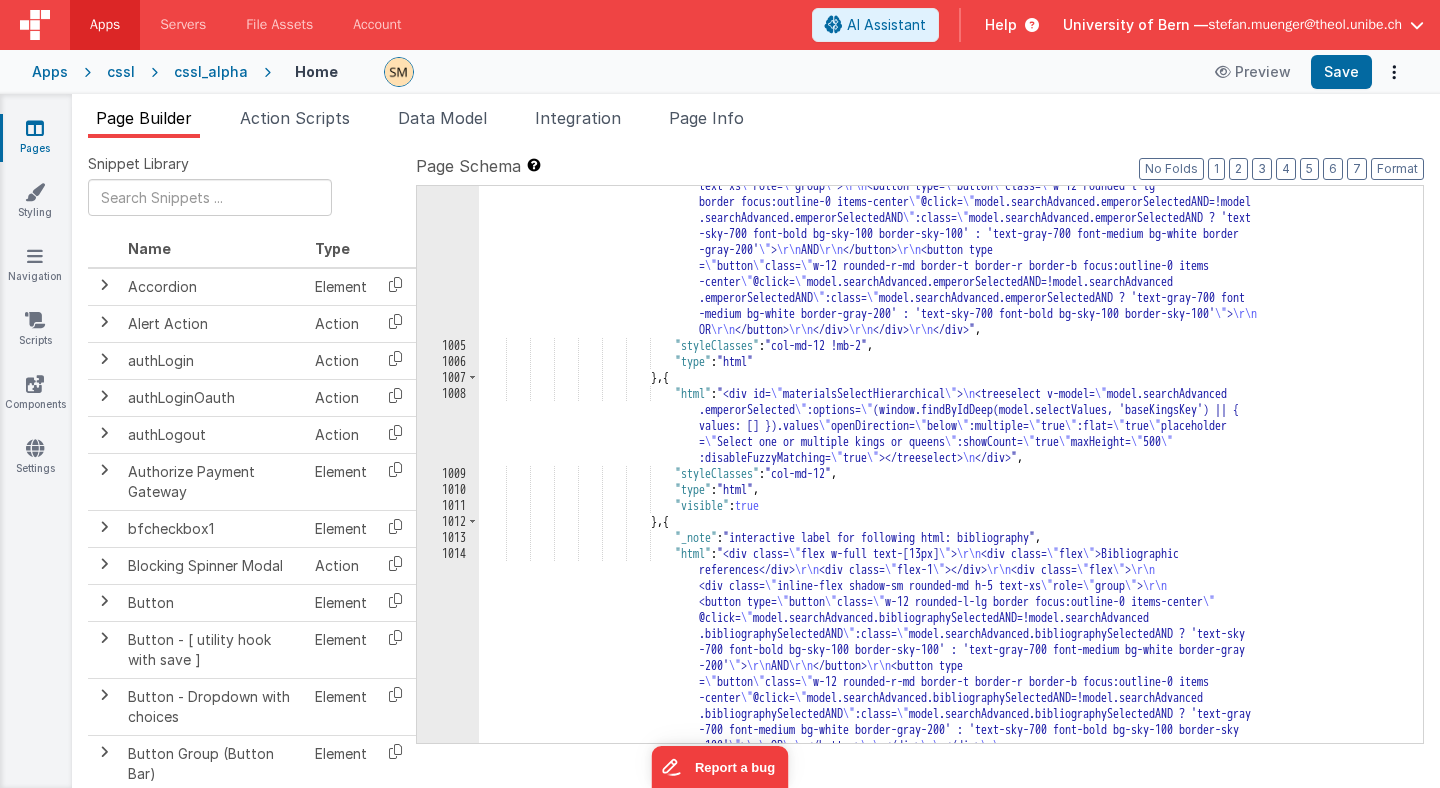 scroll, scrollTop: 16180, scrollLeft: 0, axis: vertical 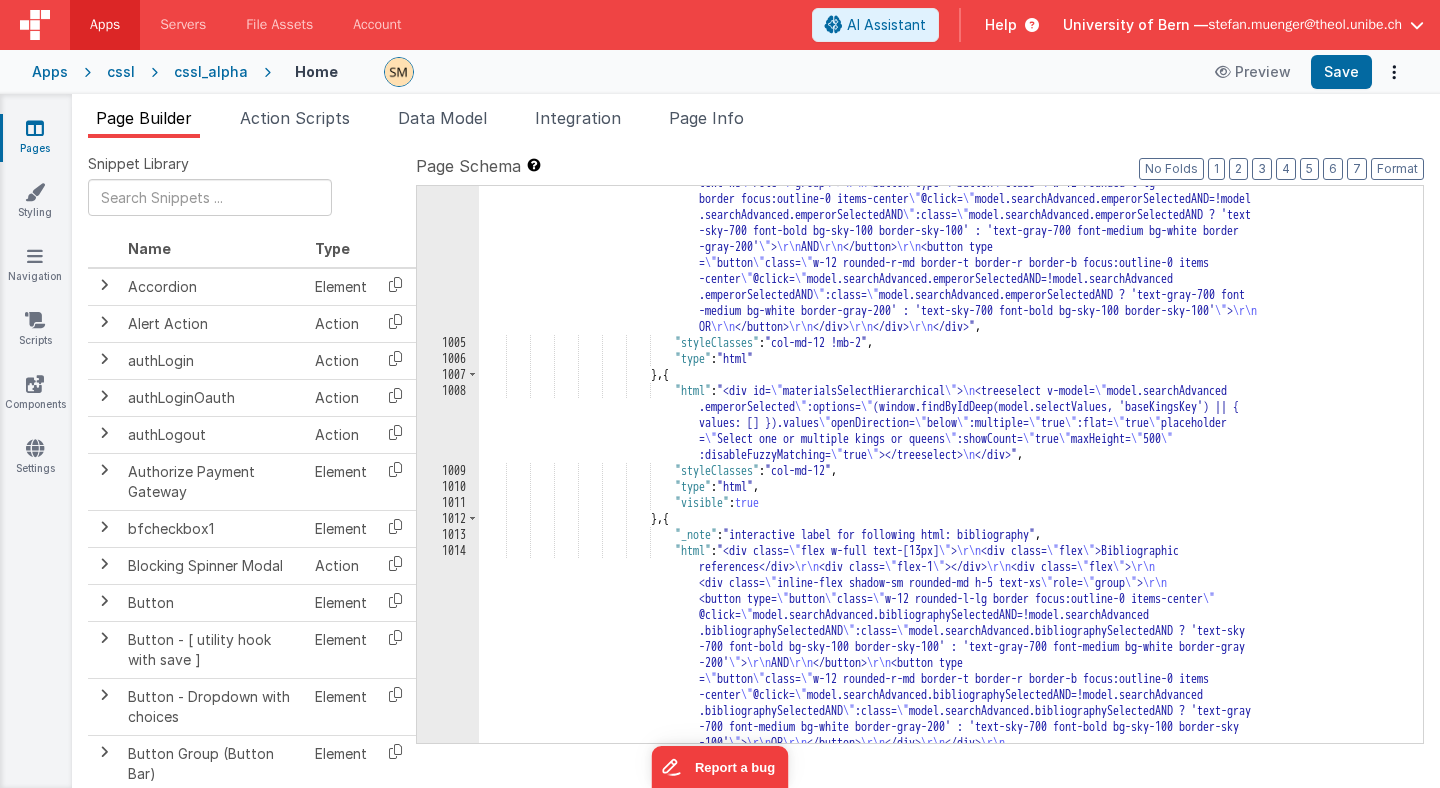 click on "1008" at bounding box center [448, 423] 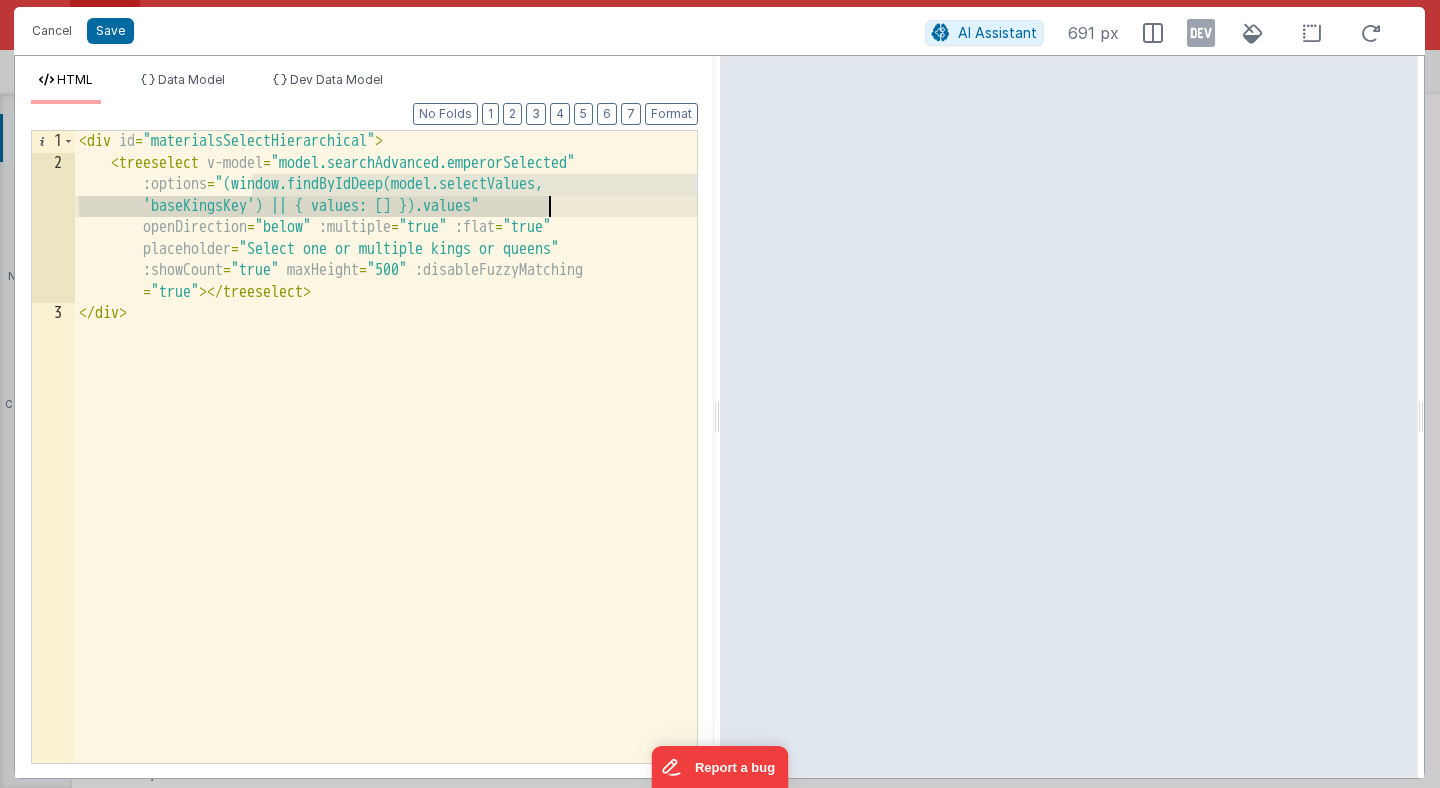 drag, startPoint x: 252, startPoint y: 180, endPoint x: 554, endPoint y: 201, distance: 302.72925 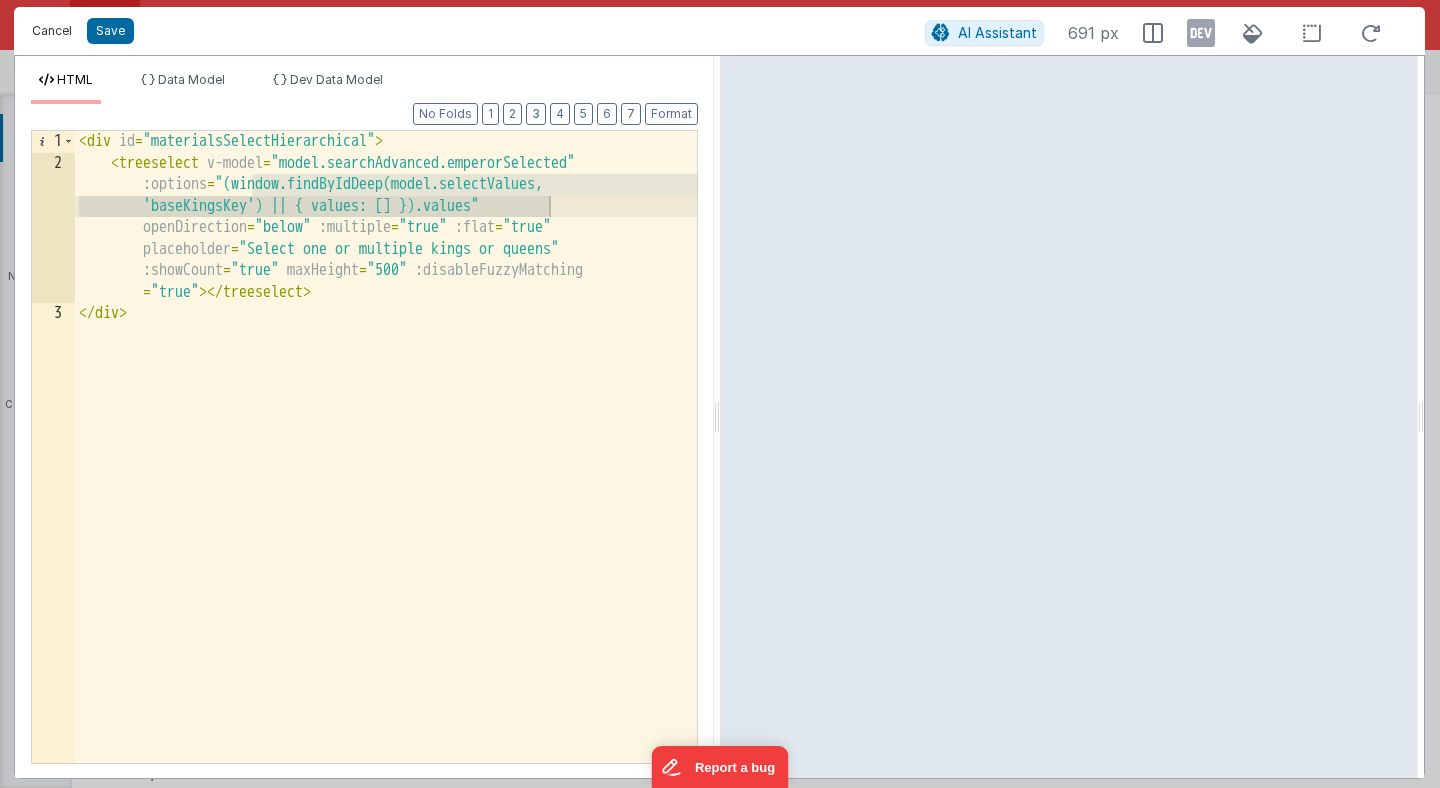 click on "Cancel" at bounding box center [52, 31] 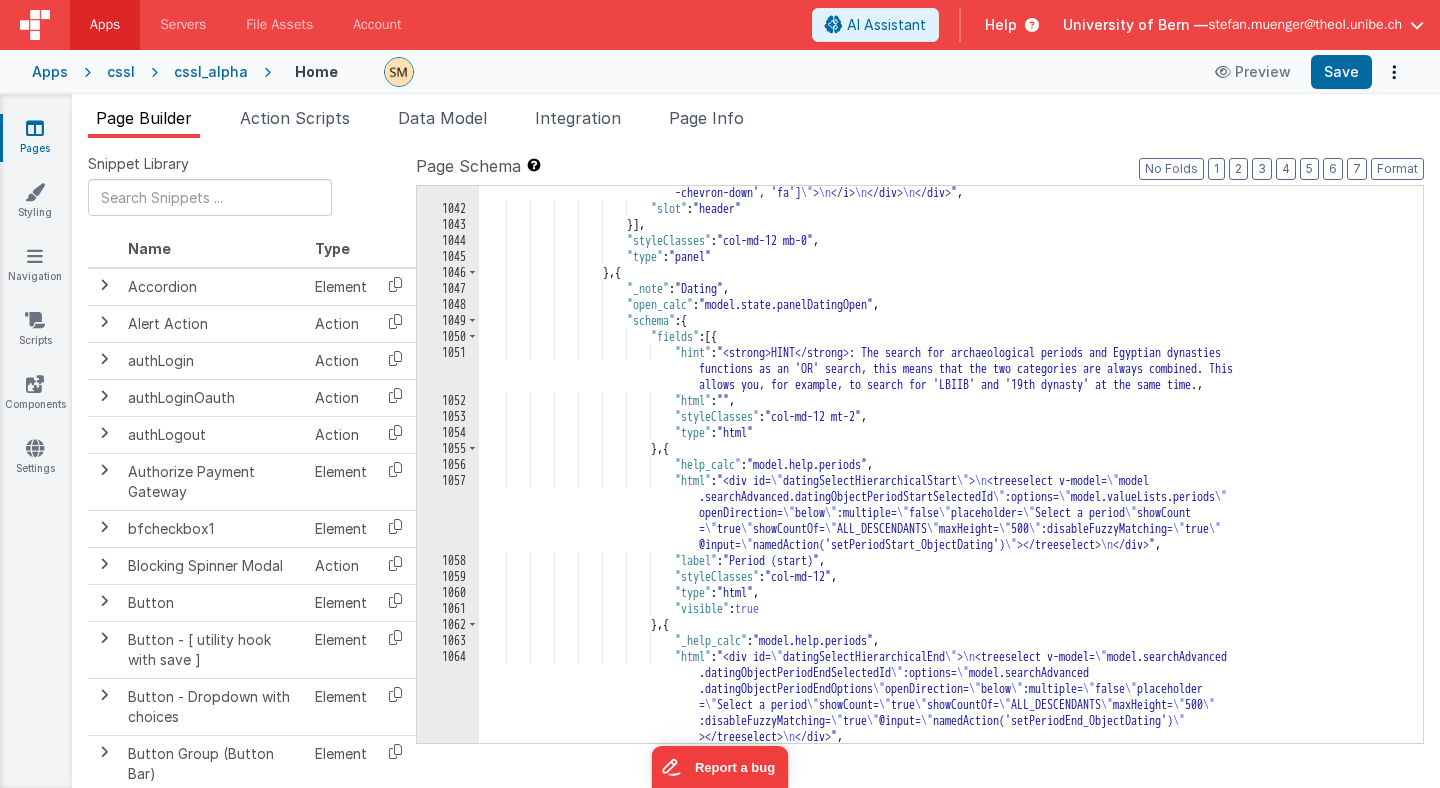 scroll, scrollTop: 17374, scrollLeft: 0, axis: vertical 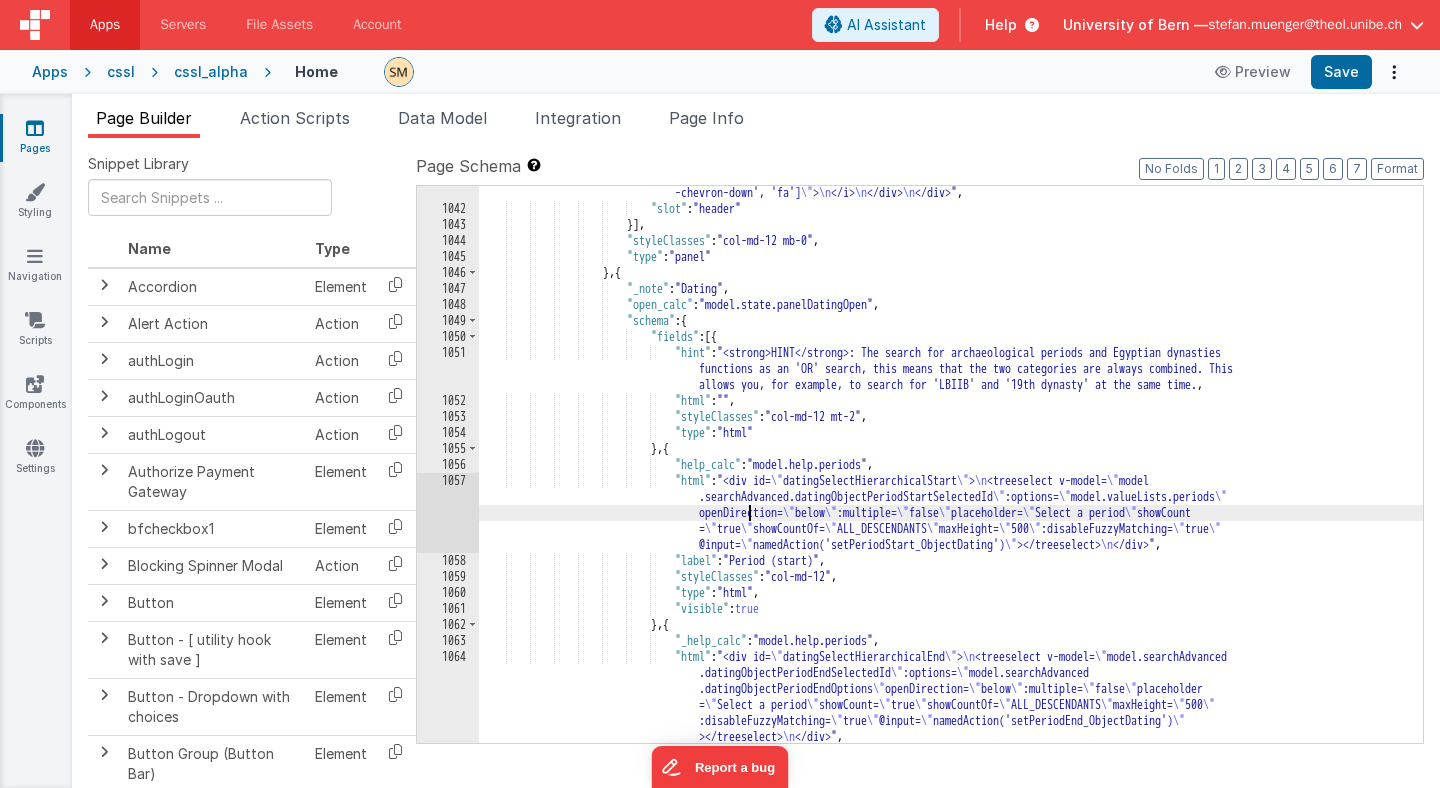 click on ""html" :  "<div class= \" cursor-pointer flex items-center \"  @click= \" model.state.panelBaseOpen = !model                                  .state.panelBaseOpen \" > \n     <div class= \" panel-title \" >Base engraving/iconography</div> \n                                       <div class= \" flex-1 \" ></div> \n     <div v-if= \" !_.isEmpty(model.searchAdvanced.taxonSelected) ||                                   !_.isEmpty(model.searchAdvanced.baseDescriptionSelected) || !_.isEmpty(model.searchAdvanced                                  .emperorSelected) || !_.isEmpty(model.searchAdvanced.hieroglyphSelected) || !_.isEmpty(model                                  .searchAdvanced.bibliographySelected) \" ><span class= \"  items-center rounded-full bg-sky-100 px-2 .5 py-1.5 text-xs font-medium text-sky-700 mr-8 \" \n = \"" at bounding box center (951, 415) 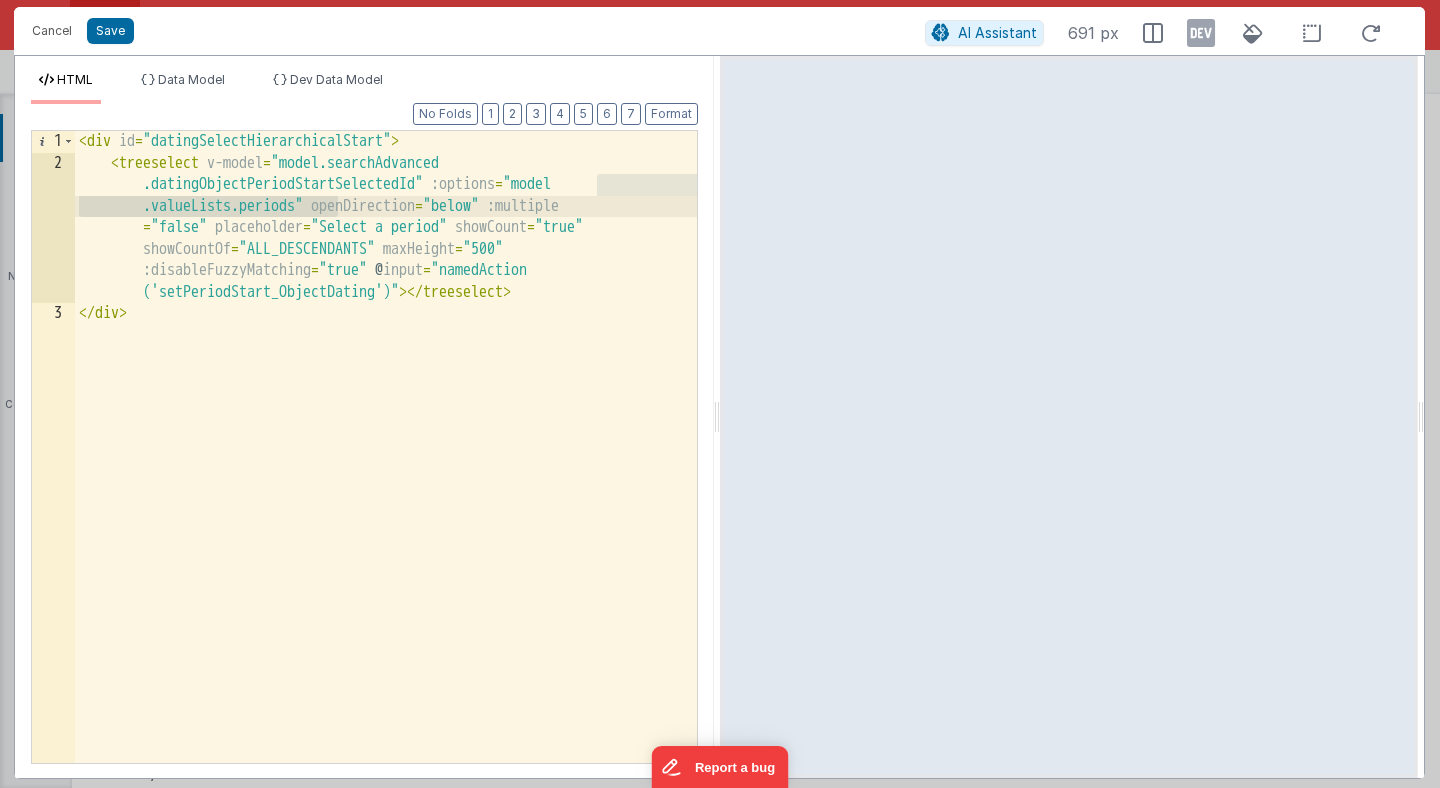 drag, startPoint x: 596, startPoint y: 185, endPoint x: 340, endPoint y: 210, distance: 257.2178 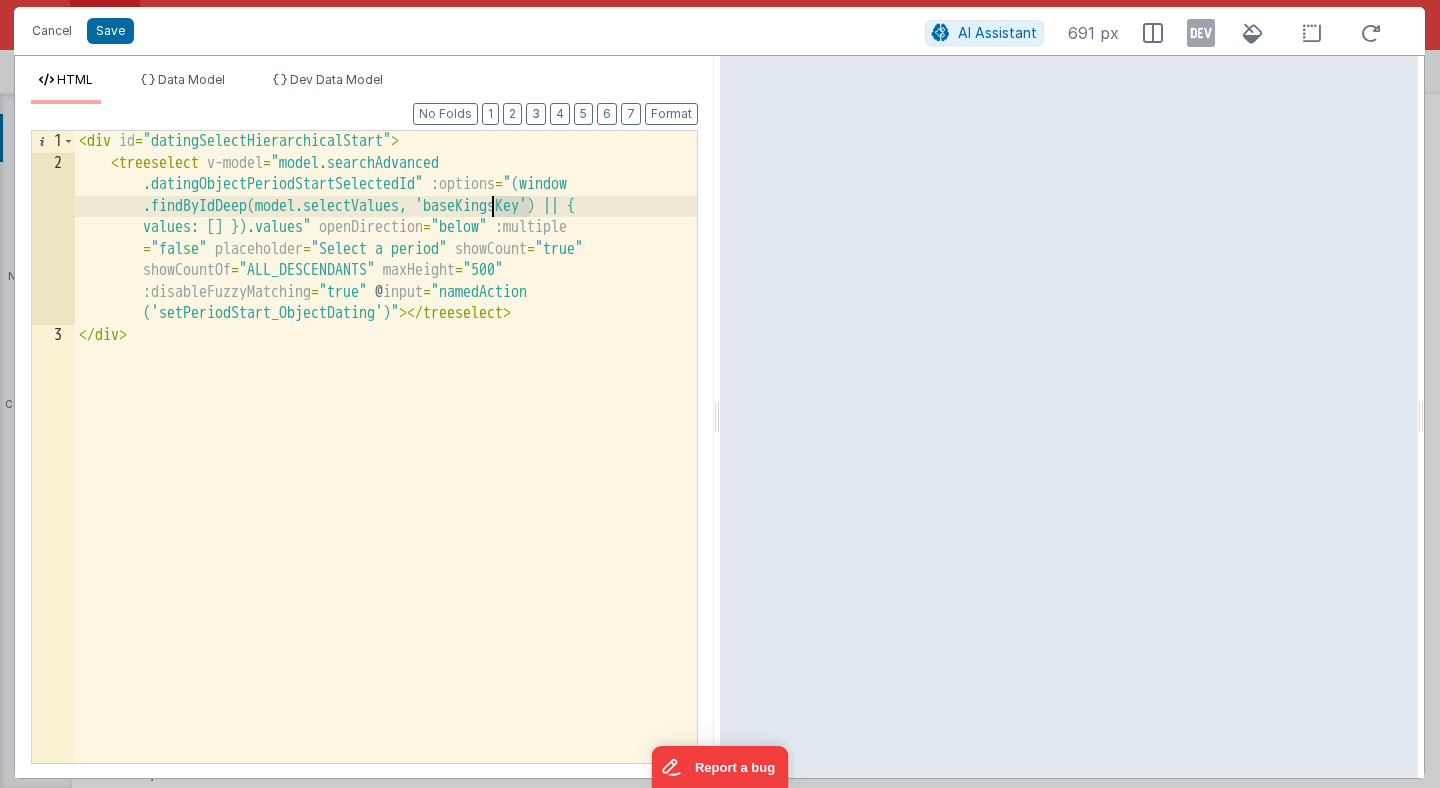 drag, startPoint x: 530, startPoint y: 209, endPoint x: 491, endPoint y: 213, distance: 39.20459 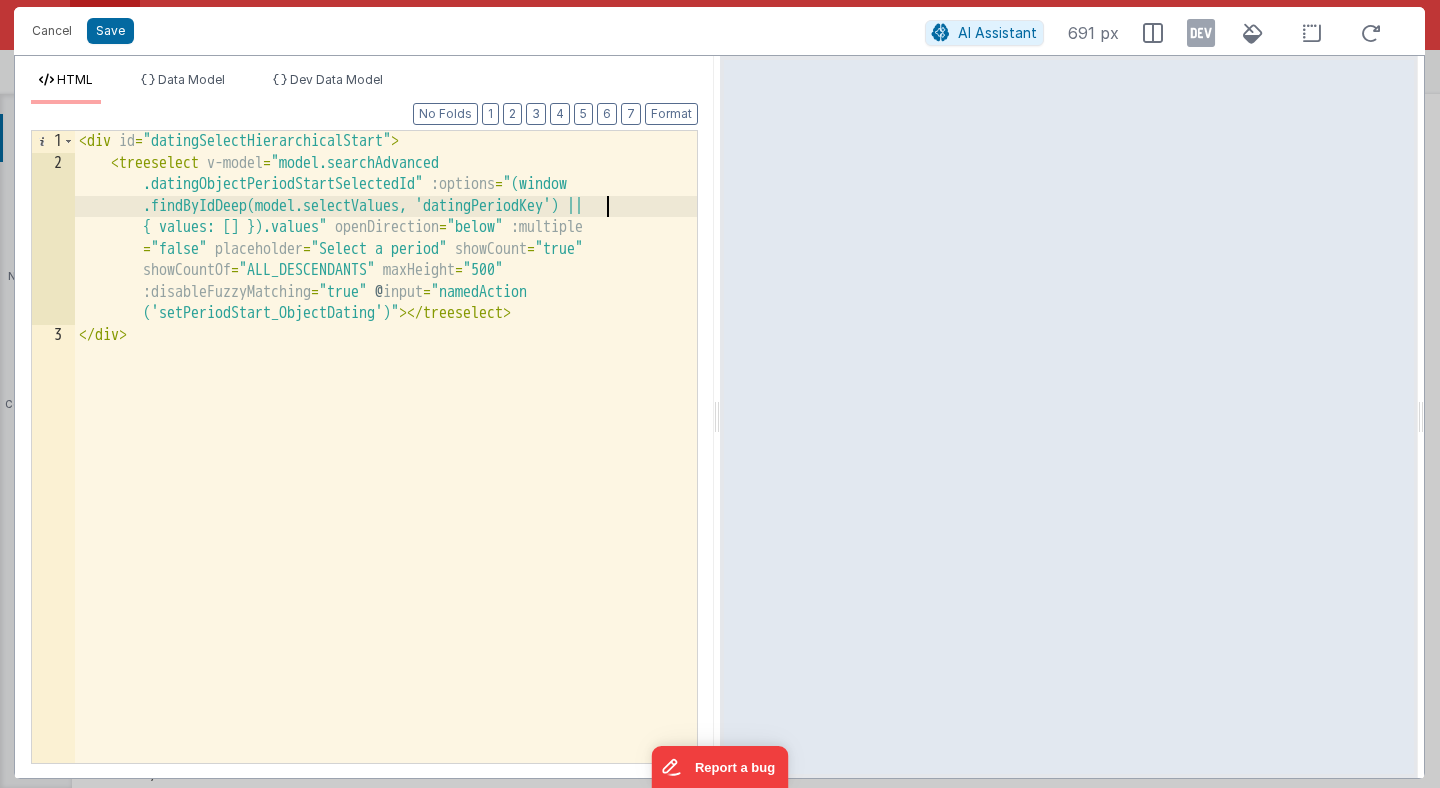 type 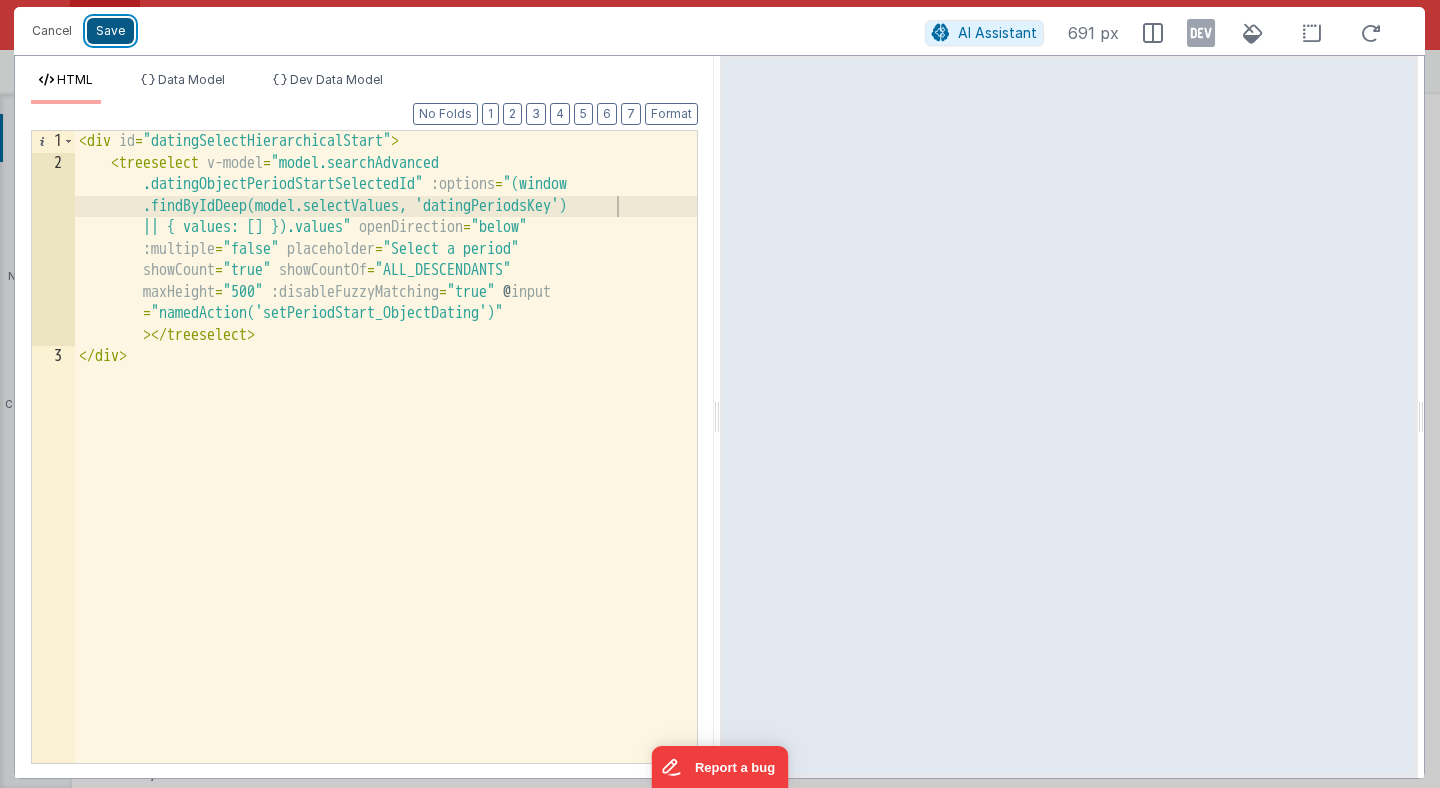 click on "Save" at bounding box center (110, 31) 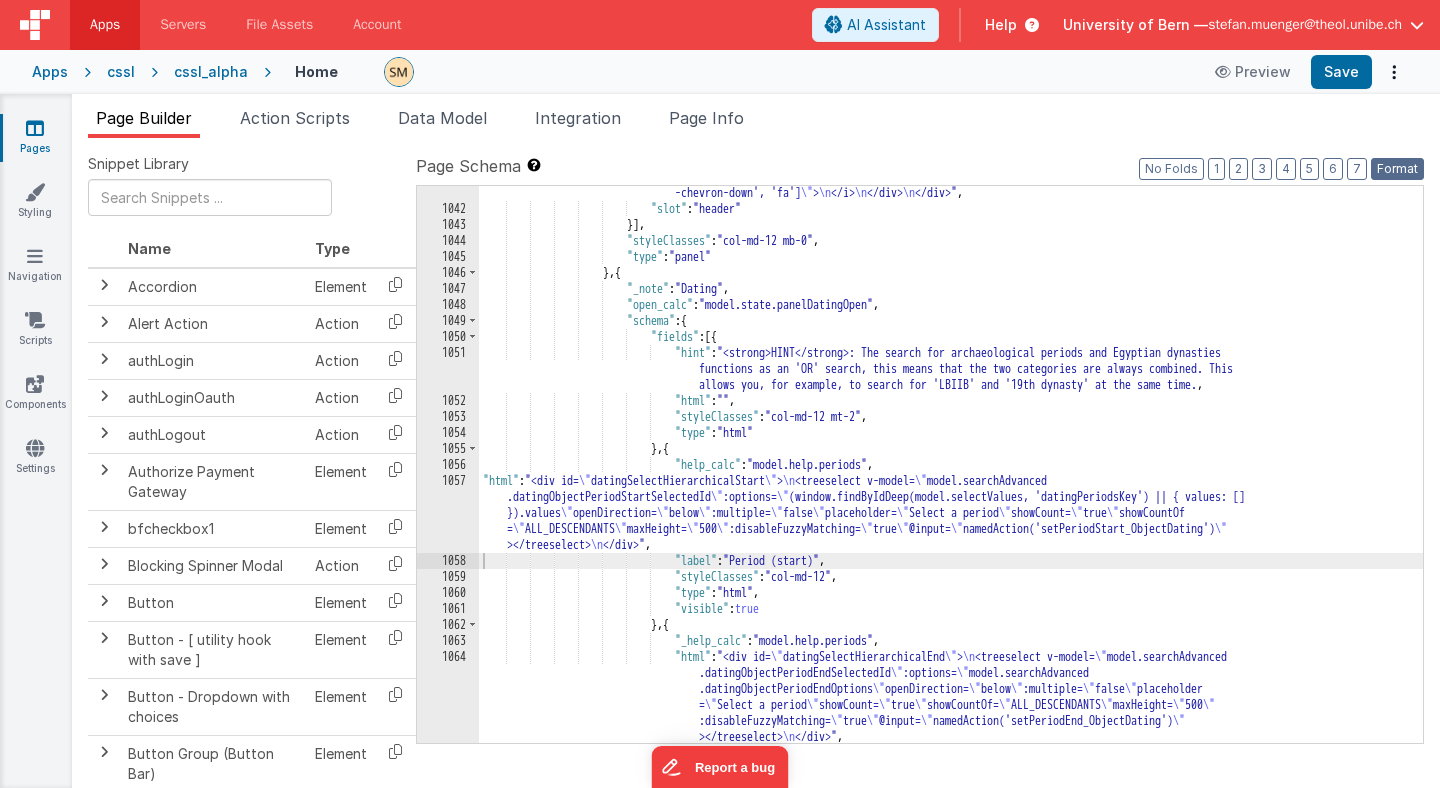 click on "Format" at bounding box center [1397, 169] 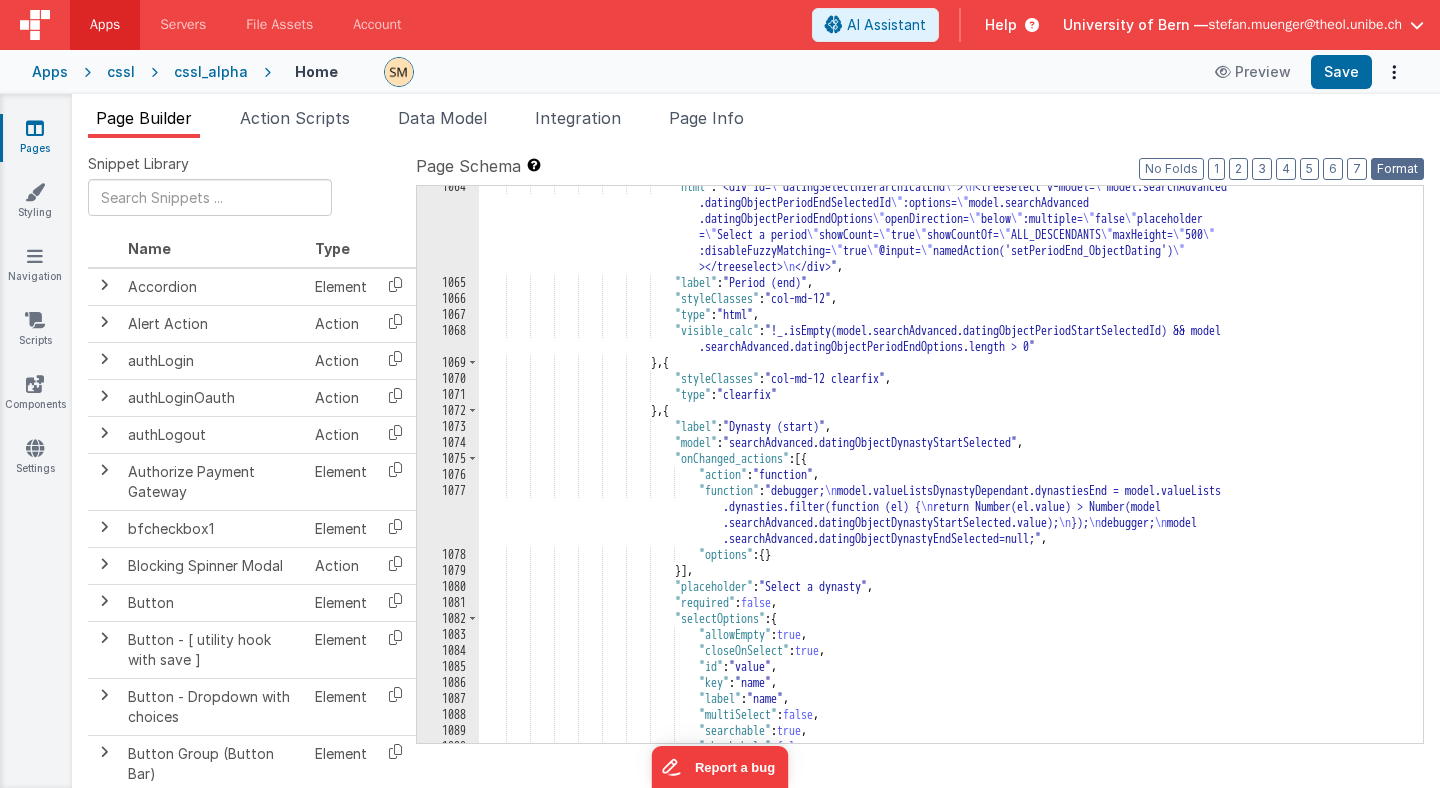 scroll, scrollTop: 17748, scrollLeft: 0, axis: vertical 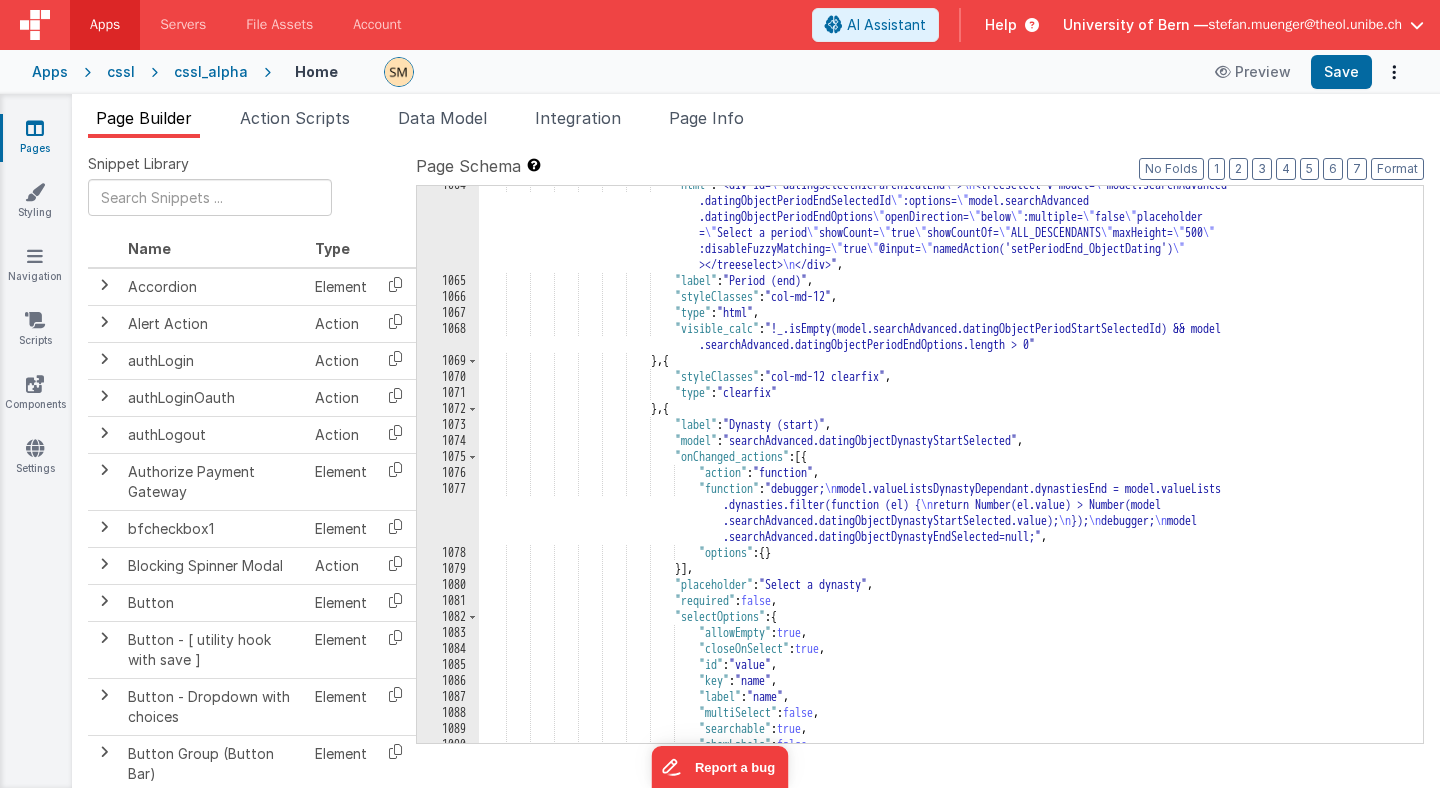 click on ""html" :  "<div id= \" datingSelectHierarchicalEnd \" > \n     <treeselect v-model= \" model.searchAdvanced                                      .datingObjectPeriodEndSelectedId \"  :options= \" model.searchAdvanced                                      .datingObjectPeriodEndOptions \"  openDirection= \" below \"  :multiple= \" false \"  placeholder                                      = \" Select a period \"  showCount= \" true \"  showCountOf= \" ALL_DESCENDANTS \"  maxHeight= \" 500 \"                                        :disableFuzzyMatching= \" true \"  @input= \" namedAction('setPeriodEnd_ObjectDating') \"                                      ></treeselect> \n </div>" ,                                         "label" :  "Period (end)" ,                                         :  ," at bounding box center (951, 511) 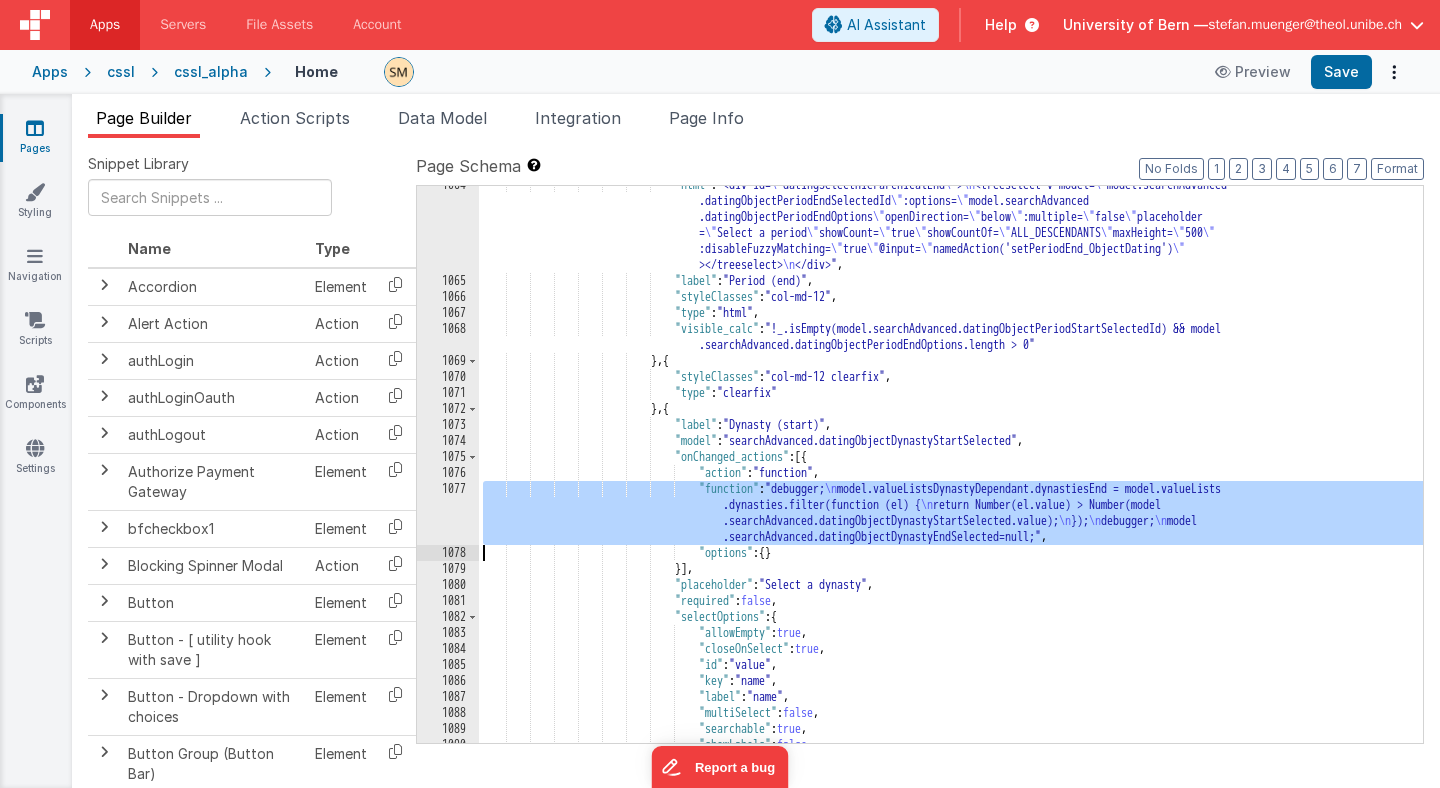 click on "1077" at bounding box center [448, 513] 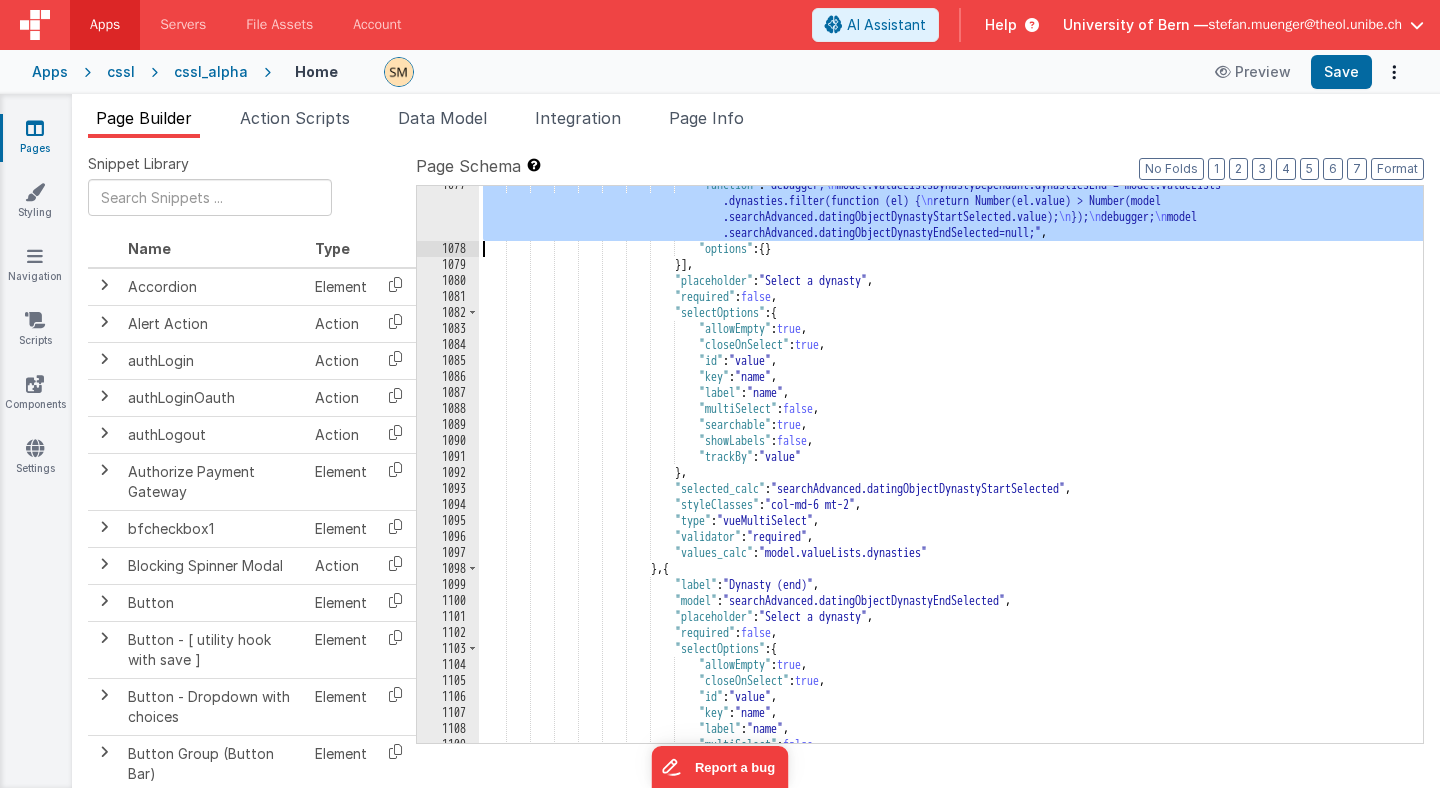 scroll, scrollTop: 17985, scrollLeft: 0, axis: vertical 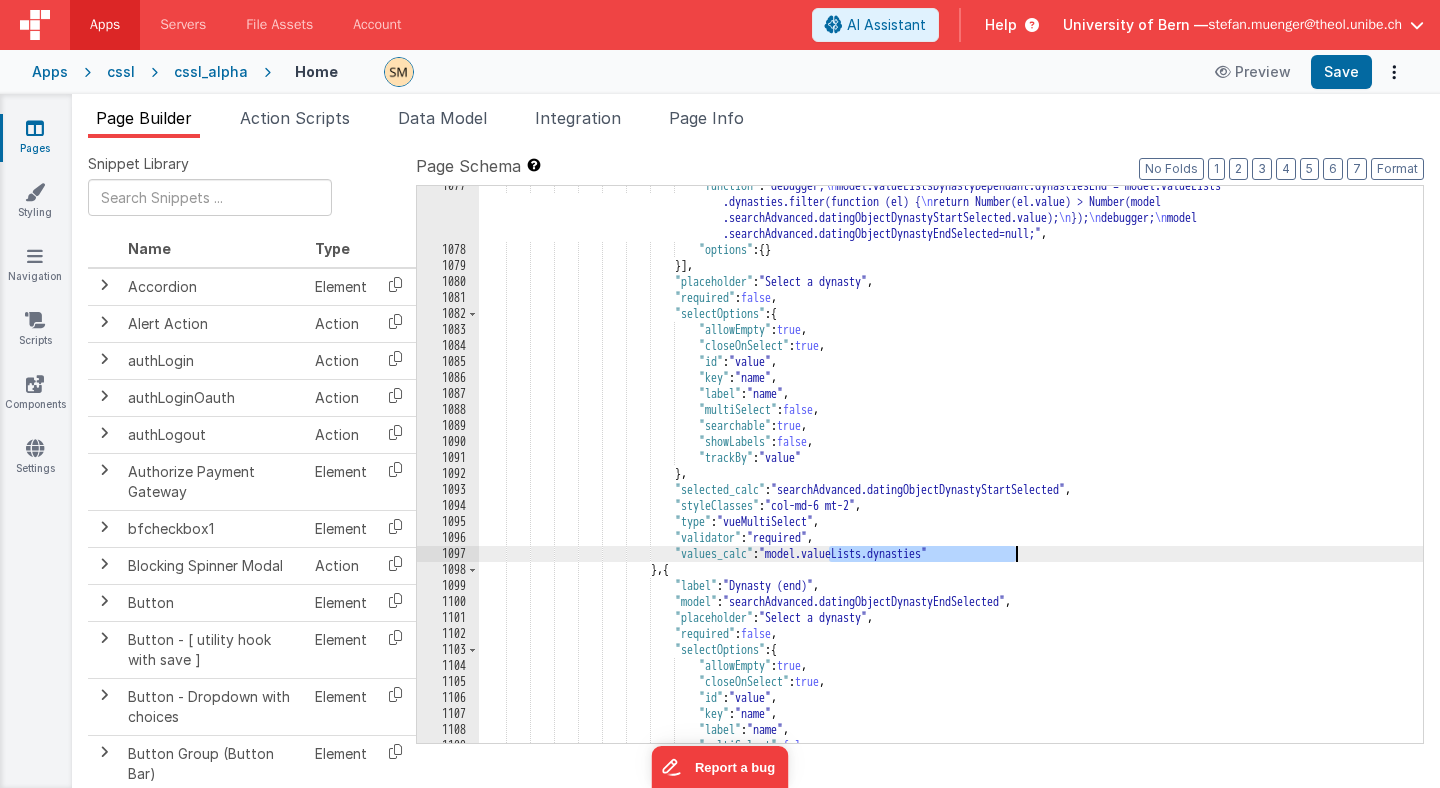 drag, startPoint x: 828, startPoint y: 553, endPoint x: 1017, endPoint y: 556, distance: 189.0238 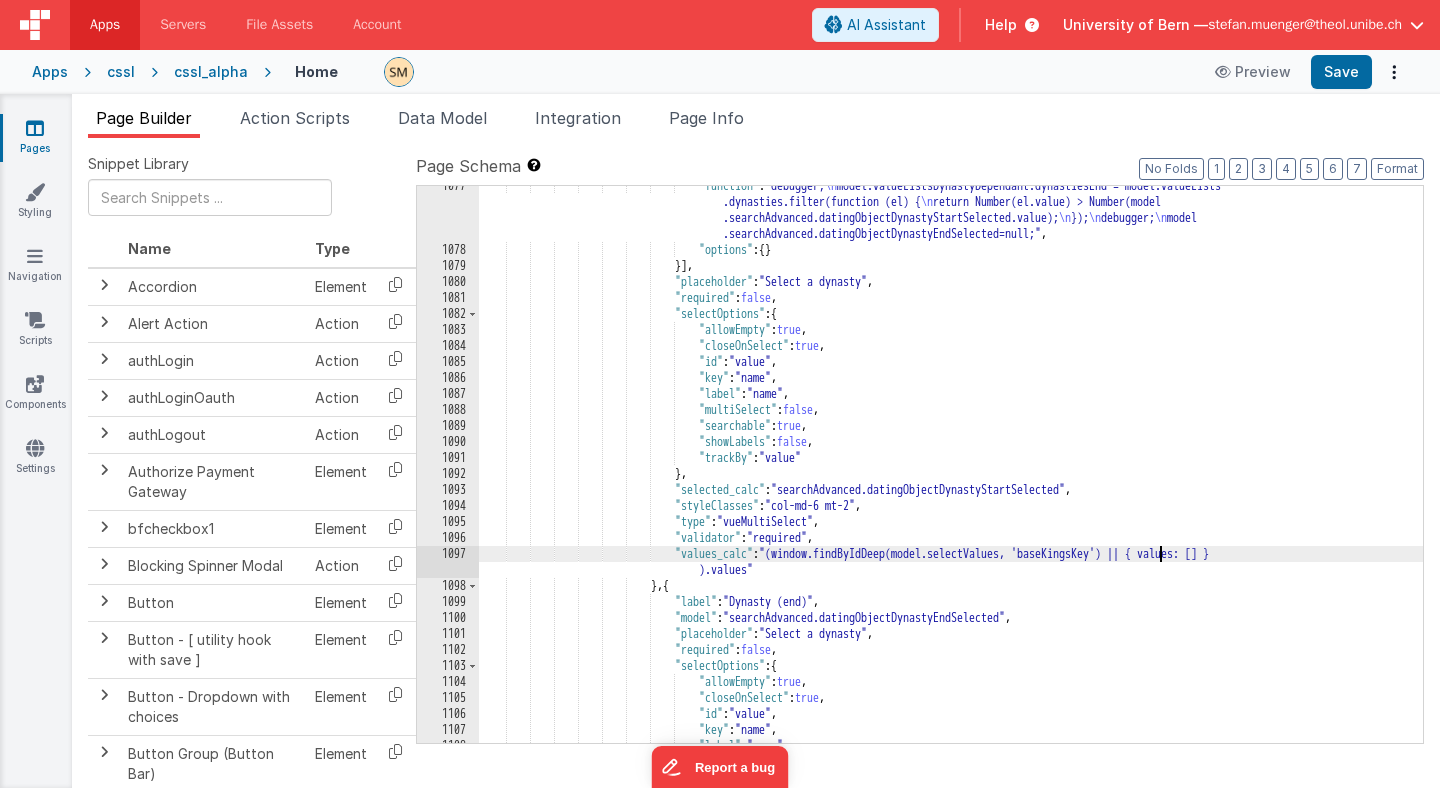 click on ""function" :  "debugger;
model.valueListsDynastyDependant.dynastiesEnd = model.valueLists                                          .dynasties.filter(function (el) {
return Number(el.value) > Number(model                                          .searchAdvanced.datingObjectDynastyStartSelected.value);
});
debugger;
model                                          .searchAdvanced.datingObjectDynastyEndSelected=null;" ,                                              "options" :  { }                                         }] ,                                         "placeholder" :  "Select a dynasty" ,                                         "required" :  false ,                                         "selectOptions" :  {                                              "allowEmpty" :  true ,                                              :" at bounding box center [951, 496] 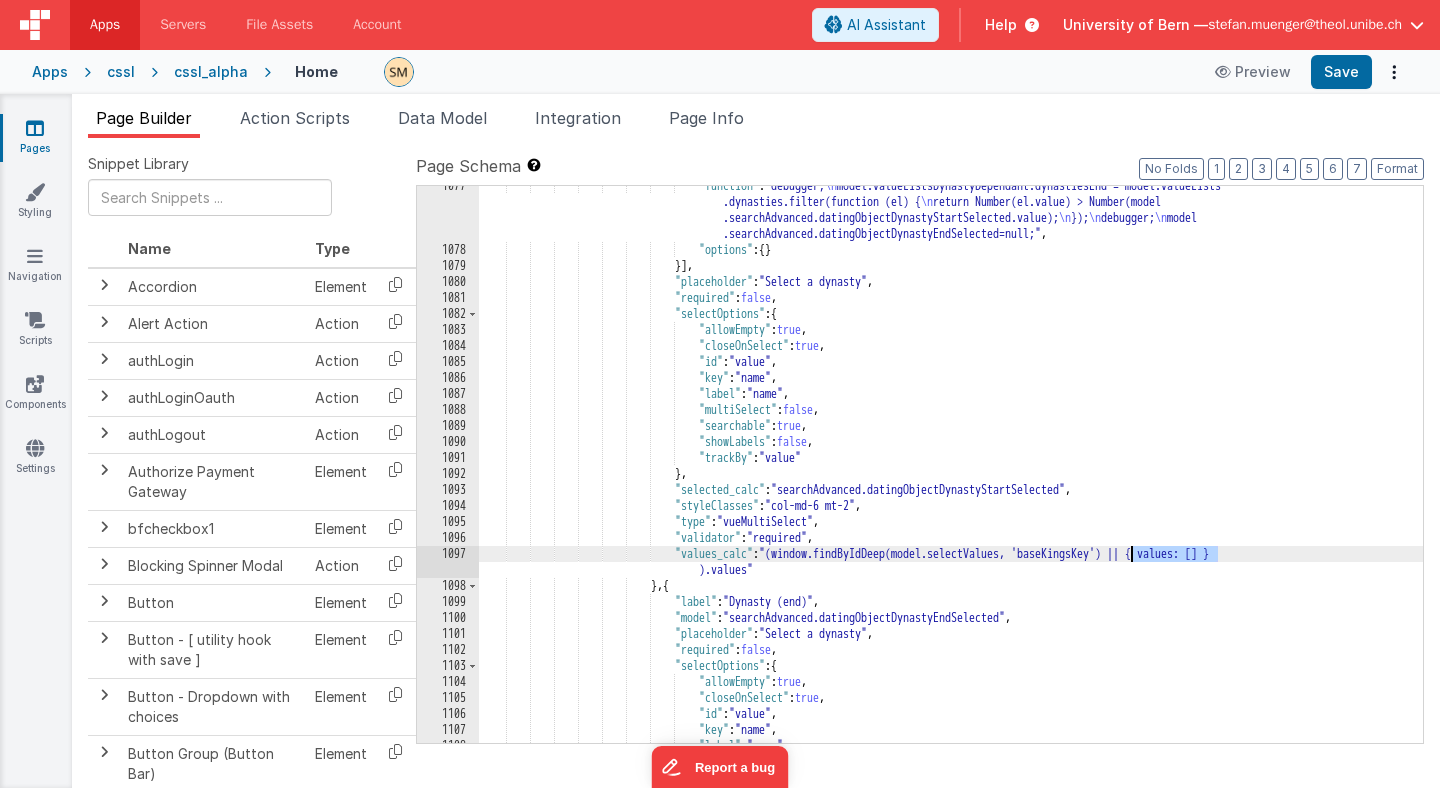click on ""function" :  "debugger;
model.valueListsDynastyDependant.dynastiesEnd = model.valueLists                                          .dynasties.filter(function (el) {
return Number(el.value) > Number(model                                          .searchAdvanced.datingObjectDynastyStartSelected.value);
});
debugger;
model                                          .searchAdvanced.datingObjectDynastyEndSelected=null;" ,                                              "options" :  { }                                         }] ,                                         "placeholder" :  "Select a dynasty" ,                                         "required" :  false ,                                         "selectOptions" :  {                                              "allowEmpty" :  true ,                                              :" at bounding box center [951, 496] 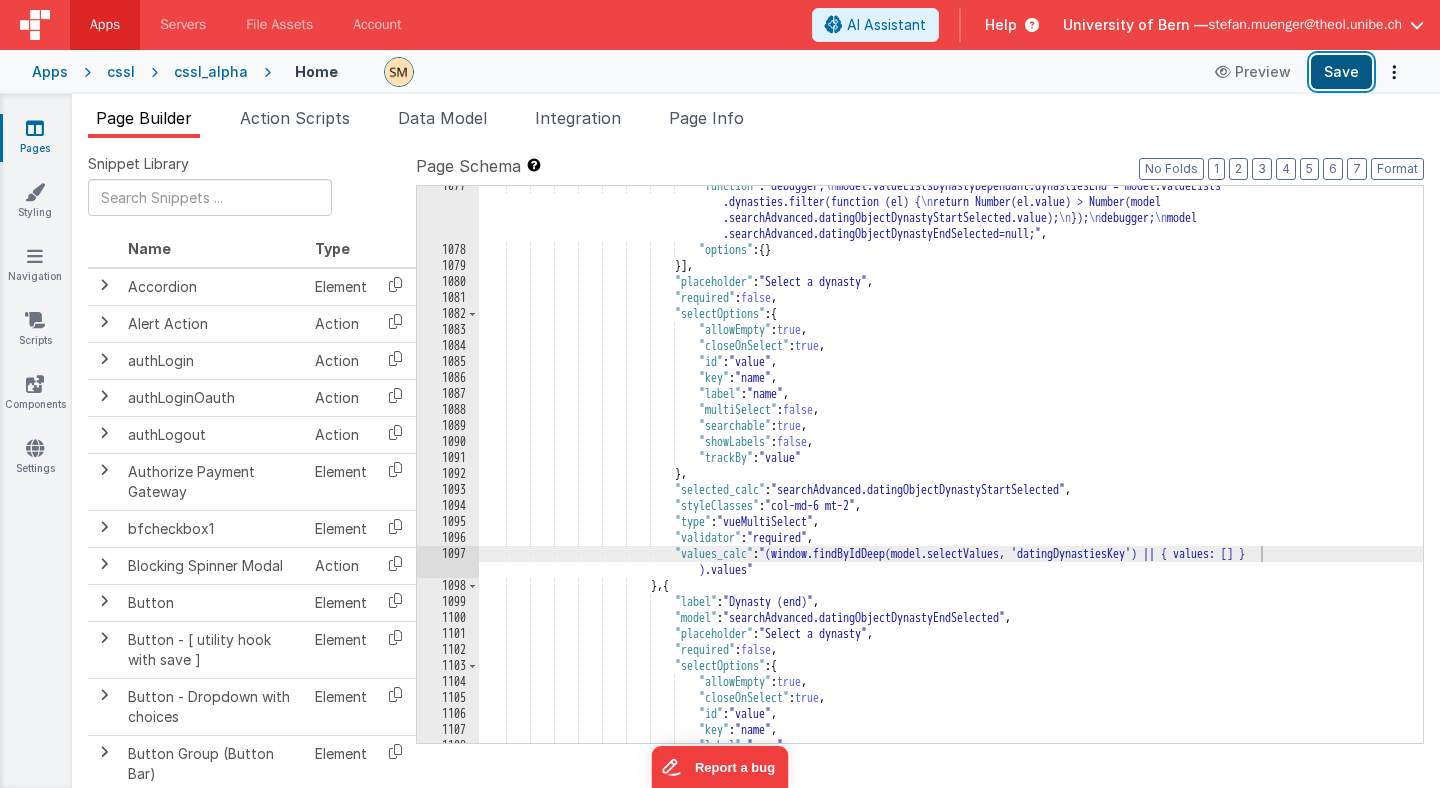 click on "Save" at bounding box center (1341, 72) 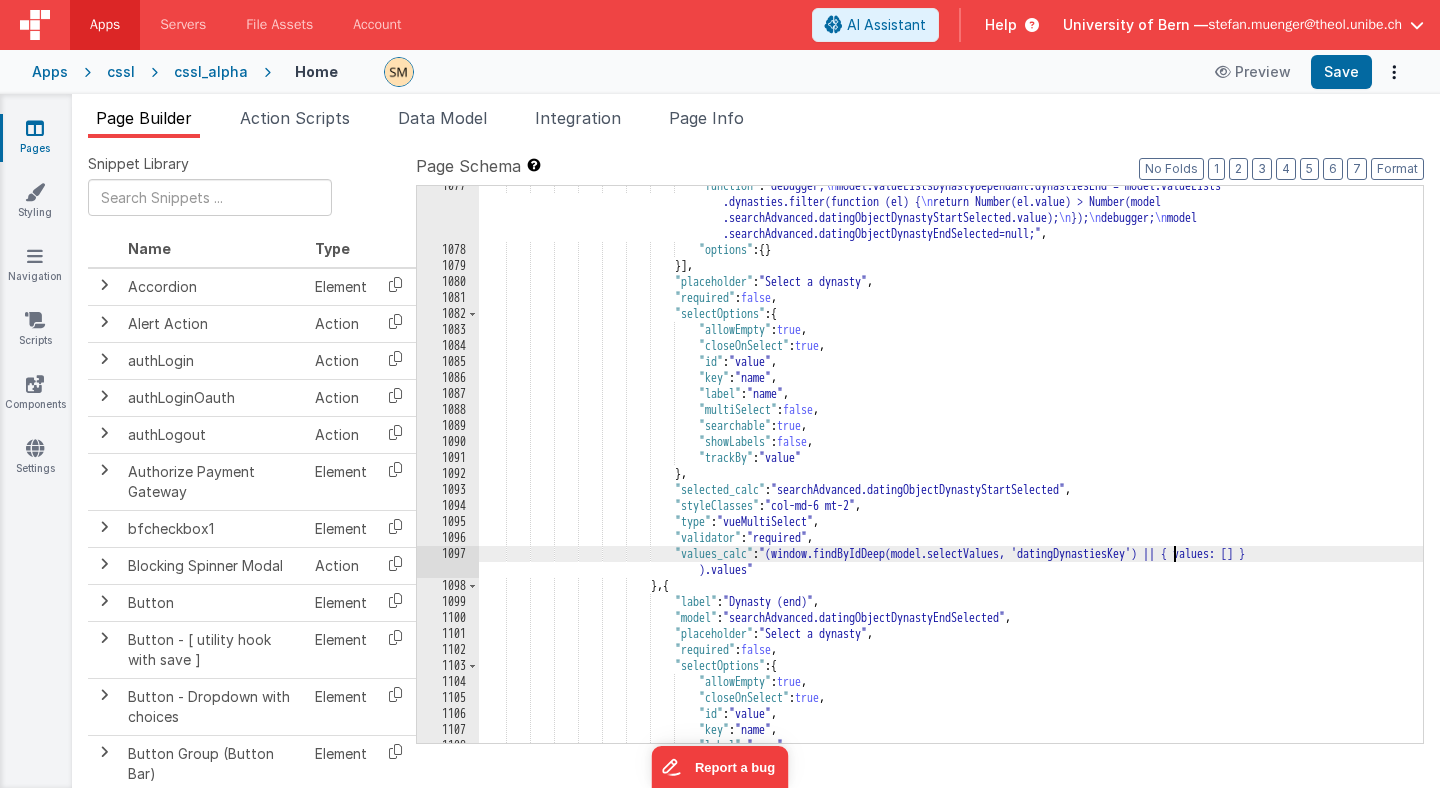 click on ""function" :  "debugger;
model.valueListsDynastyDependant.dynastiesEnd = model.valueLists                                          .dynasties.filter(function (el) {
return Number(el.value) > Number(model                                          .searchAdvanced.datingObjectDynastyStartSelected.value);
});
debugger;
model                                          .searchAdvanced.datingObjectDynastyEndSelected=null;" ,                                              "options" :  { }                                         }] ,                                         "placeholder" :  "Select a dynasty" ,                                         "required" :  false ,                                         "selectOptions" :  {                                              "allowEmpty" :  true ,                                              :" at bounding box center (951, 496) 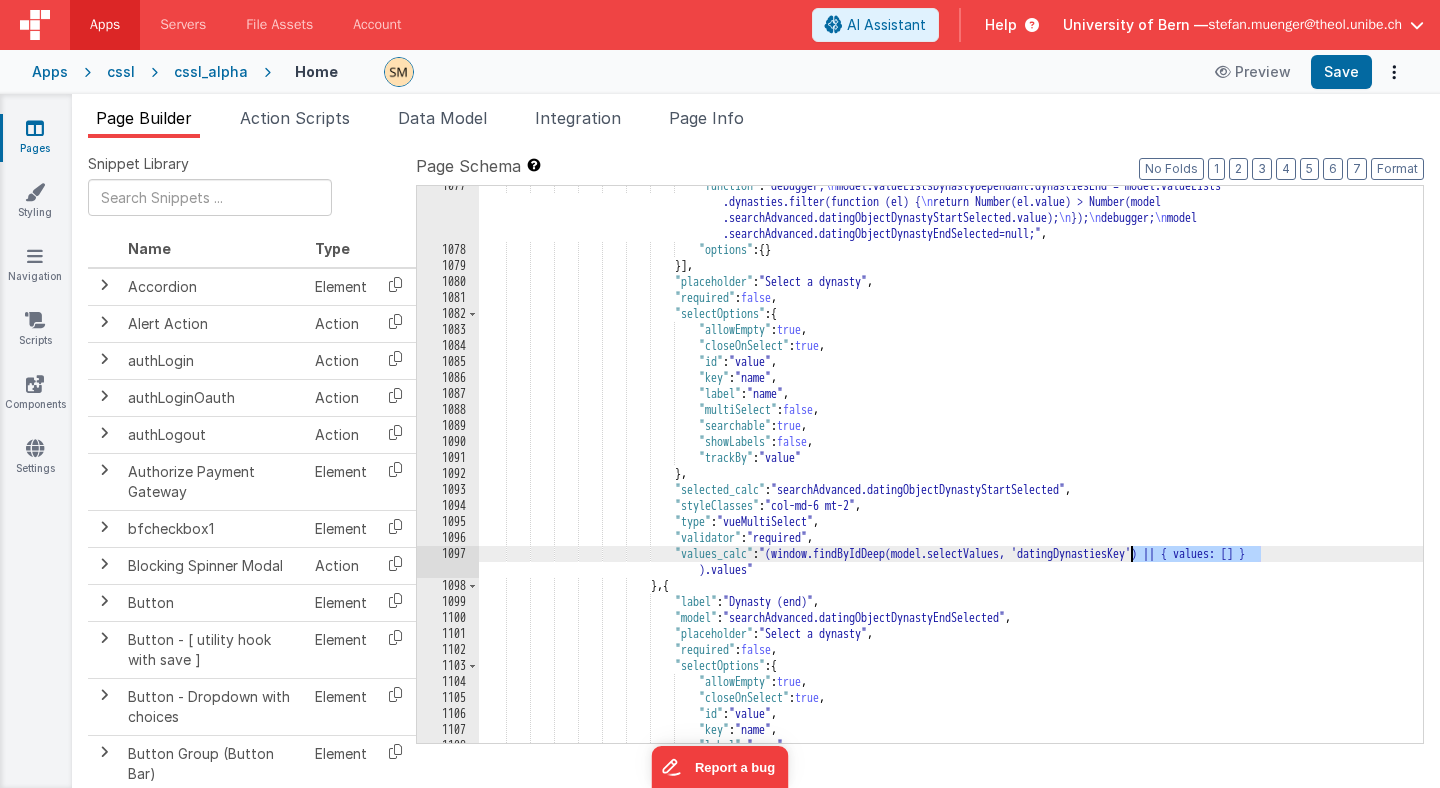 click on ""function" :  "debugger;
model.valueListsDynastyDependant.dynastiesEnd = model.valueLists                                          .dynasties.filter(function (el) {
return Number(el.value) > Number(model                                          .searchAdvanced.datingObjectDynastyStartSelected.value);
});
debugger;
model                                          .searchAdvanced.datingObjectDynastyEndSelected=null;" ,                                              "options" :  { }                                         }] ,                                         "placeholder" :  "Select a dynasty" ,                                         "required" :  false ,                                         "selectOptions" :  {                                              "allowEmpty" :  true ,                                              :" at bounding box center (951, 496) 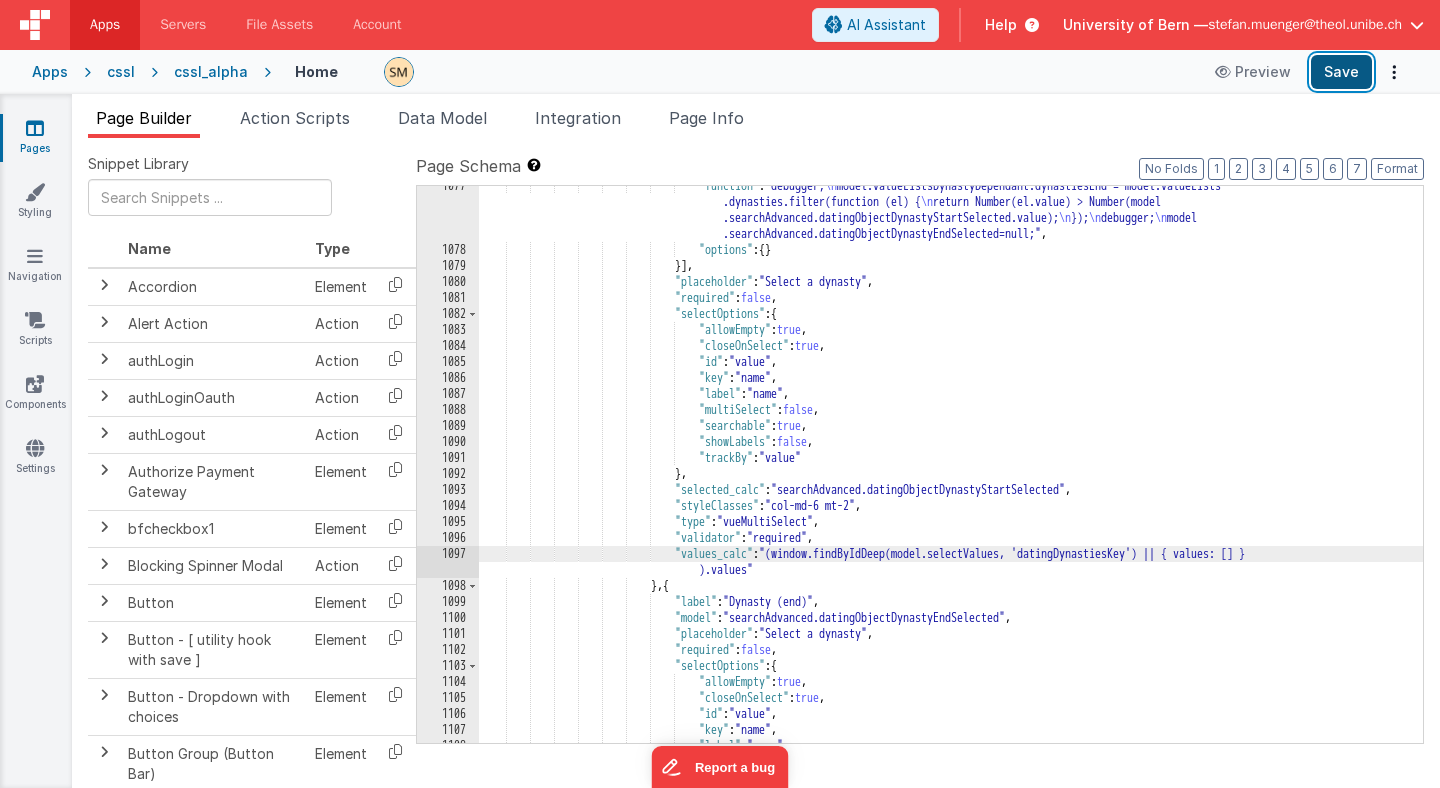click on "Save" at bounding box center (1341, 72) 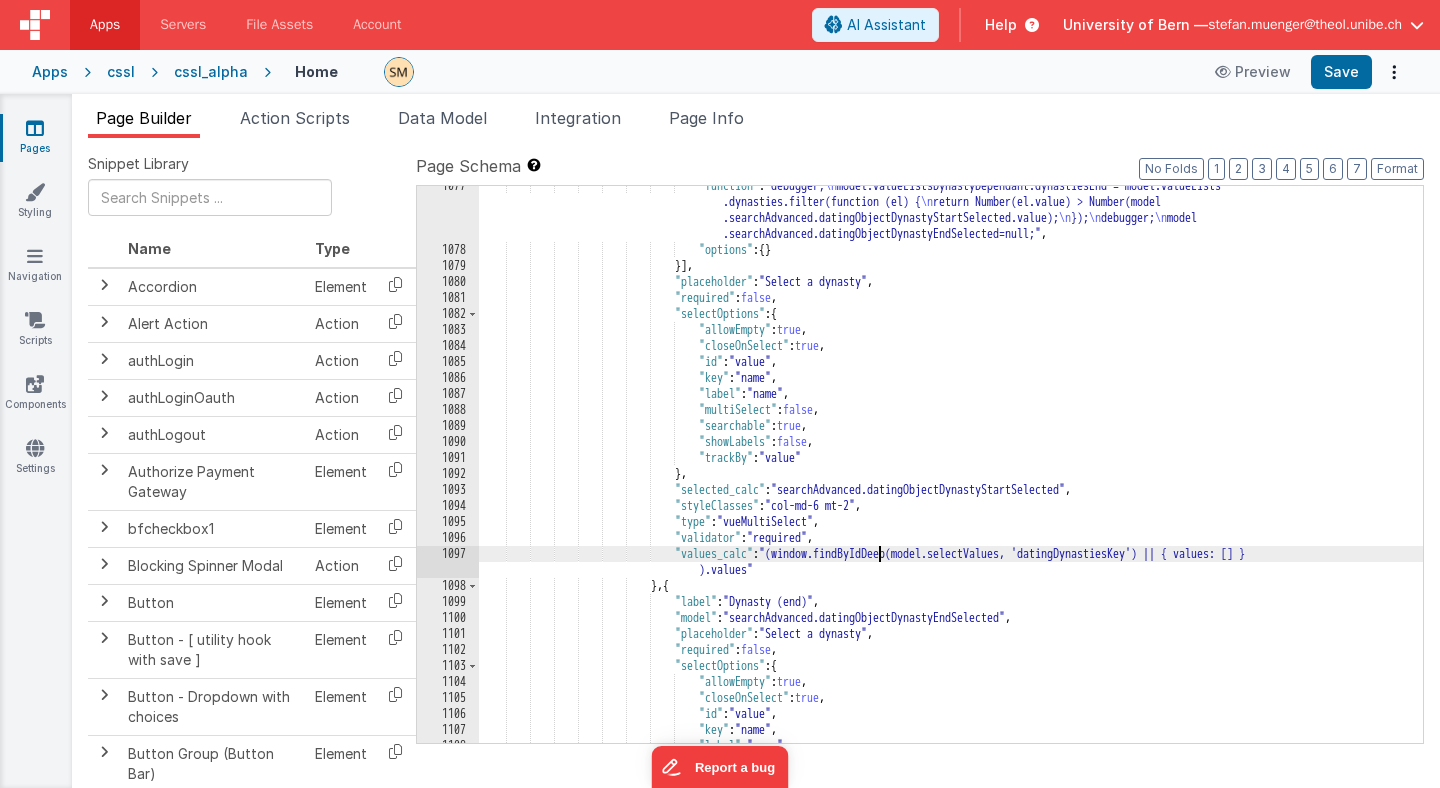 click on ""function" :  "debugger;
model.valueListsDynastyDependant.dynastiesEnd = model.valueLists                                          .dynasties.filter(function (el) {
return Number(el.value) > Number(model                                          .searchAdvanced.datingObjectDynastyStartSelected.value);
});
debugger;
model                                          .searchAdvanced.datingObjectDynastyEndSelected=null;" ,                                              "options" :  { }                                         }] ,                                         "placeholder" :  "Select a dynasty" ,                                         "required" :  false ,                                         "selectOptions" :  {                                              "allowEmpty" :  true ,                                              :" at bounding box center (951, 496) 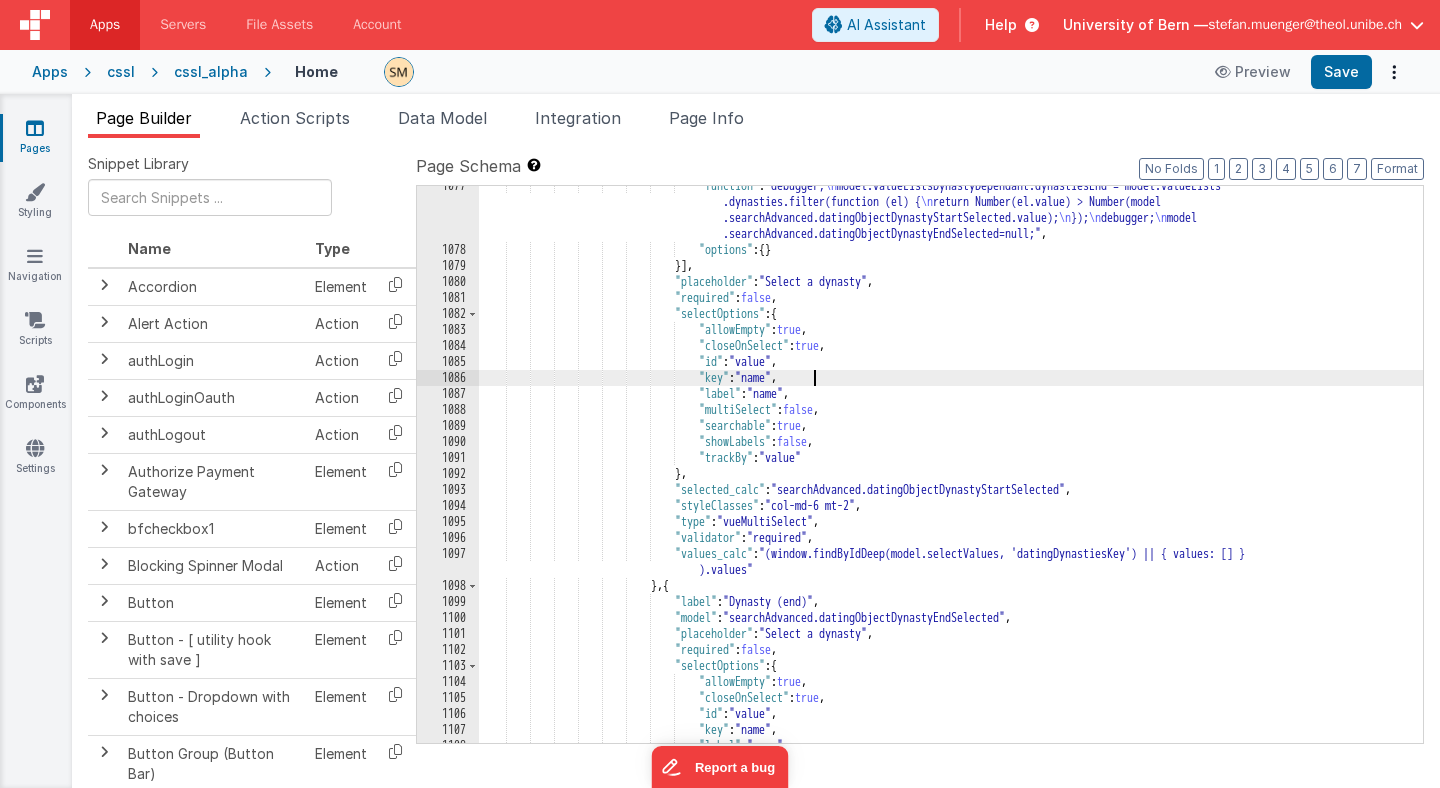 click on ""function" :  "debugger;
model.valueListsDynastyDependant.dynastiesEnd = model.valueLists                                          .dynasties.filter(function (el) {
return Number(el.value) > Number(model                                          .searchAdvanced.datingObjectDynastyStartSelected.value);
});
debugger;
model                                          .searchAdvanced.datingObjectDynastyEndSelected=null;" ,                                              "options" :  { }                                         }] ,                                         "placeholder" :  "Select a dynasty" ,                                         "required" :  false ,                                         "selectOptions" :  {                                              "allowEmpty" :  true ,                                              :" at bounding box center (951, 496) 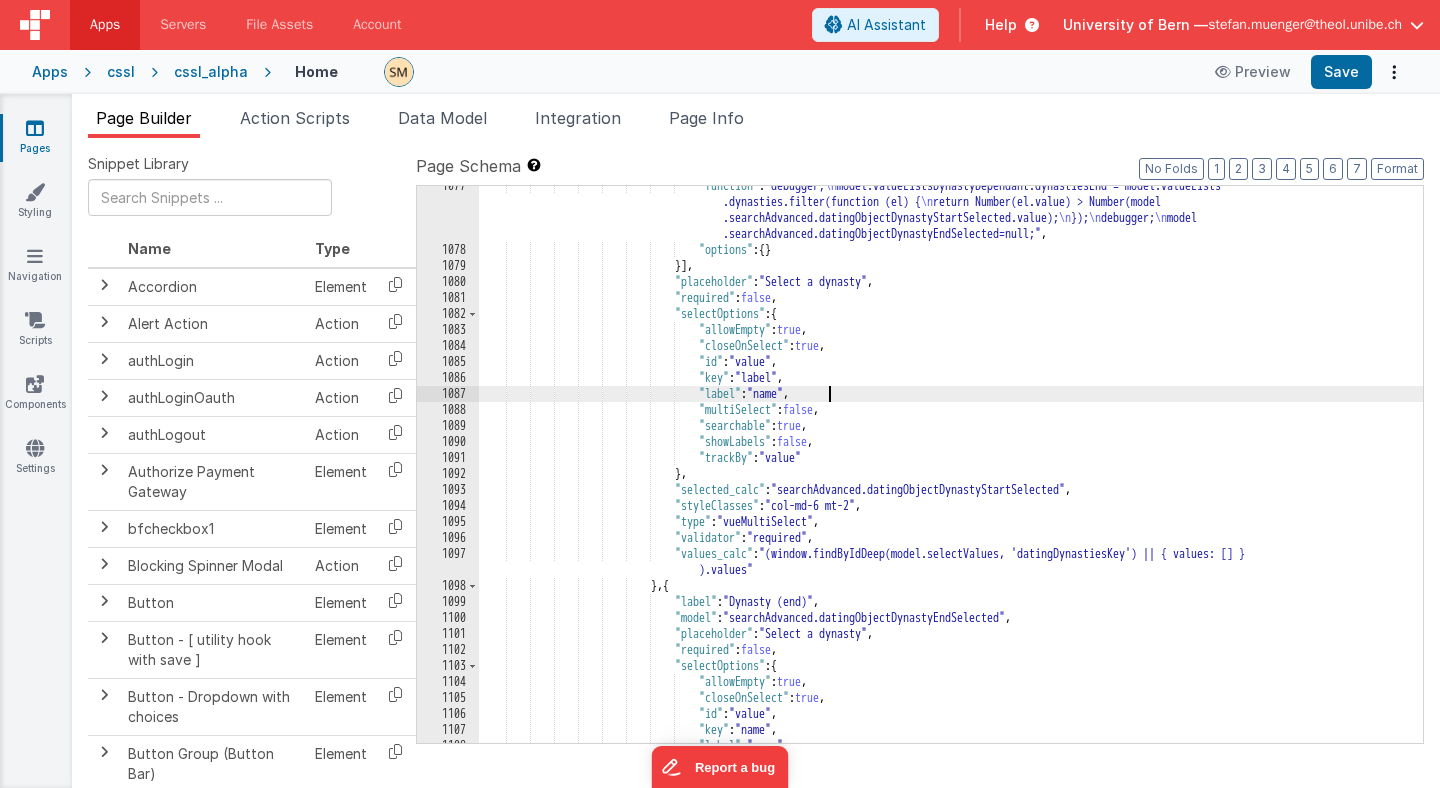 click on ""function" :  "debugger;
model.valueListsDynastyDependant.dynastiesEnd = model.valueLists                                          .dynasties.filter(function (el) {
return Number(el.value) > Number(model                                          .searchAdvanced.datingObjectDynastyStartSelected.value);
});
debugger;
model                                          .searchAdvanced.datingObjectDynastyEndSelected=null;" ,                                              "options" :  { }                                         }] ,                                         "placeholder" :  "Select a dynasty" ,                                         "required" :  false ,                                         "selectOptions" :  {                                              "allowEmpty" :  true ,                                              :" at bounding box center [951, 496] 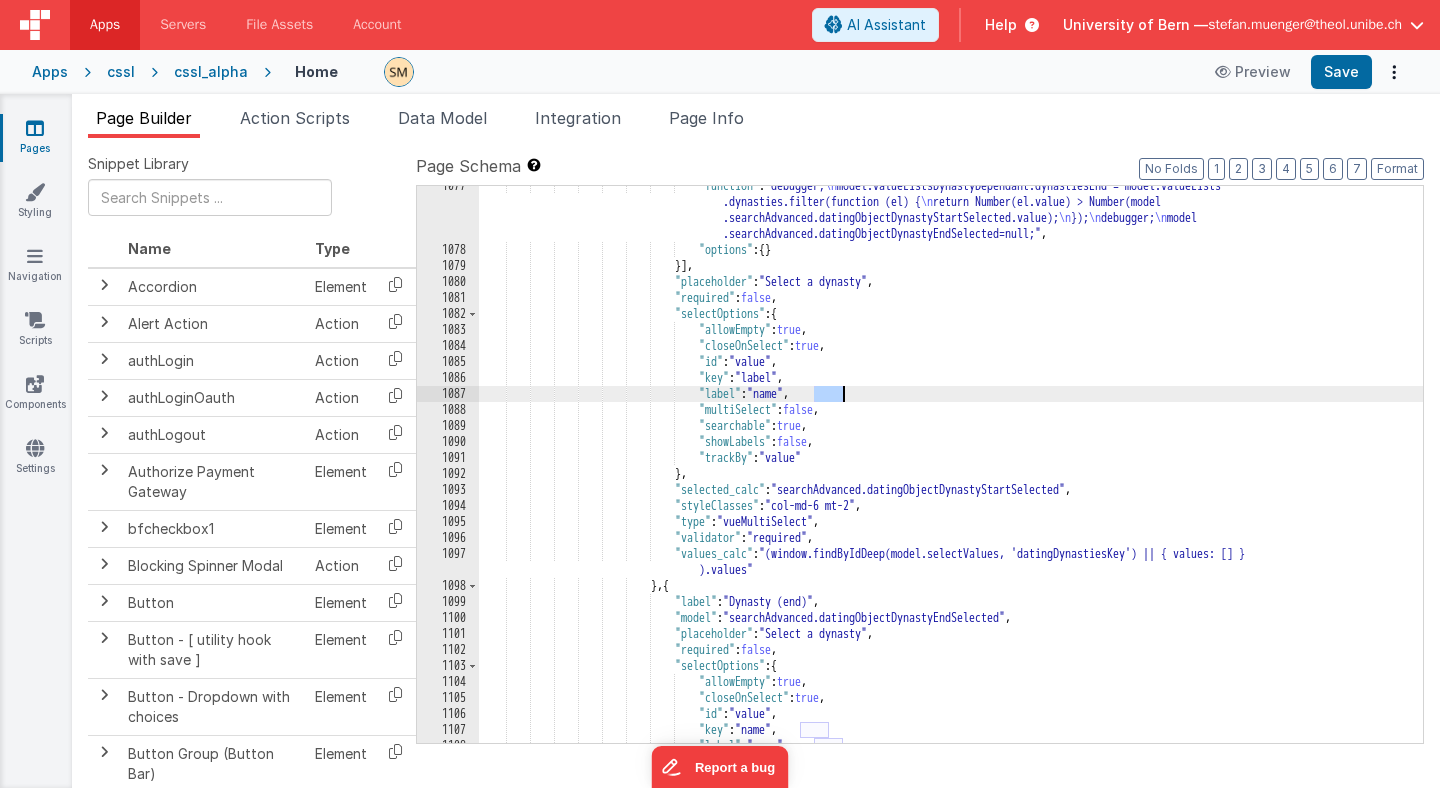 click on ""function" :  "debugger;
model.valueListsDynastyDependant.dynastiesEnd = model.valueLists                                          .dynasties.filter(function (el) {
return Number(el.value) > Number(model                                          .searchAdvanced.datingObjectDynastyStartSelected.value);
});
debugger;
model                                          .searchAdvanced.datingObjectDynastyEndSelected=null;" ,                                              "options" :  { }                                         }] ,                                         "placeholder" :  "Select a dynasty" ,                                         "required" :  false ,                                         "selectOptions" :  {                                              "allowEmpty" :  true ,                                              :" at bounding box center (951, 496) 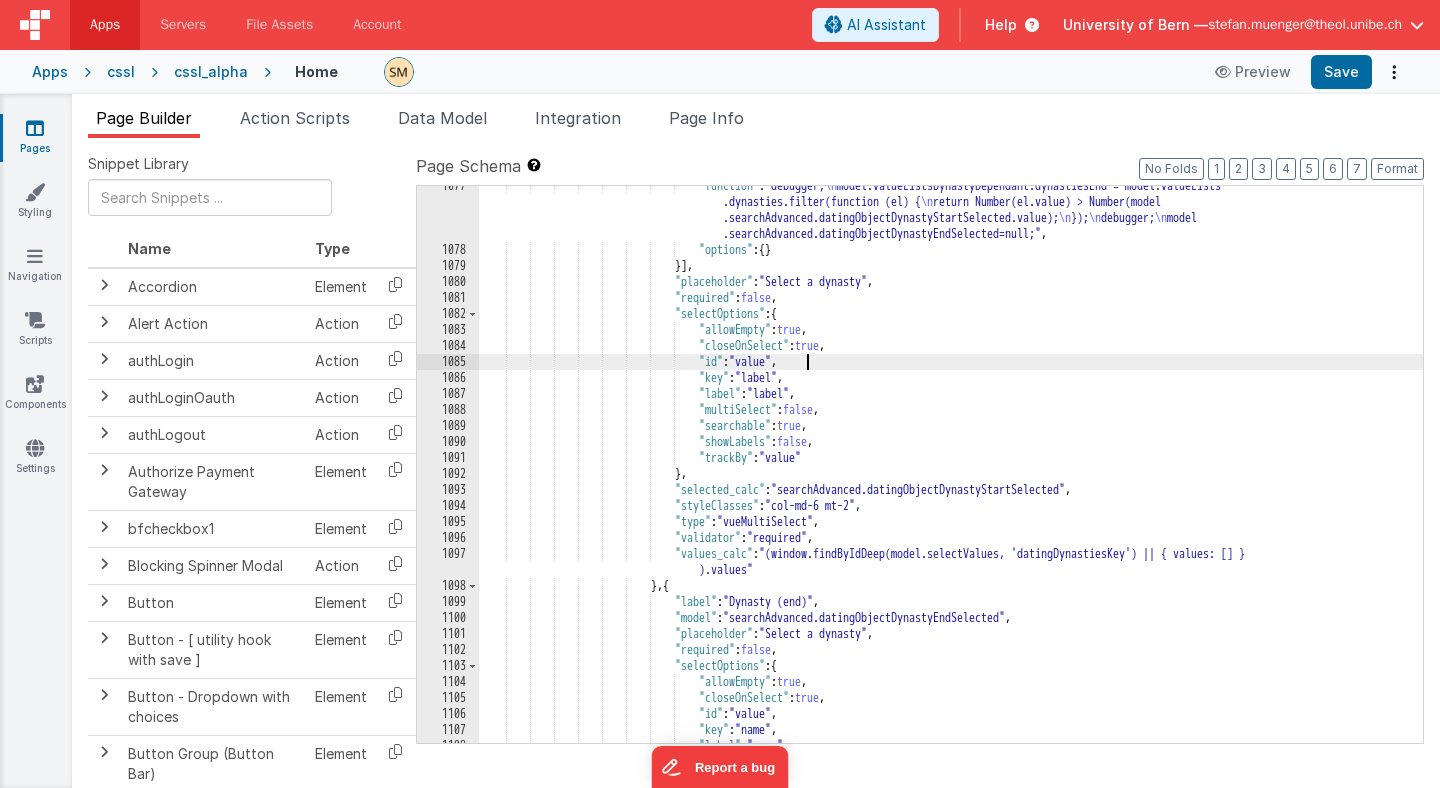 click on ""function" :  "debugger;
model.valueListsDynastyDependant.dynastiesEnd = model.valueLists                                          .dynasties.filter(function (el) {
return Number(el.value) > Number(model                                          .searchAdvanced.datingObjectDynastyStartSelected.value);
});
debugger;
model                                          .searchAdvanced.datingObjectDynastyEndSelected=null;" ,                                              "options" :  { }                                         }] ,                                         "placeholder" :  "Select a dynasty" ,                                         "required" :  false ,                                         "selectOptions" :  {                                              "allowEmpty" :  true ,                                              :" at bounding box center (951, 496) 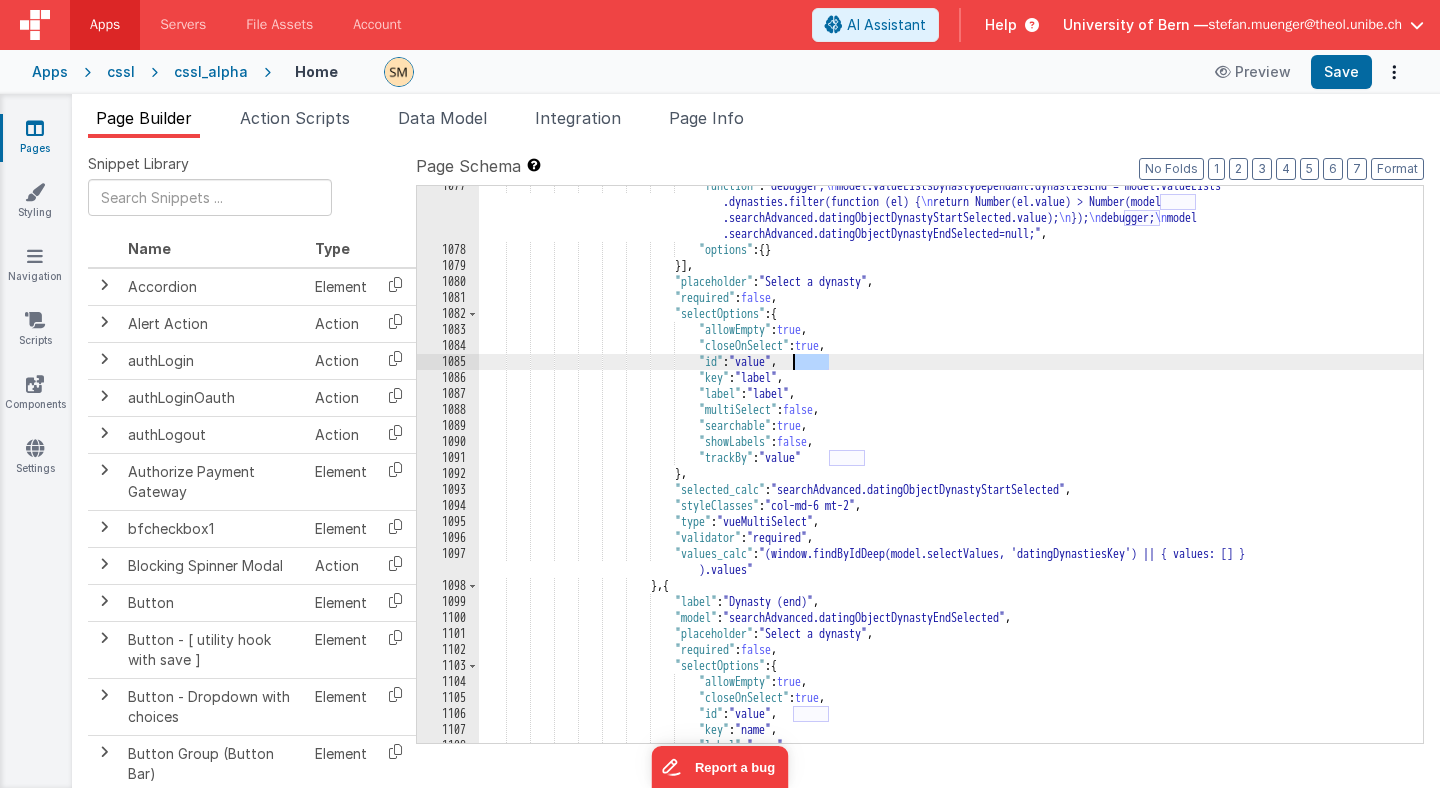 click on ""function" :  "debugger;
model.valueListsDynastyDependant.dynastiesEnd = model.valueLists                                          .dynasties.filter(function (el) {
return Number(el.value) > Number(model                                          .searchAdvanced.datingObjectDynastyStartSelected.value);
});
debugger;
model                                          .searchAdvanced.datingObjectDynastyEndSelected=null;" ,                                              "options" :  { }                                         }] ,                                         "placeholder" :  "Select a dynasty" ,                                         "required" :  false ,                                         "selectOptions" :  {                                              "allowEmpty" :  true ,                                              :" at bounding box center (951, 496) 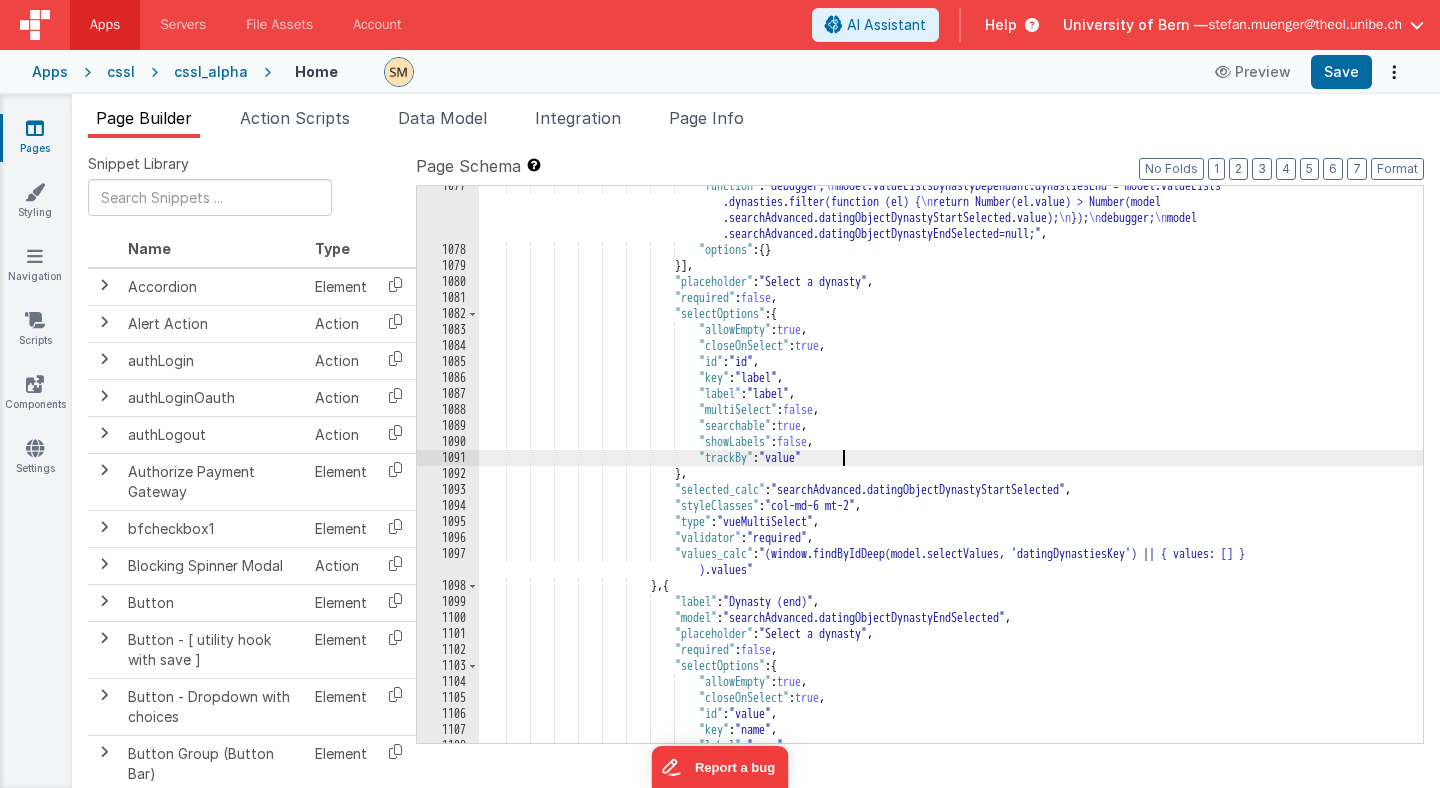 click on ""function" :  "debugger;
model.valueListsDynastyDependant.dynastiesEnd = model.valueLists                                          .dynasties.filter(function (el) {
return Number(el.value) > Number(model                                          .searchAdvanced.datingObjectDynastyStartSelected.value);
});
debugger;
model                                          .searchAdvanced.datingObjectDynastyEndSelected=null;" ,                                              "options" :  { }                                         }] ,                                         "placeholder" :  "Select a dynasty" ,                                         "required" :  false ,                                         "selectOptions" :  {                                              "allowEmpty" :  true ,                                              :" at bounding box center (951, 496) 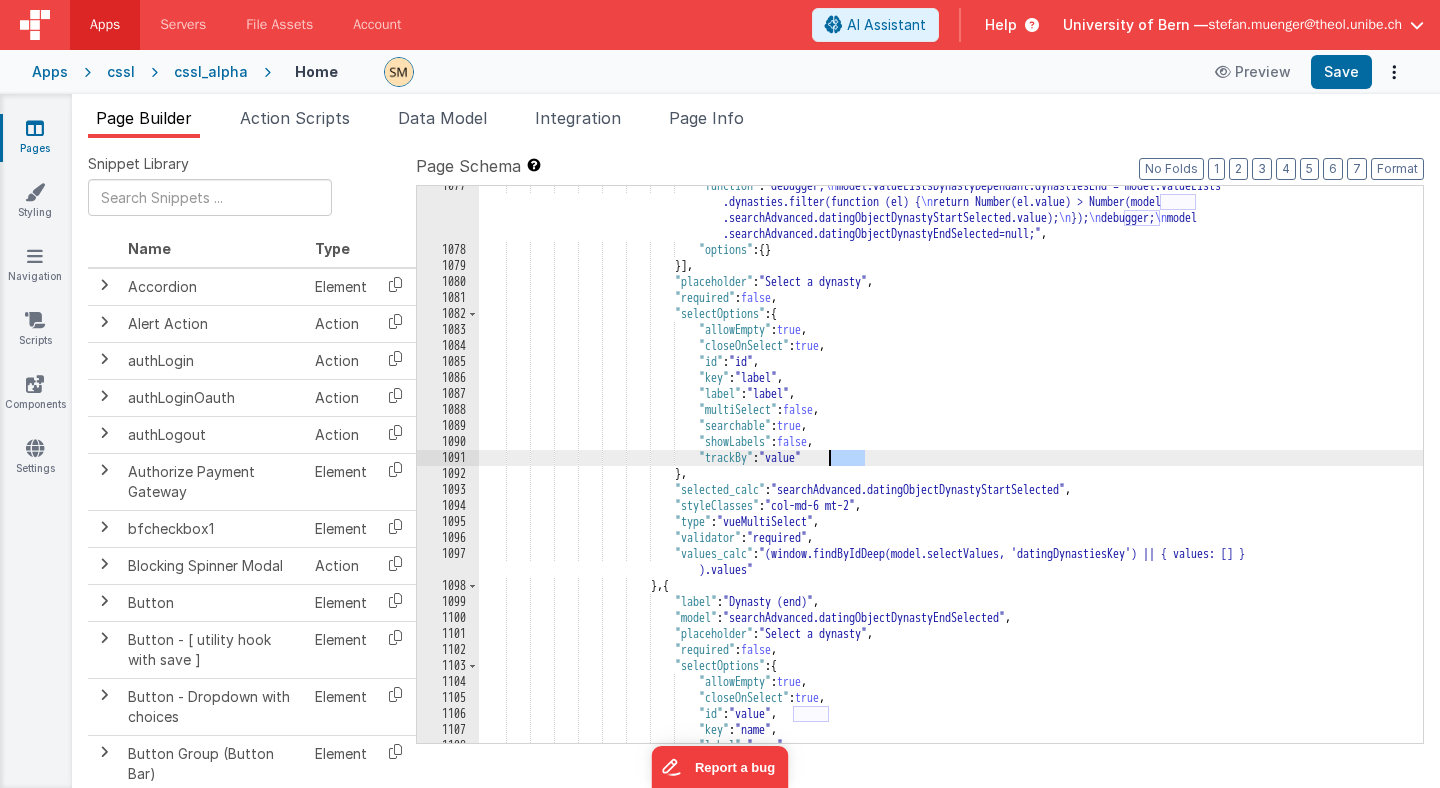 click on ""function" :  "debugger;
model.valueListsDynastyDependant.dynastiesEnd = model.valueLists                                          .dynasties.filter(function (el) {
return Number(el.value) > Number(model                                          .searchAdvanced.datingObjectDynastyStartSelected.value);
});
debugger;
model                                          .searchAdvanced.datingObjectDynastyEndSelected=null;" ,                                              "options" :  { }                                         }] ,                                         "placeholder" :  "Select a dynasty" ,                                         "required" :  false ,                                         "selectOptions" :  {                                              "allowEmpty" :  true ,                                              :" at bounding box center [951, 496] 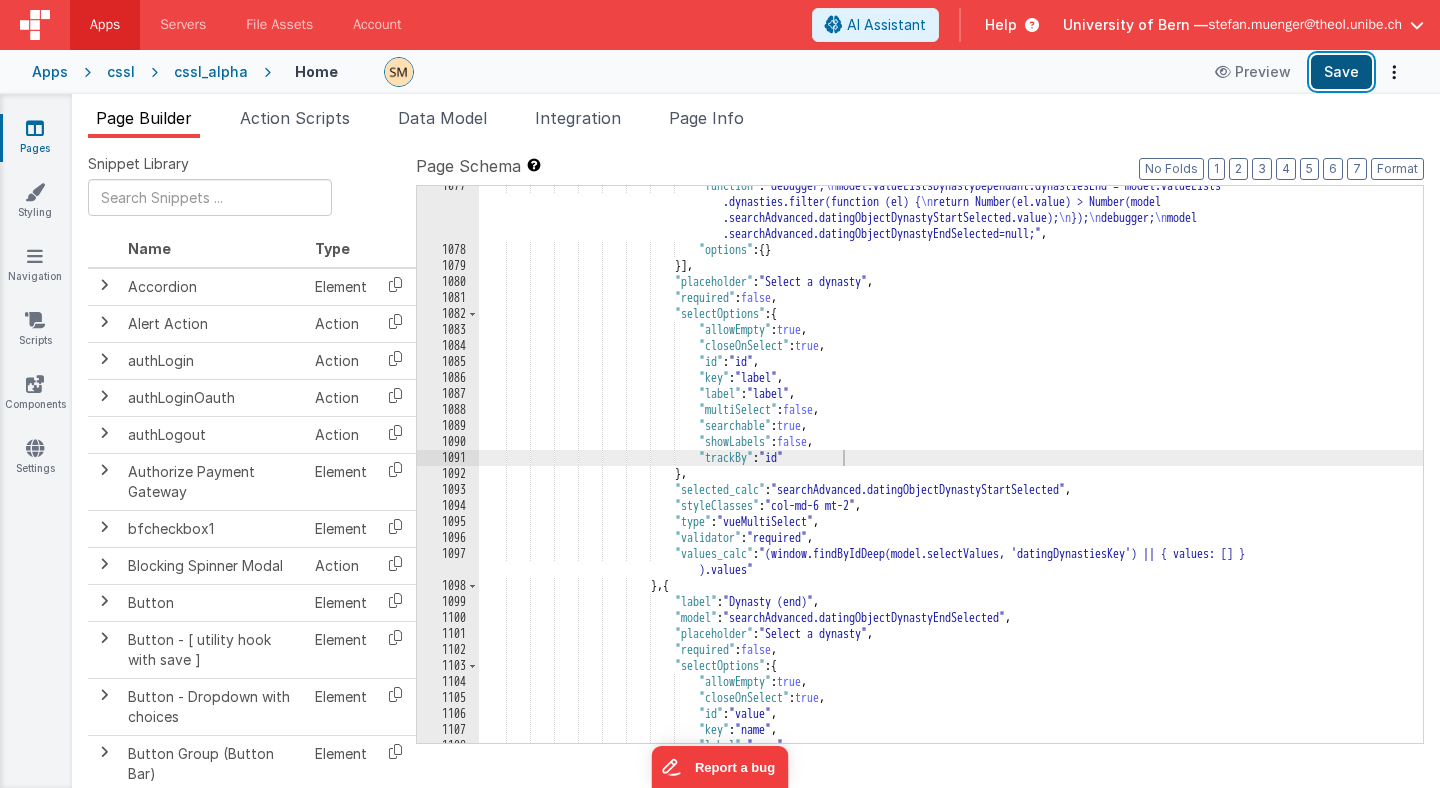 click on "Save" at bounding box center [1341, 72] 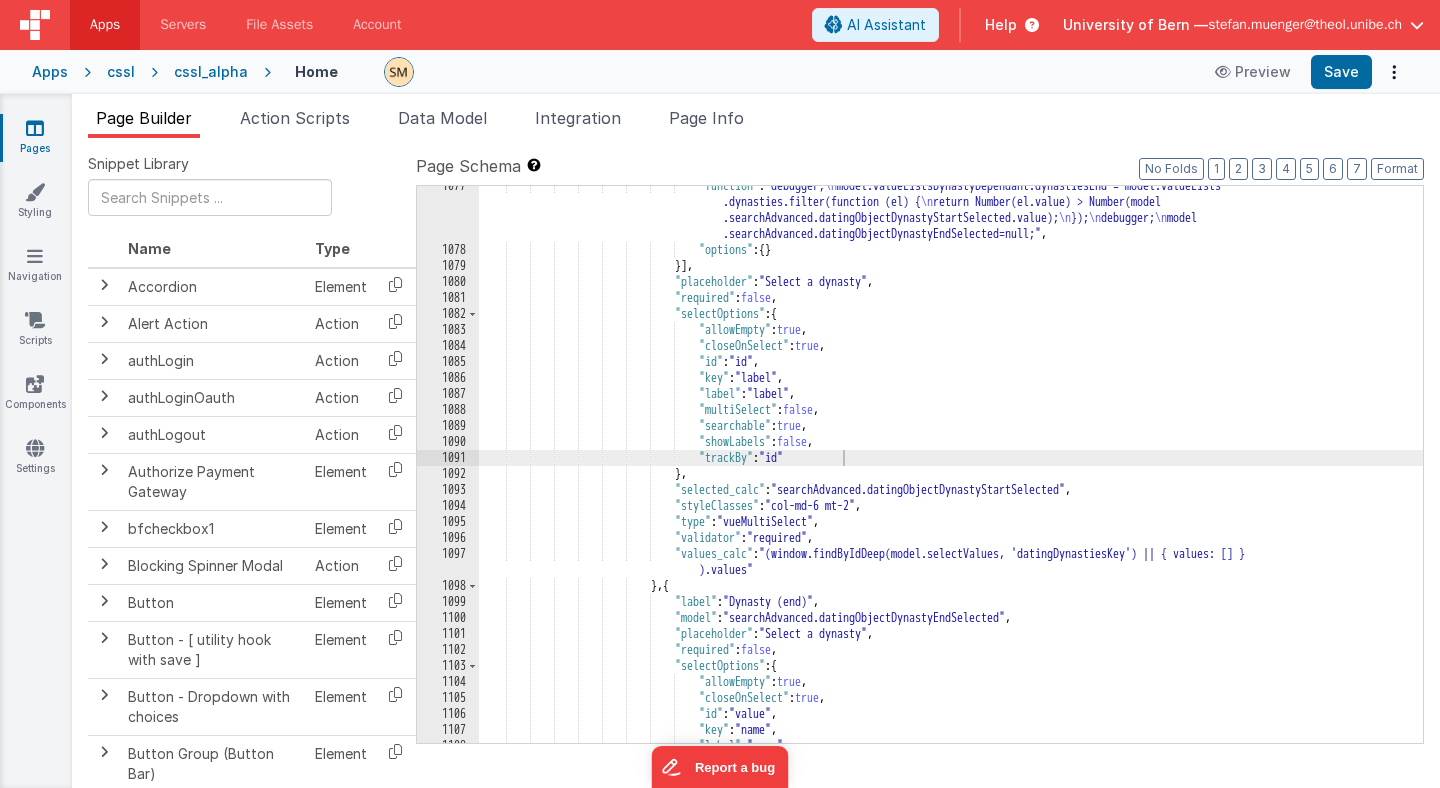 click on ""function" :  "debugger;
model.valueListsDynastyDependant.dynastiesEnd = model.valueLists                                          .dynasties.filter(function (el) {
return Number(el.value) > Number(model                                          .searchAdvanced.datingObjectDynastyStartSelected.value);
});
debugger;
model                                          .searchAdvanced.datingObjectDynastyEndSelected=null;" ,                                              "options" :  { }                                         }] ,                                         "placeholder" :  "Select a dynasty" ,                                         "required" :  false ,                                         "selectOptions" :  {                                              "allowEmpty" :  true ,                                              :" at bounding box center [951, 496] 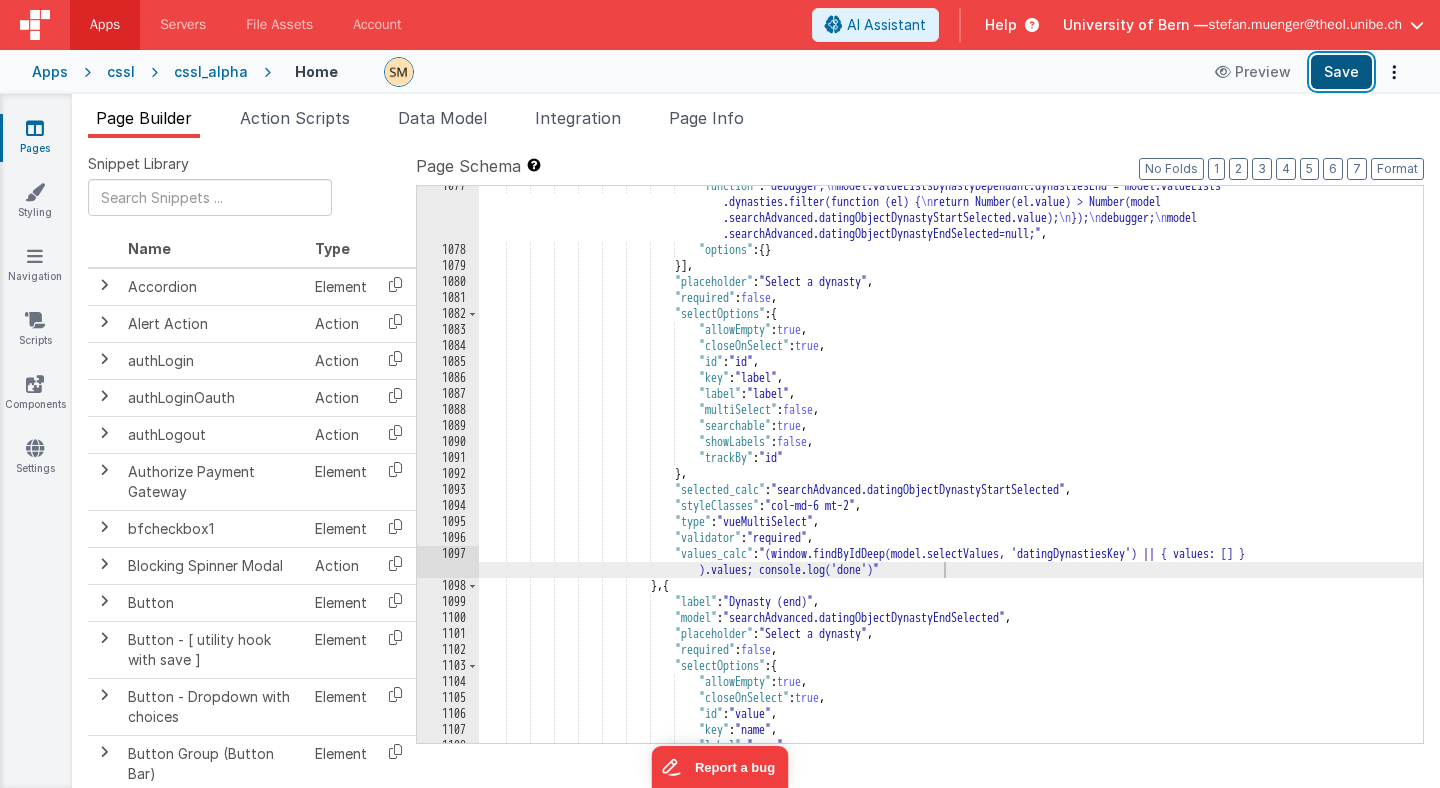 click on "Save" at bounding box center (1341, 72) 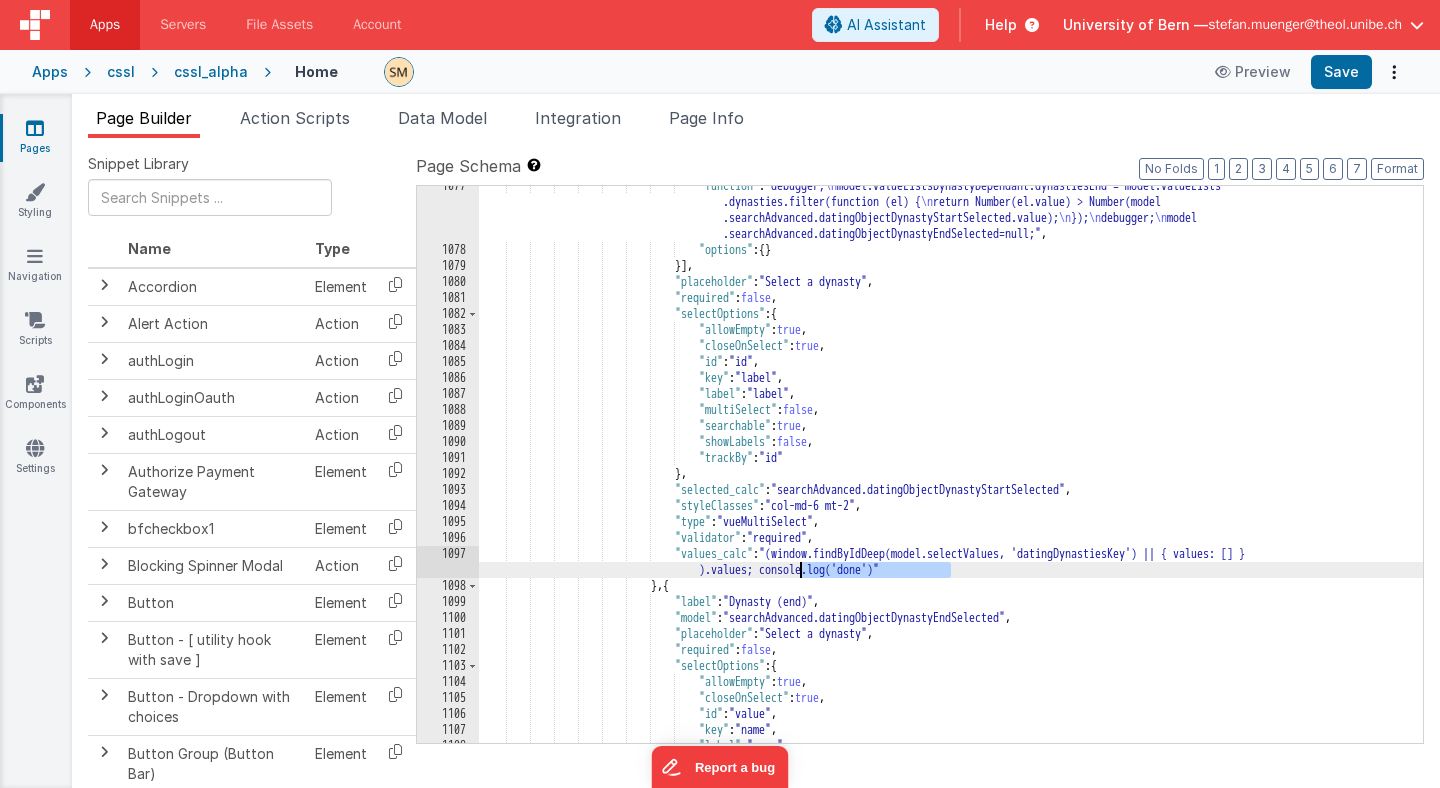 drag, startPoint x: 953, startPoint y: 572, endPoint x: 800, endPoint y: 570, distance: 153.01308 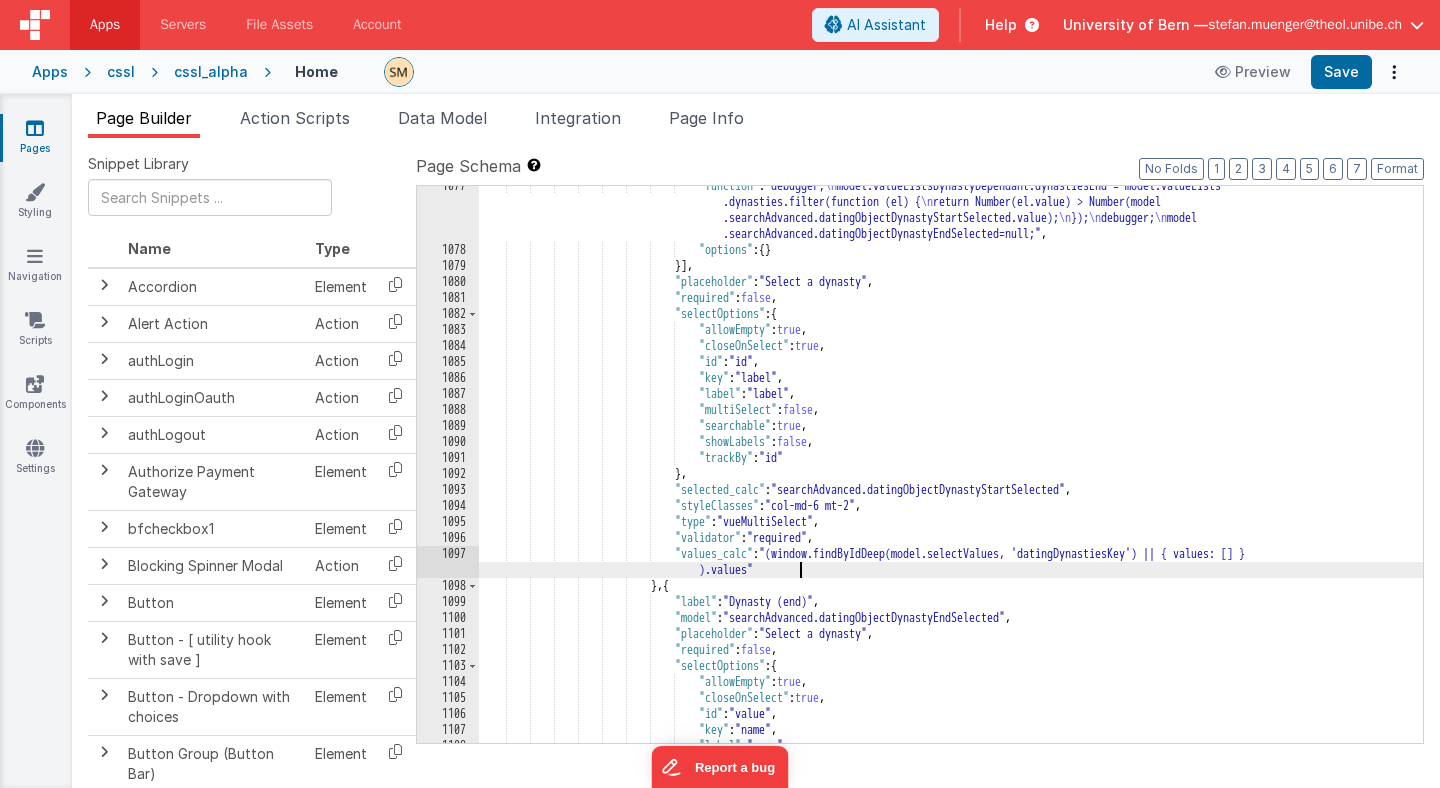 click on ""function" :  "debugger;
model.valueListsDynastyDependant.dynastiesEnd = model.valueLists                                          .dynasties.filter(function (el) {
return Number(el.value) > Number(model                                          .searchAdvanced.datingObjectDynastyStartSelected.value);
});
debugger;
model                                          .searchAdvanced.datingObjectDynastyEndSelected=null;" ,                                              "options" :  { }                                         }] ,                                         "placeholder" :  "Select a dynasty" ,                                         "required" :  false ,                                         "selectOptions" :  {                                              "allowEmpty" :  true ,                                              :" at bounding box center [951, 496] 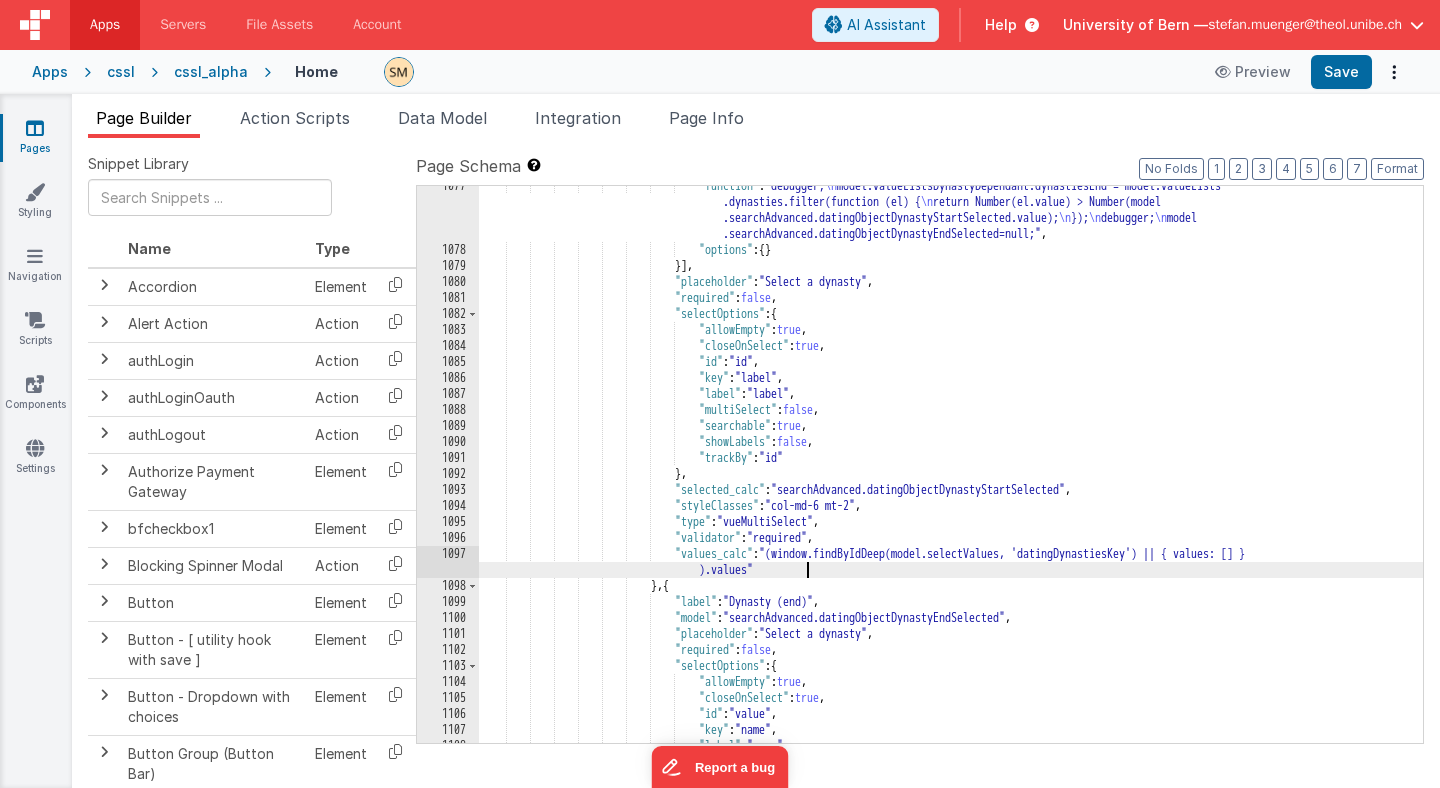 click on ""function" :  "debugger;
model.valueListsDynastyDependant.dynastiesEnd = model.valueLists                                          .dynasties.filter(function (el) {
return Number(el.value) > Number(model                                          .searchAdvanced.datingObjectDynastyStartSelected.value);
});
debugger;
model                                          .searchAdvanced.datingObjectDynastyEndSelected=null;" ,                                              "options" :  { }                                         }] ,                                         "placeholder" :  "Select a dynasty" ,                                         "required" :  false ,                                         "selectOptions" :  {                                              "allowEmpty" :  true ,                                              :" at bounding box center (951, 496) 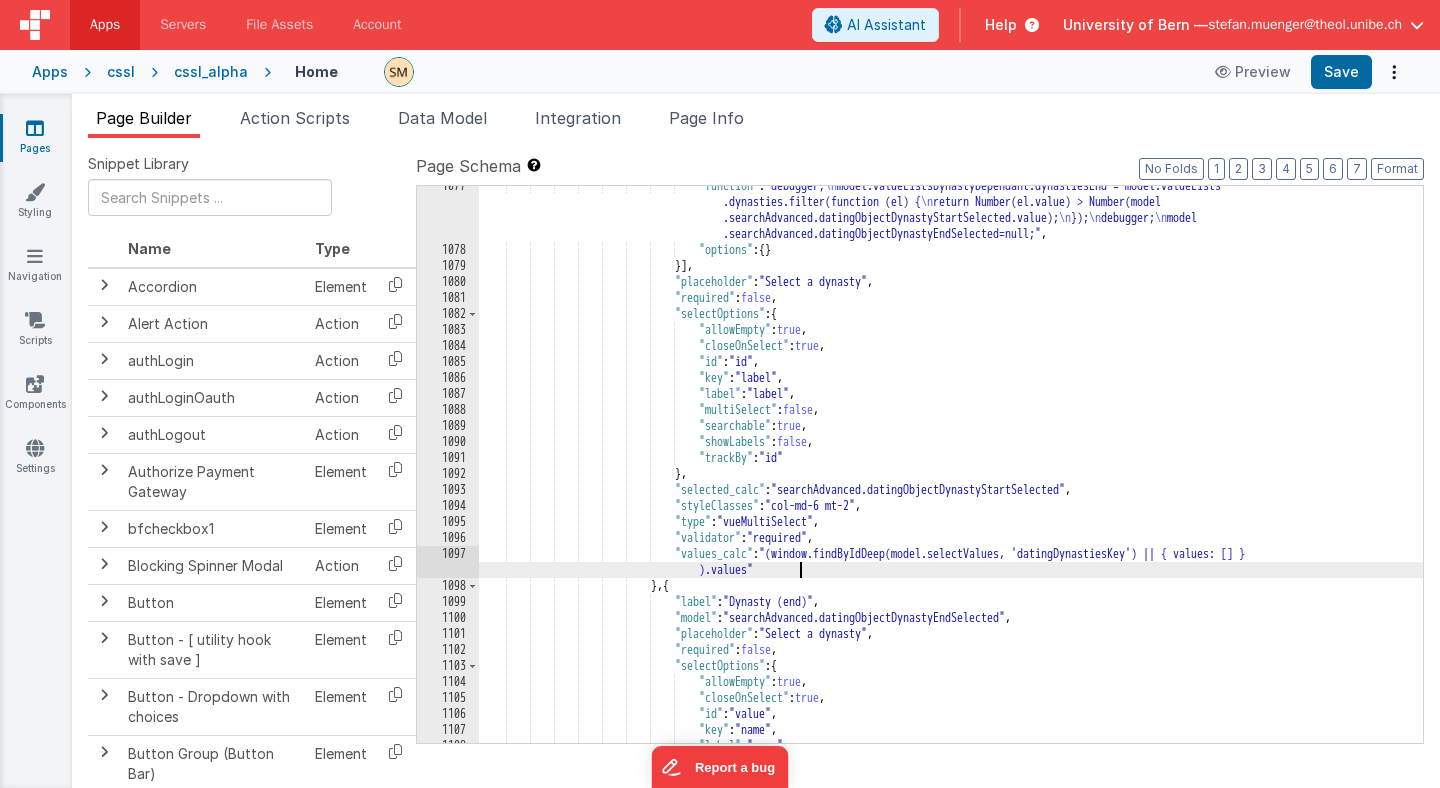 click on ""function" :  "debugger;
model.valueListsDynastyDependant.dynastiesEnd = model.valueLists                                          .dynasties.filter(function (el) {
return Number(el.value) > Number(model                                          .searchAdvanced.datingObjectDynastyStartSelected.value);
});
debugger;
model                                          .searchAdvanced.datingObjectDynastyEndSelected=null;" ,                                              "options" :  { }                                         }] ,                                         "placeholder" :  "Select a dynasty" ,                                         "required" :  false ,                                         "selectOptions" :  {                                              "allowEmpty" :  true ,                                              :" at bounding box center [951, 496] 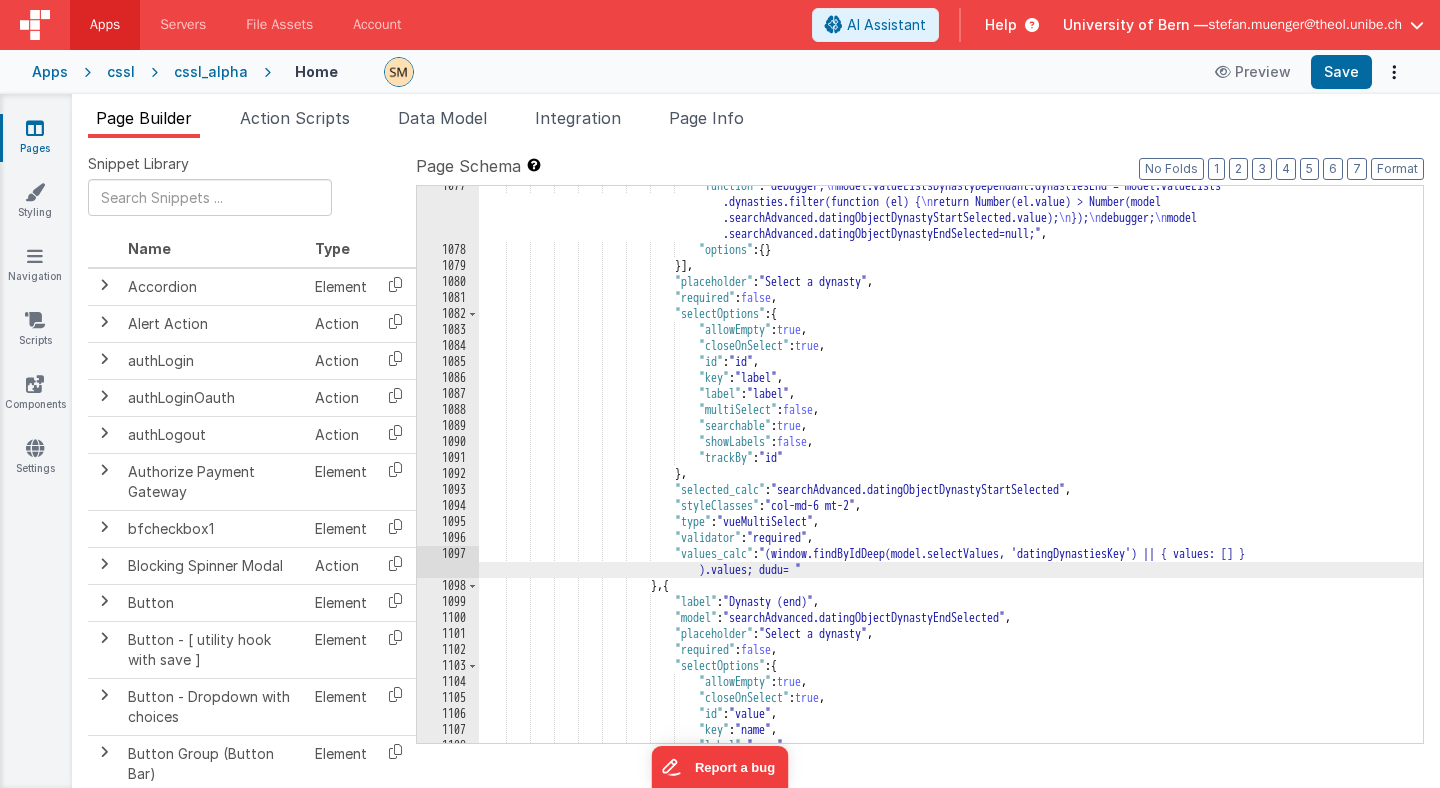 type on "^" 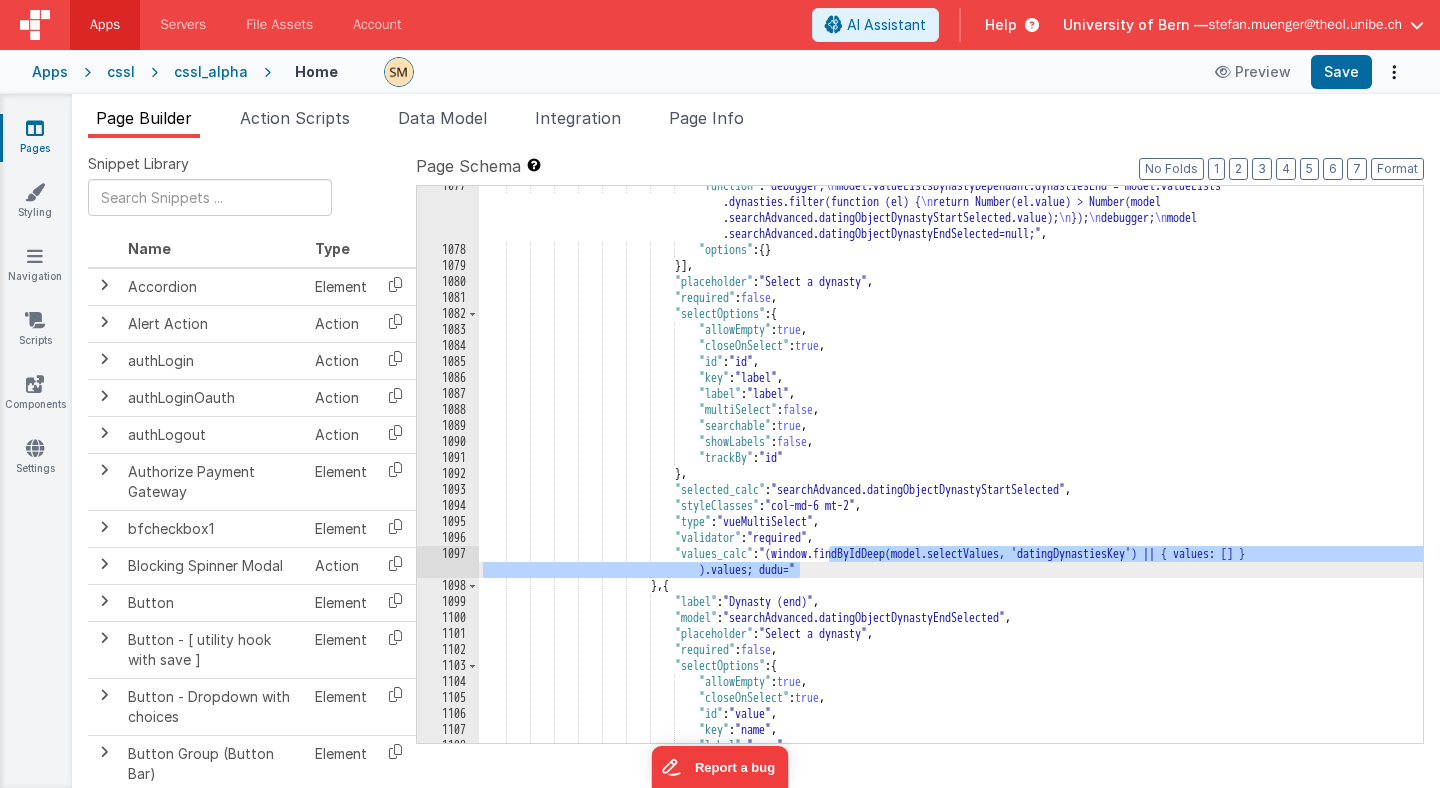 drag, startPoint x: 830, startPoint y: 552, endPoint x: 797, endPoint y: 574, distance: 39.661064 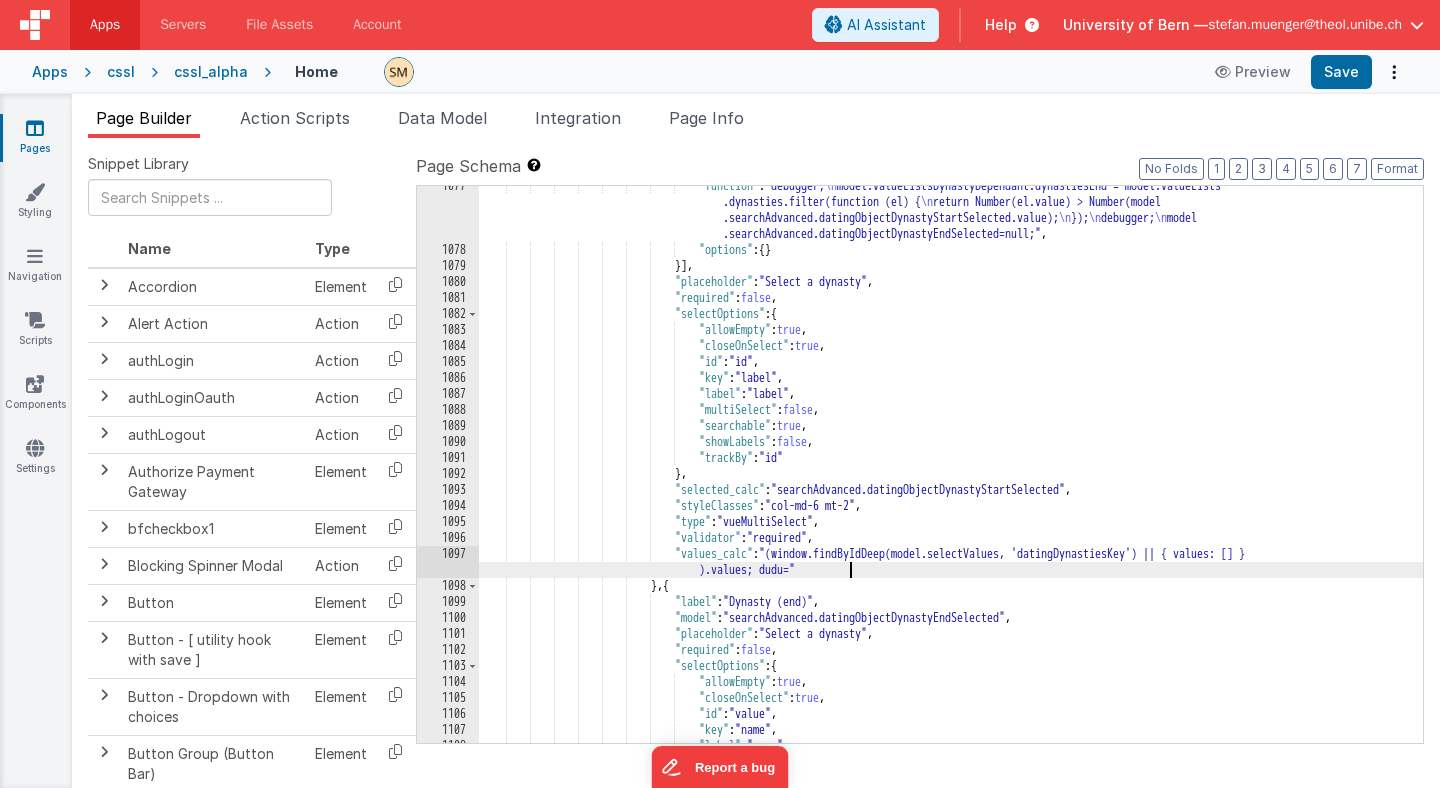 paste 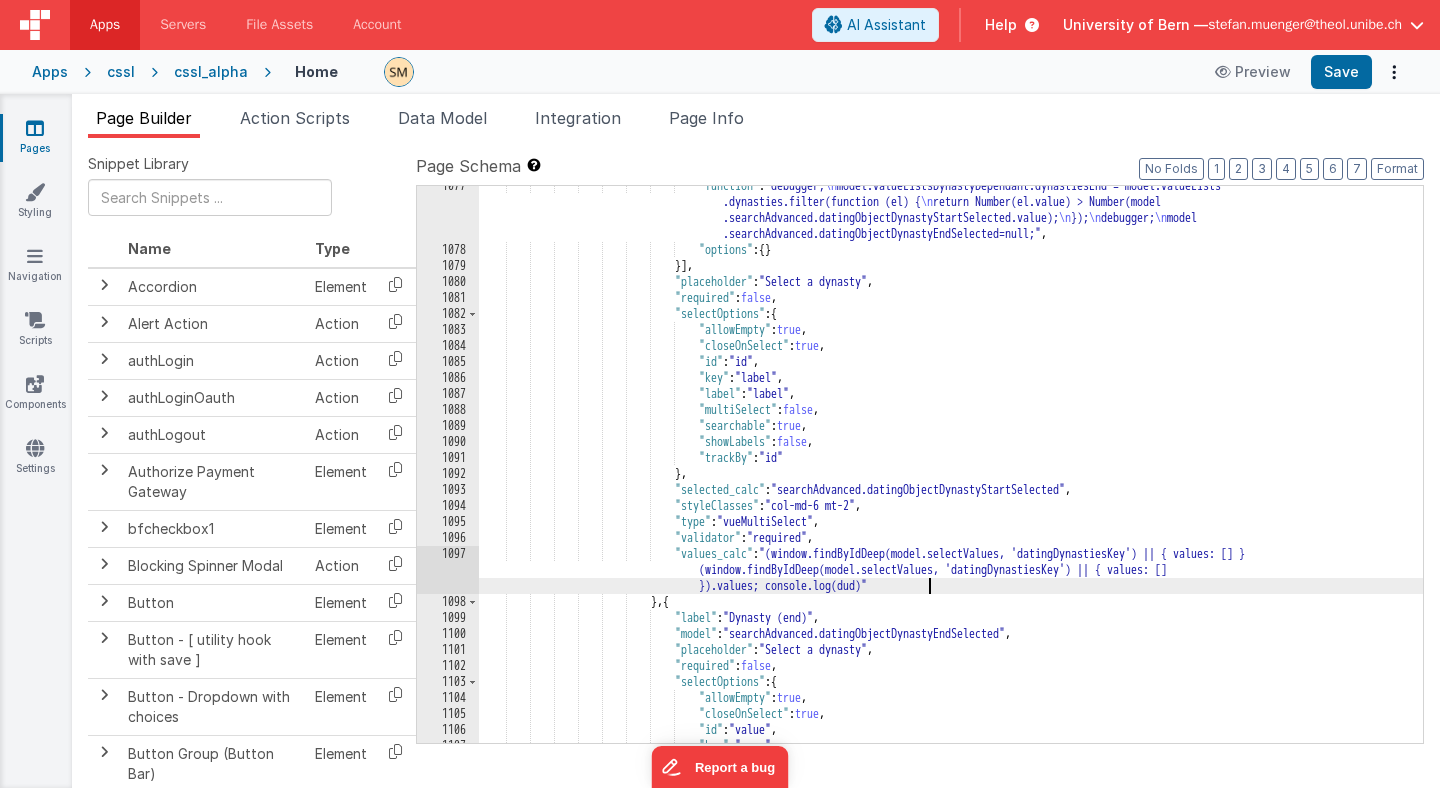 type 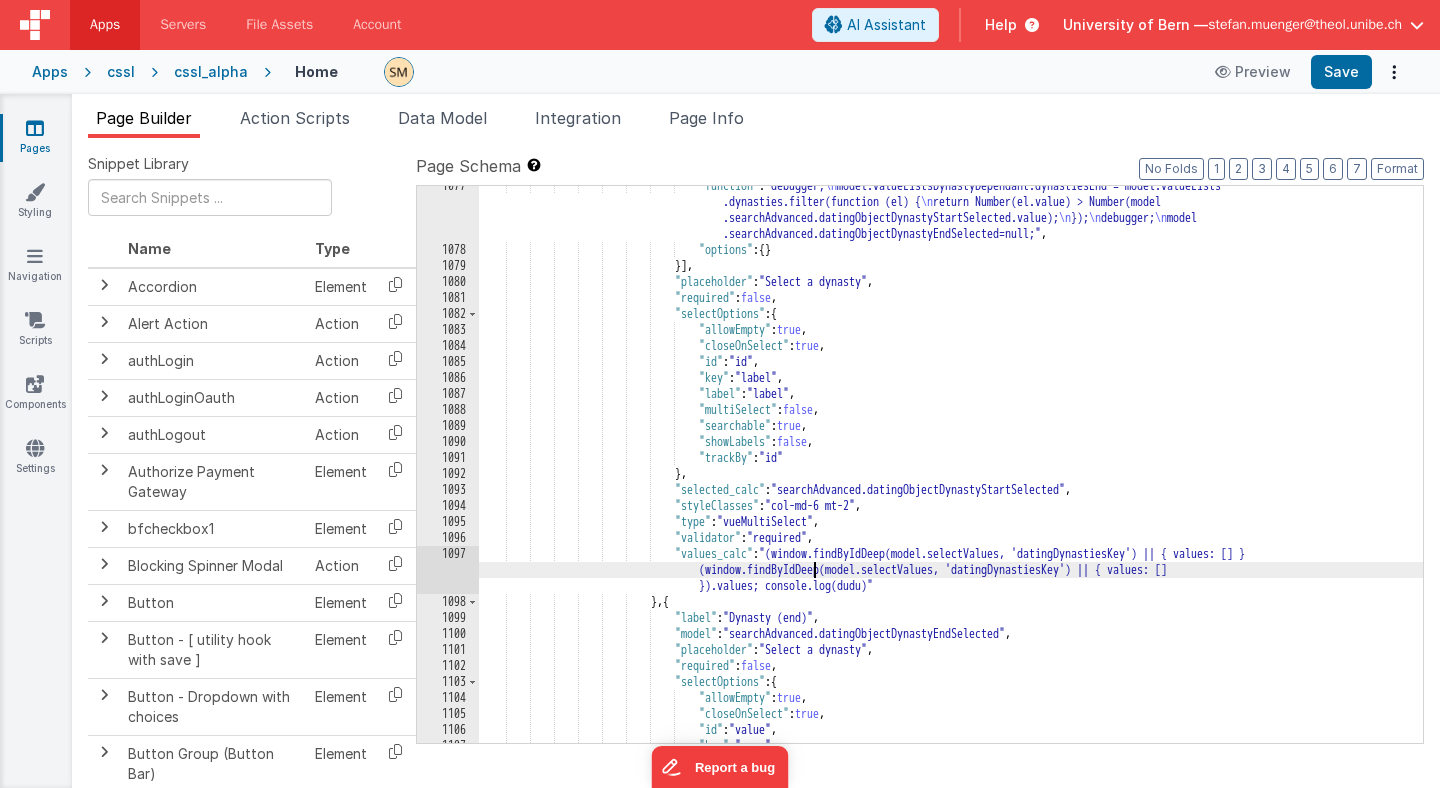 click on ""function" :  "debugger;
model.valueListsDynastyDependant.dynastiesEnd = model.valueLists                                          .dynasties.filter(function (el) {
return Number(el.value) > Number(model                                          .searchAdvanced.datingObjectDynastyStartSelected.value);
});
debugger;
model                                          .searchAdvanced.datingObjectDynastyEndSelected=null;" ,                                              "options" :  { }                                         }] ,                                         "placeholder" :  "Select a dynasty" ,                                         "required" :  false ,                                         "selectOptions" :  {                                              "allowEmpty" :  true ,                                              :" at bounding box center (951, 496) 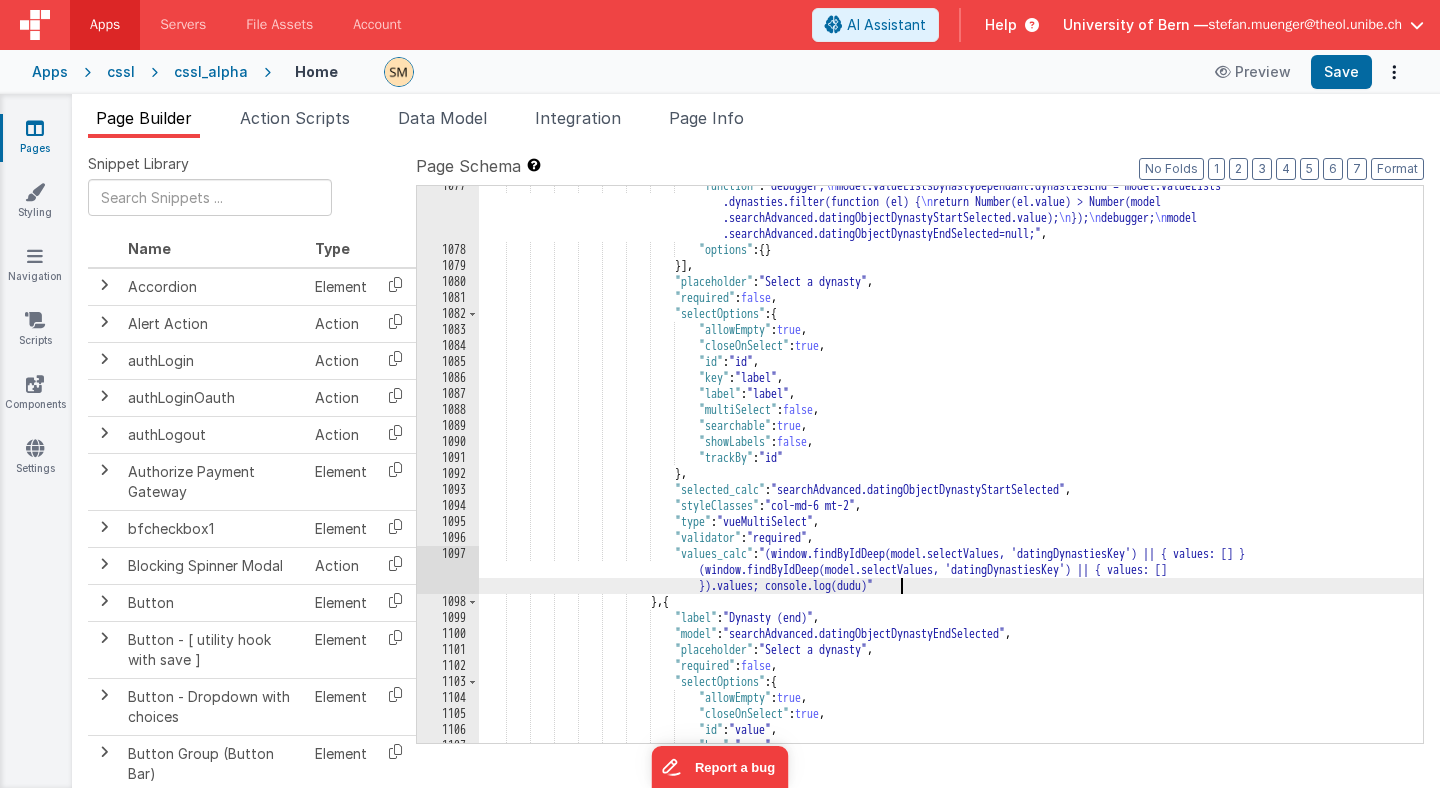 click on ""function" :  "debugger;
model.valueListsDynastyDependant.dynastiesEnd = model.valueLists                                          .dynasties.filter(function (el) {
return Number(el.value) > Number(model                                          .searchAdvanced.datingObjectDynastyStartSelected.value);
});
debugger;
model                                          .searchAdvanced.datingObjectDynastyEndSelected=null;" ,                                              "options" :  { }                                         }] ,                                         "placeholder" :  "Select a dynasty" ,                                         "required" :  false ,                                         "selectOptions" :  {                                              "allowEmpty" :  true ,                                              :" at bounding box center [951, 496] 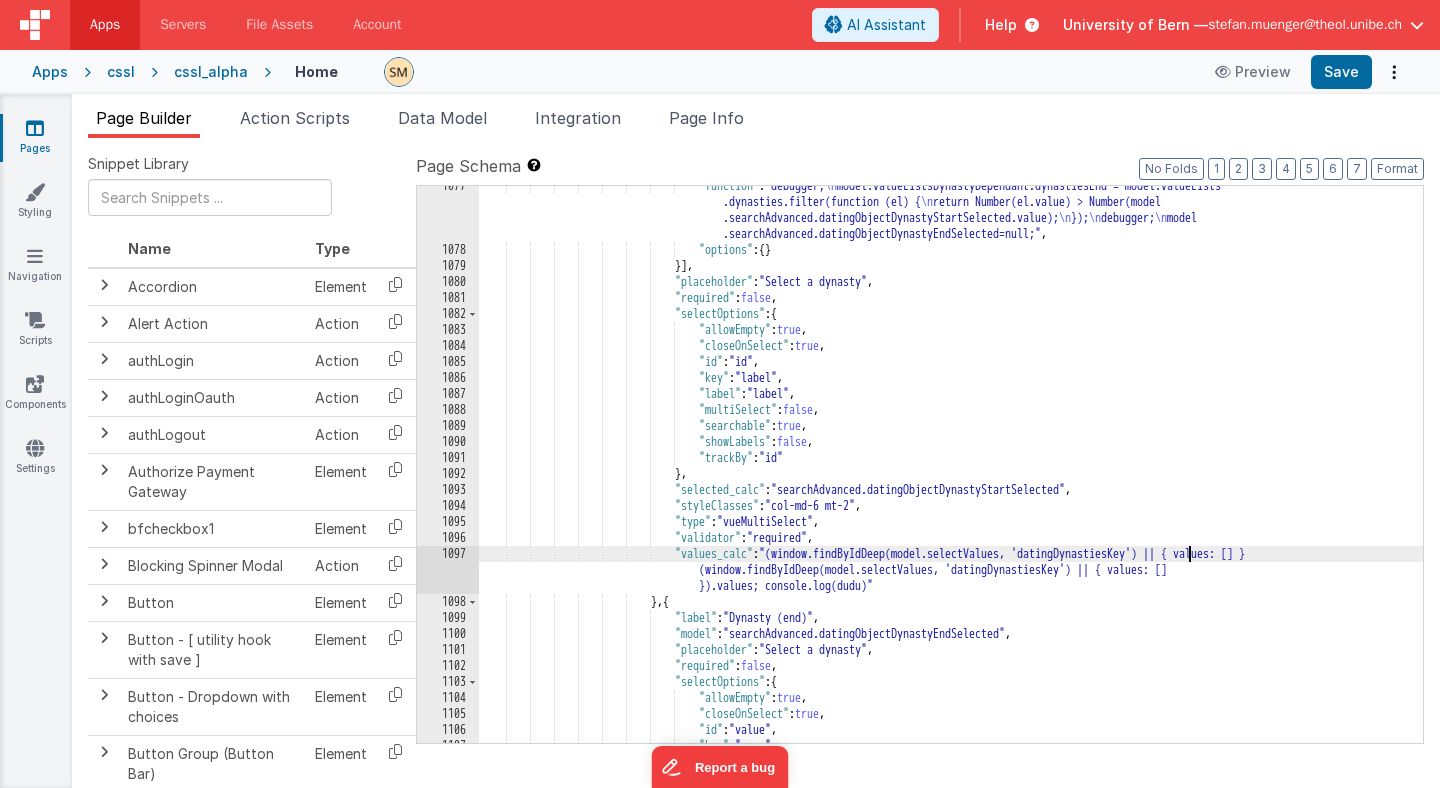 click on ""function" :  "debugger;
model.valueListsDynastyDependant.dynastiesEnd = model.valueLists                                          .dynasties.filter(function (el) {
return Number(el.value) > Number(model                                          .searchAdvanced.datingObjectDynastyStartSelected.value);
});
debugger;
model                                          .searchAdvanced.datingObjectDynastyEndSelected=null;" ,                                              "options" :  { }                                         }] ,                                         "placeholder" :  "Select a dynasty" ,                                         "required" :  false ,                                         "selectOptions" :  {                                              "allowEmpty" :  true ,                                              :" at bounding box center (951, 496) 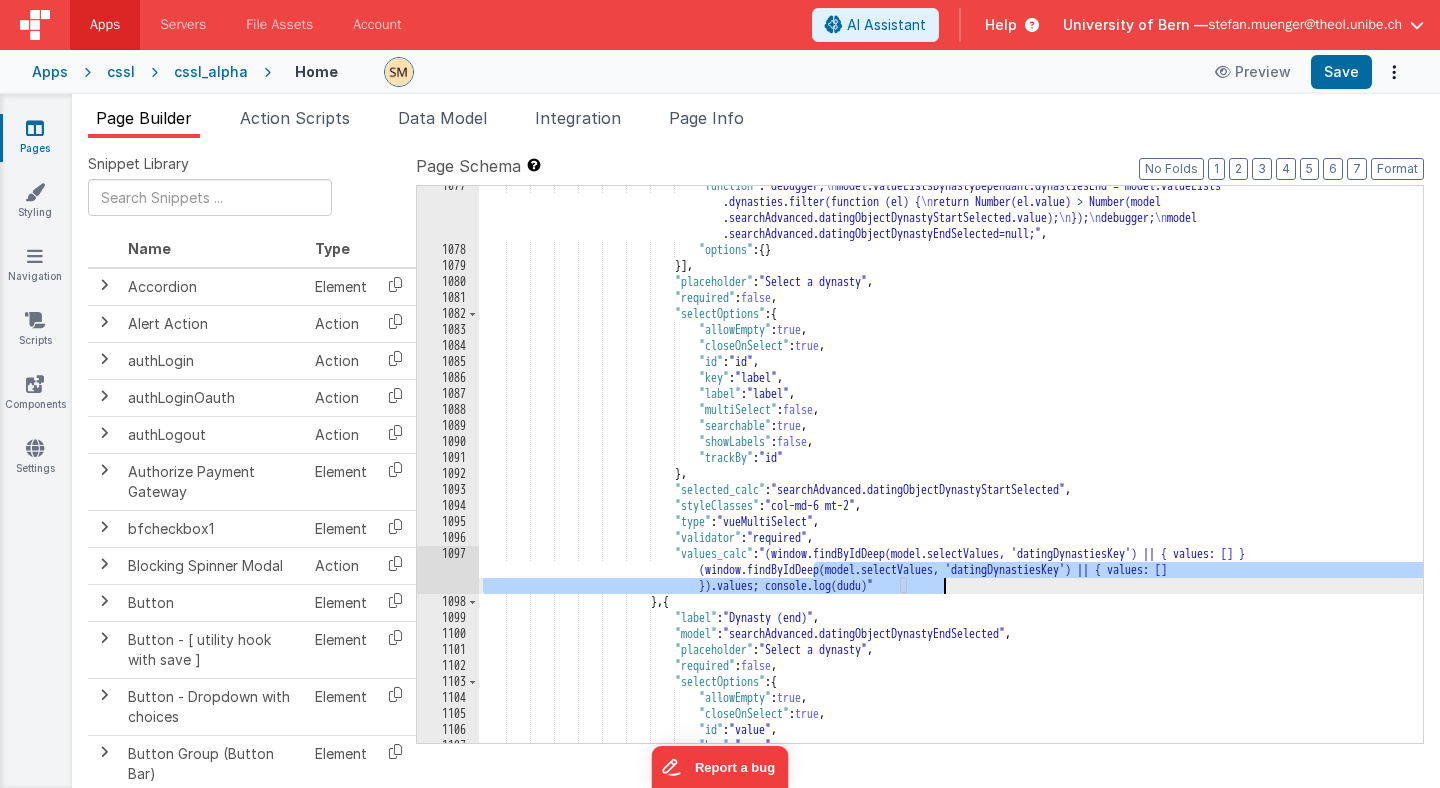 drag, startPoint x: 812, startPoint y: 571, endPoint x: 944, endPoint y: 583, distance: 132.54433 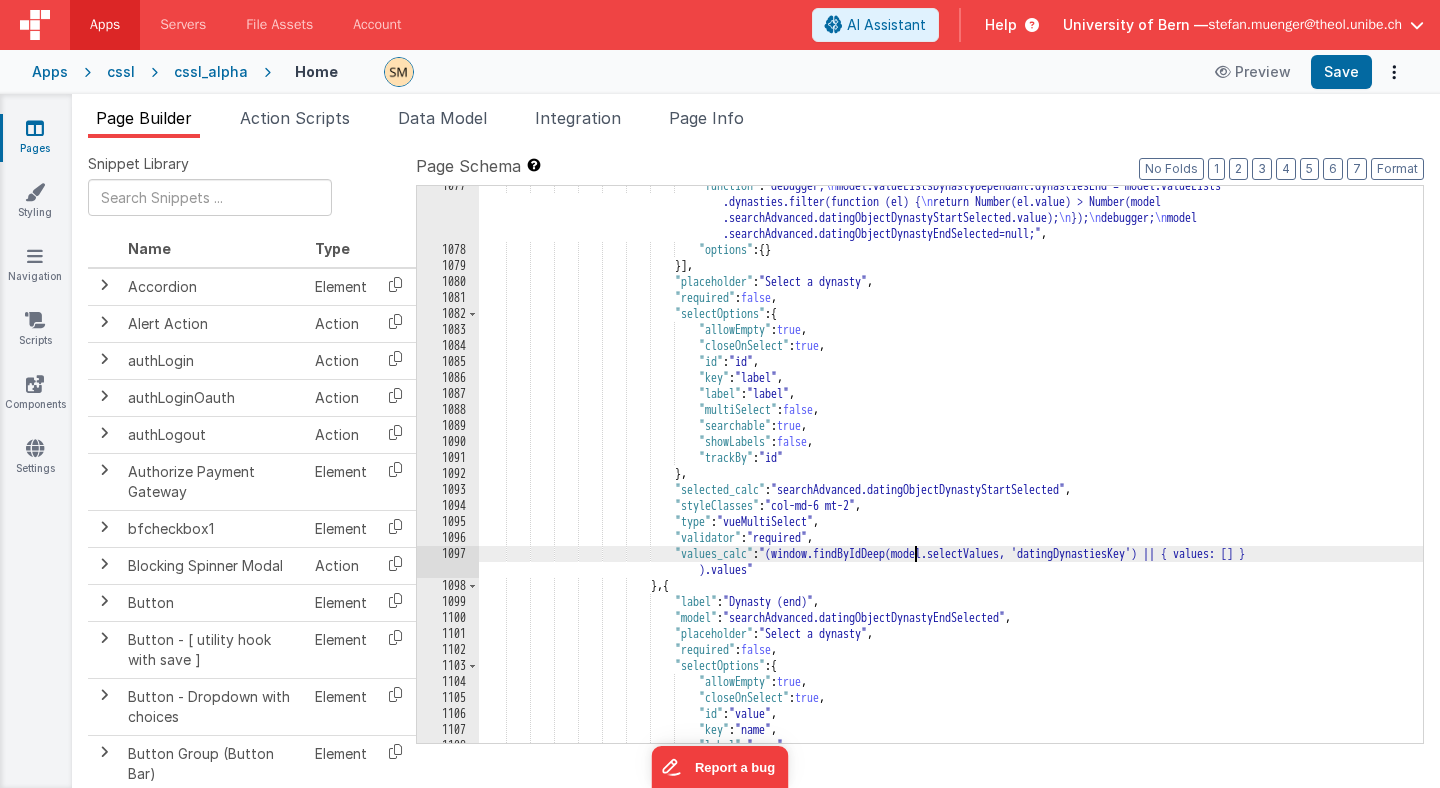 click on ""function" :  "debugger;
model.valueListsDynastyDependant.dynastiesEnd = model.valueLists                                          .dynasties.filter(function (el) {
return Number(el.value) > Number(model                                          .searchAdvanced.datingObjectDynastyStartSelected.value);
});
debugger;
model                                          .searchAdvanced.datingObjectDynastyEndSelected=null;" ,                                              "options" :  { }                                         }] ,                                         "placeholder" :  "Select a dynasty" ,                                         "required" :  false ,                                         "selectOptions" :  {                                              "allowEmpty" :  true ,                                              :" at bounding box center [951, 496] 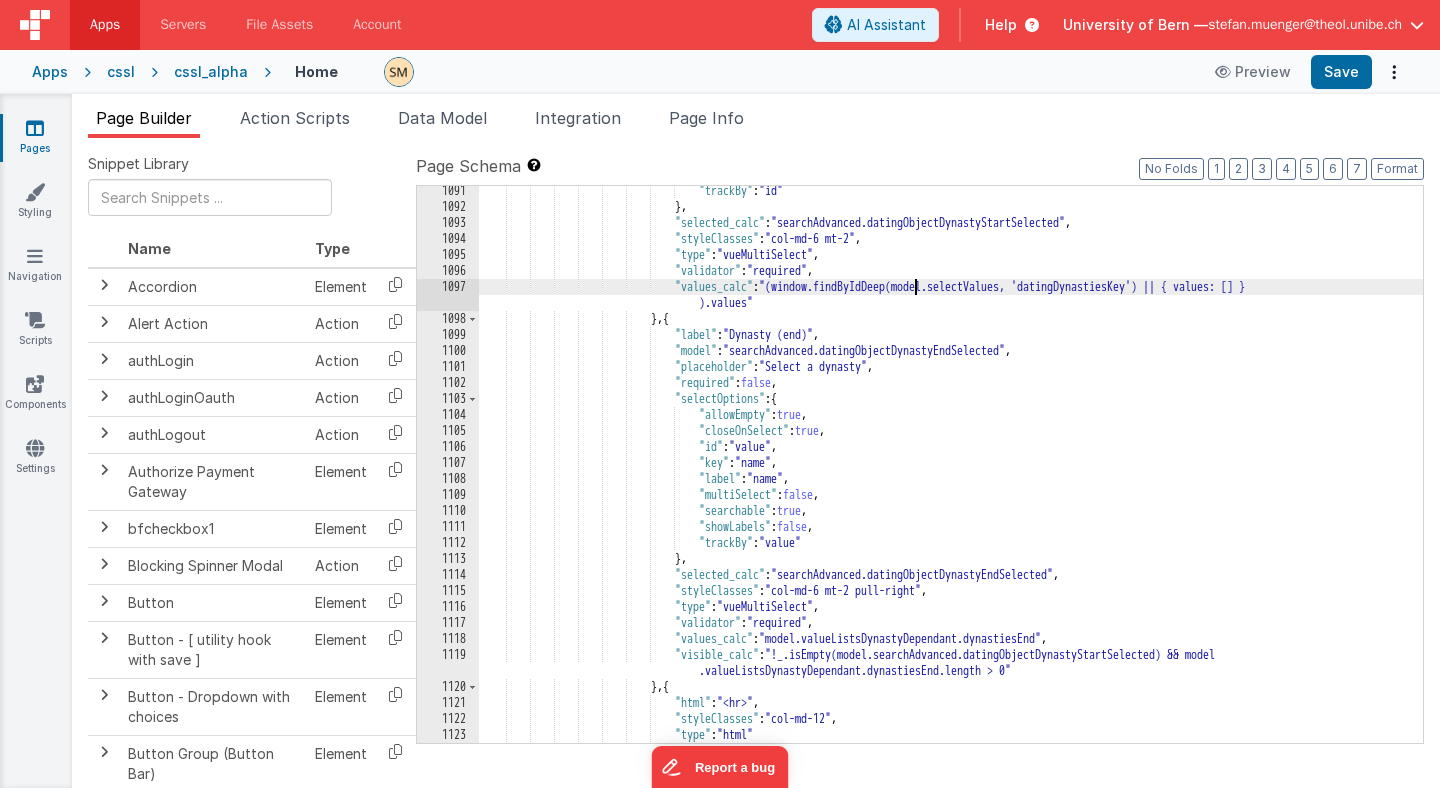 scroll, scrollTop: 18145, scrollLeft: 0, axis: vertical 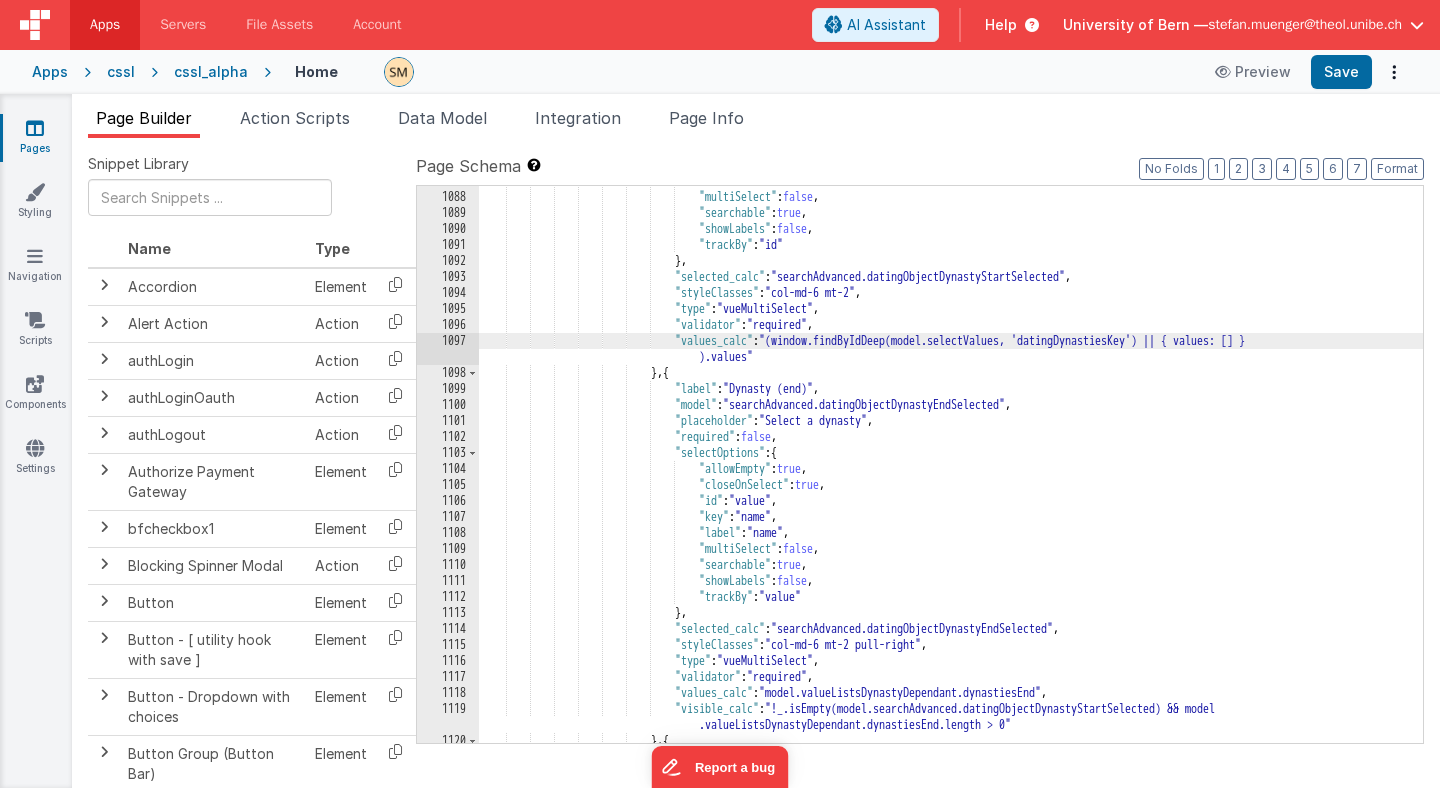 click on ""label" :  "label" ,                                              "multiSelect" :  false ,                                              "searchable" :  true ,                                              "showLabels" :  false ,                                              "trackBy" :  "id"                                         } ,                                         "selected_calc" :  "searchAdvanced.datingObjectDynastyStartSelected" ,                                         "styleClasses" :  "col-md-6 mt-2" ,                                         "type" :  "vueMultiSelect" ,                                         "validator" :  "required" ,                                         "values_calc" :  "(window.findByIdDeep(model.selectValues, 'datingDynastiesKey') || { values: [] }                                      ).values"                                    } ,  {                                         "label" :  , :" at bounding box center (951, 467) 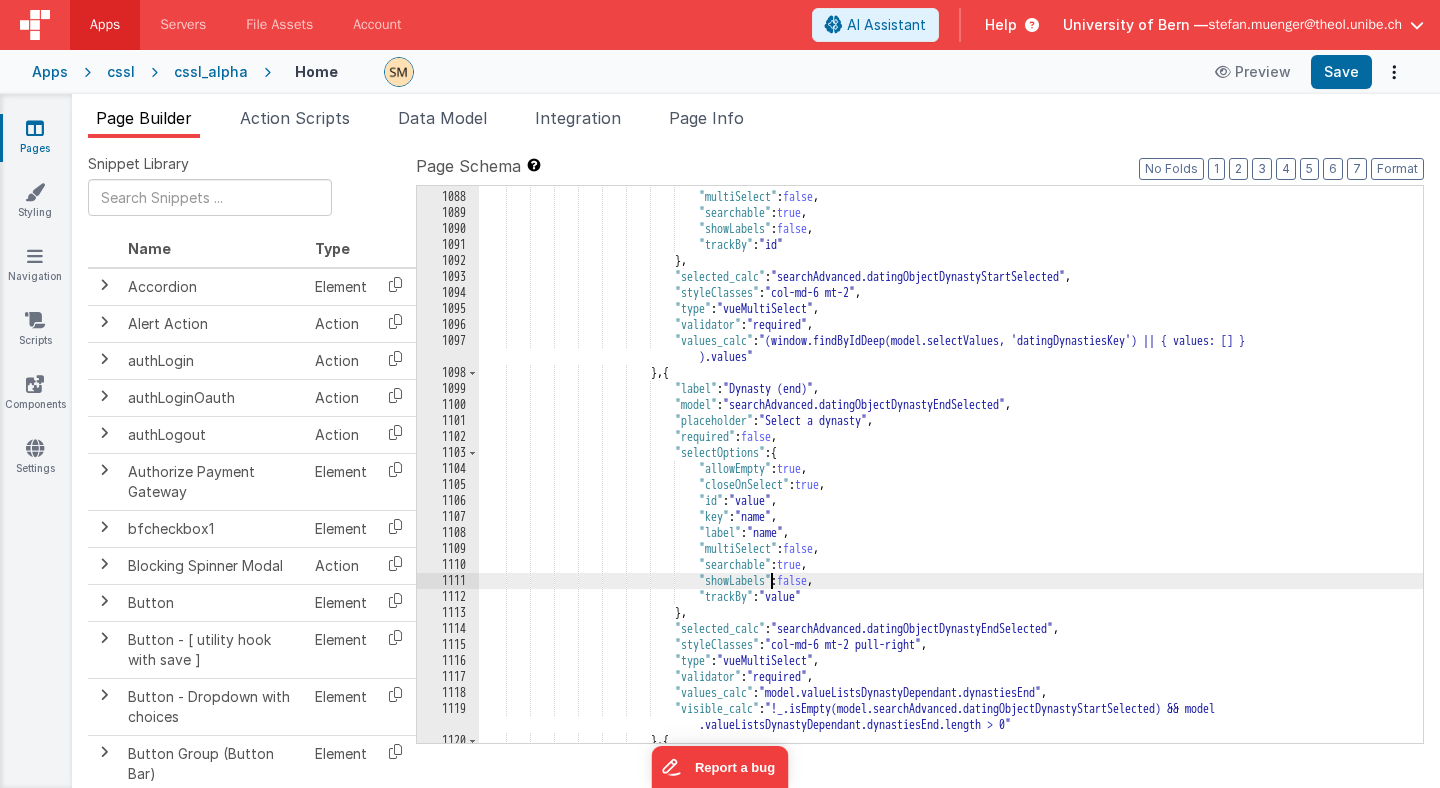 click on ""label" :  "label" ,                                              "multiSelect" :  false ,                                              "searchable" :  true ,                                              "showLabels" :  false ,                                              "trackBy" :  "id"                                         } ,                                         "selected_calc" :  "searchAdvanced.datingObjectDynastyStartSelected" ,                                         "styleClasses" :  "col-md-6 mt-2" ,                                         "type" :  "vueMultiSelect" ,                                         "validator" :  "required" ,                                         "values_calc" :  "(window.findByIdDeep(model.selectValues, 'datingDynastiesKey') || { values: [] }                                      ).values"                                    } ,  {                                         "label" :  , :" at bounding box center (951, 467) 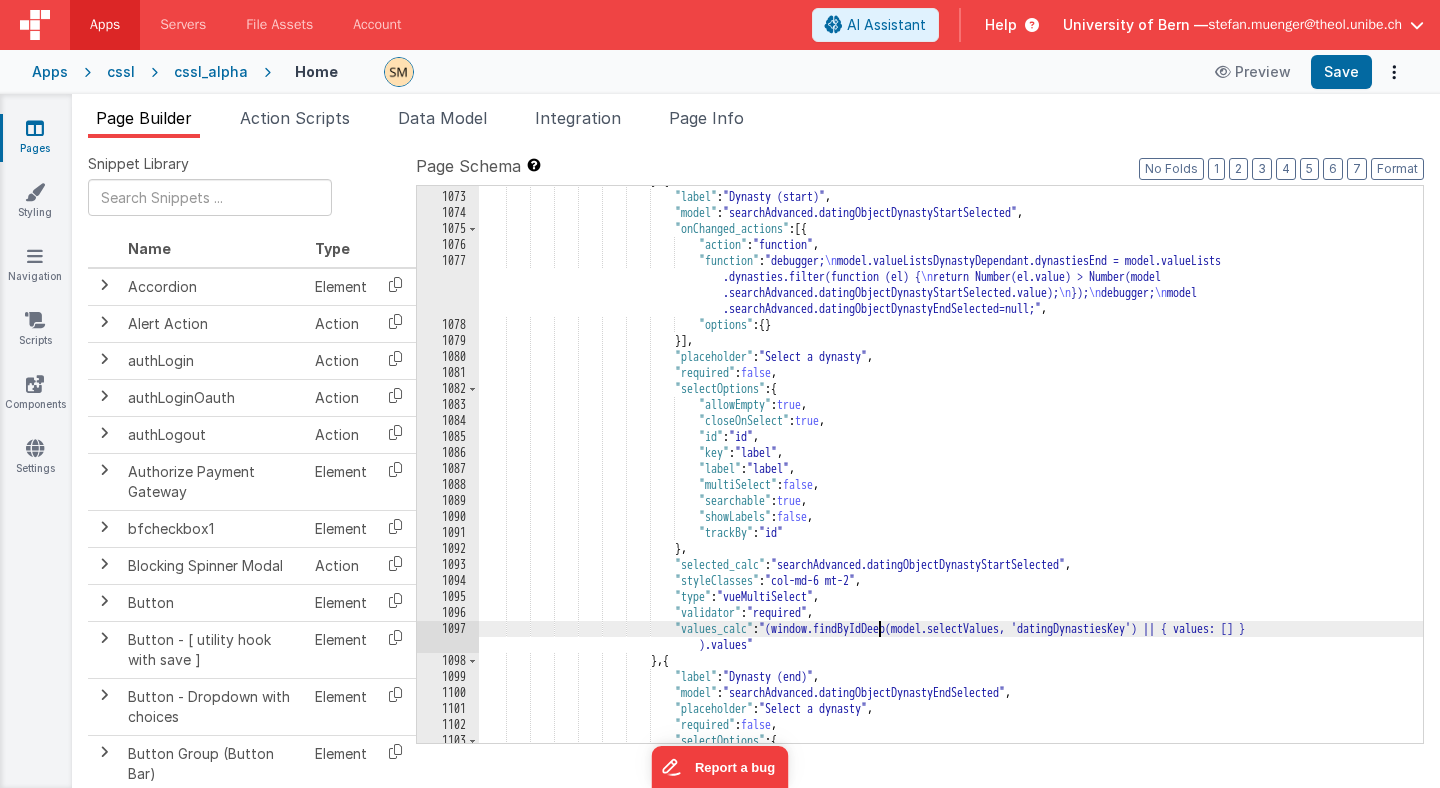 scroll, scrollTop: 17914, scrollLeft: 0, axis: vertical 